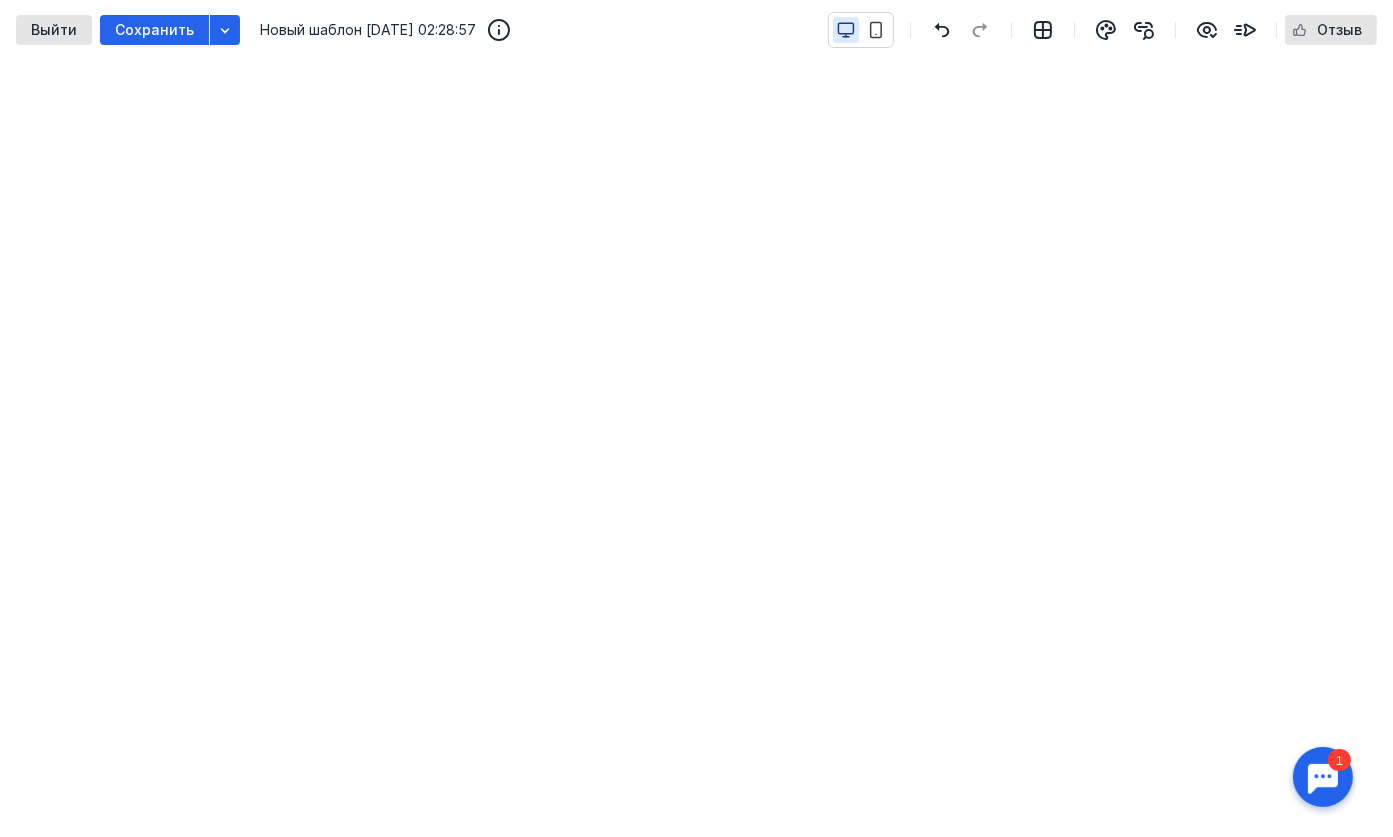 scroll, scrollTop: 0, scrollLeft: 0, axis: both 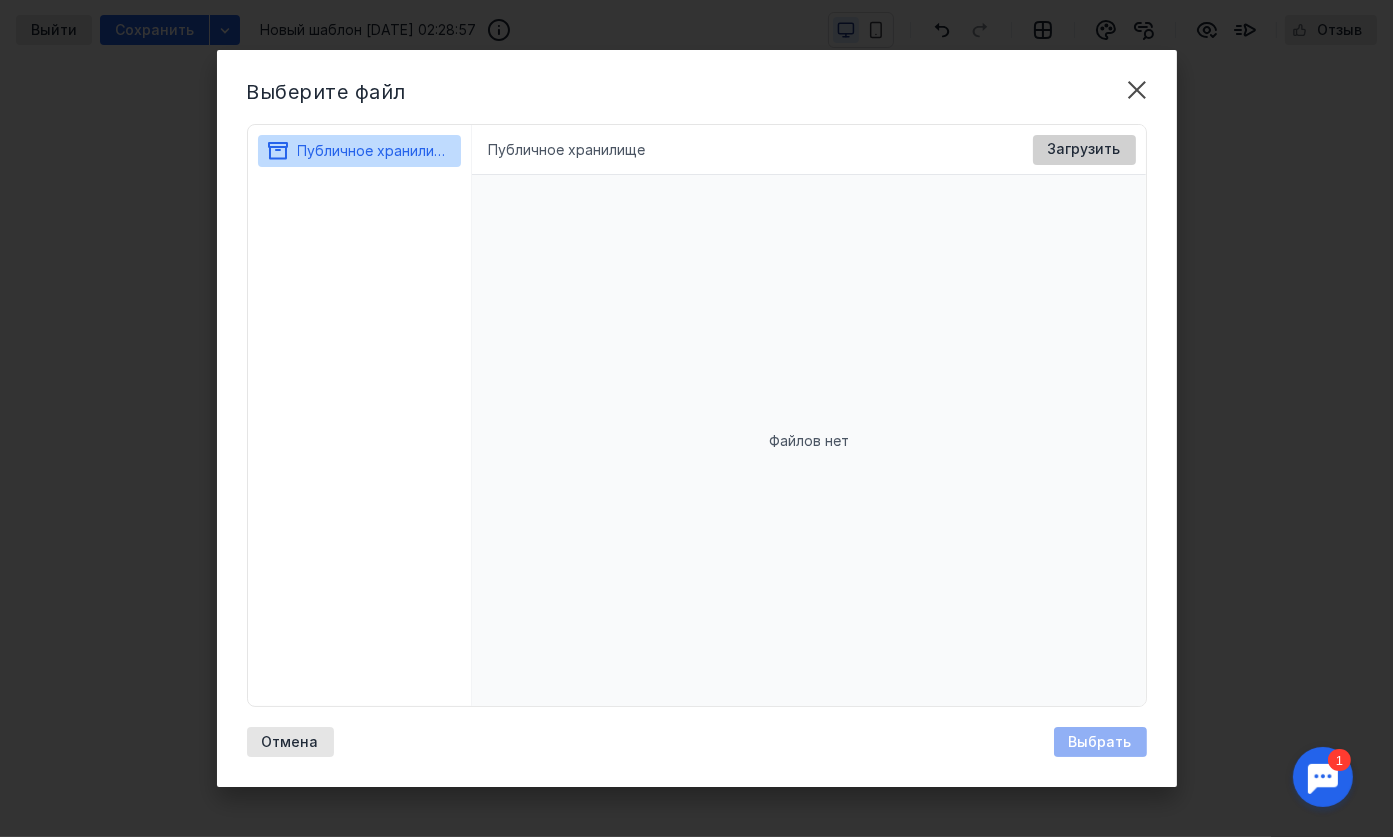 click on "Загрузить" at bounding box center [1084, 149] 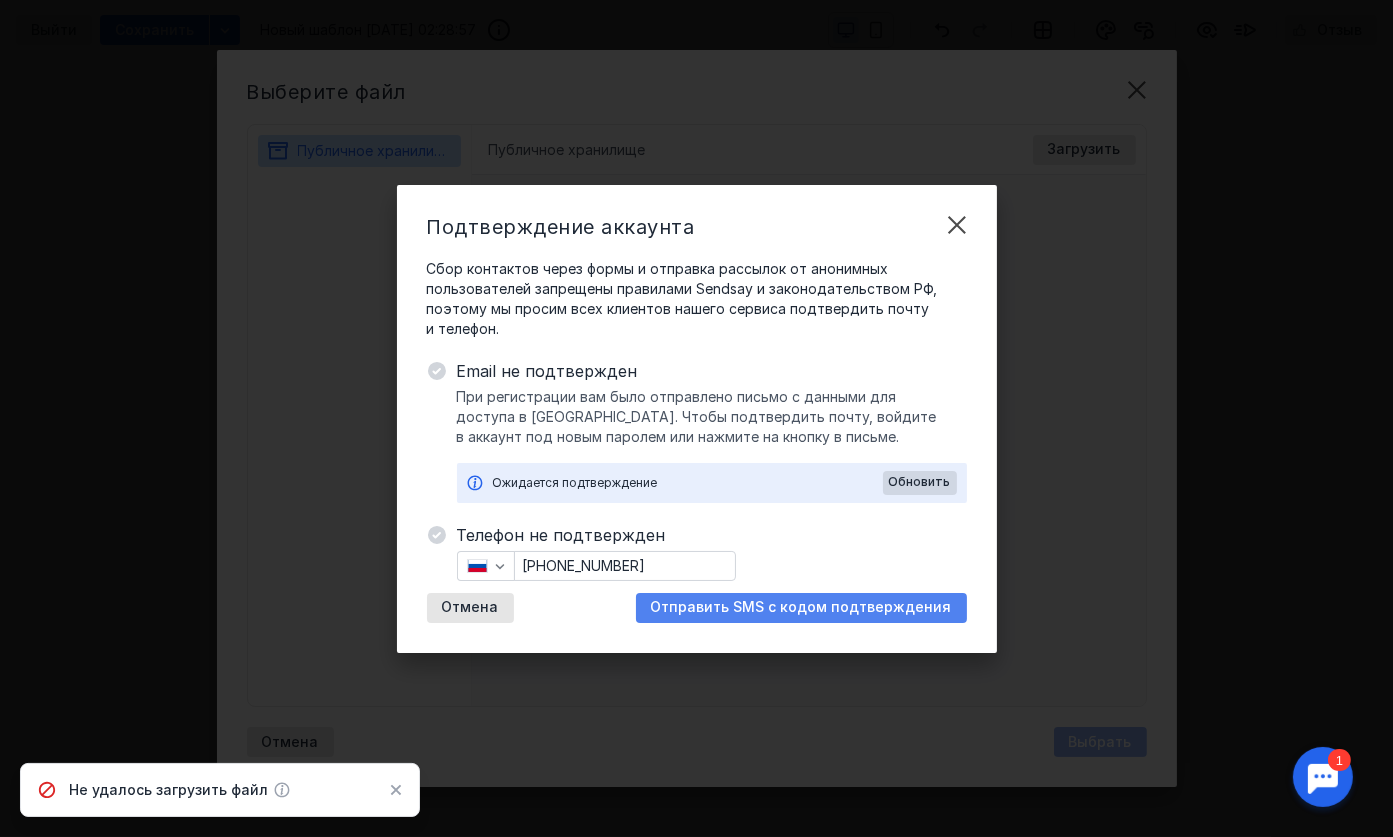 click on "Отправить SMS с кодом подтверждения" at bounding box center (801, 607) 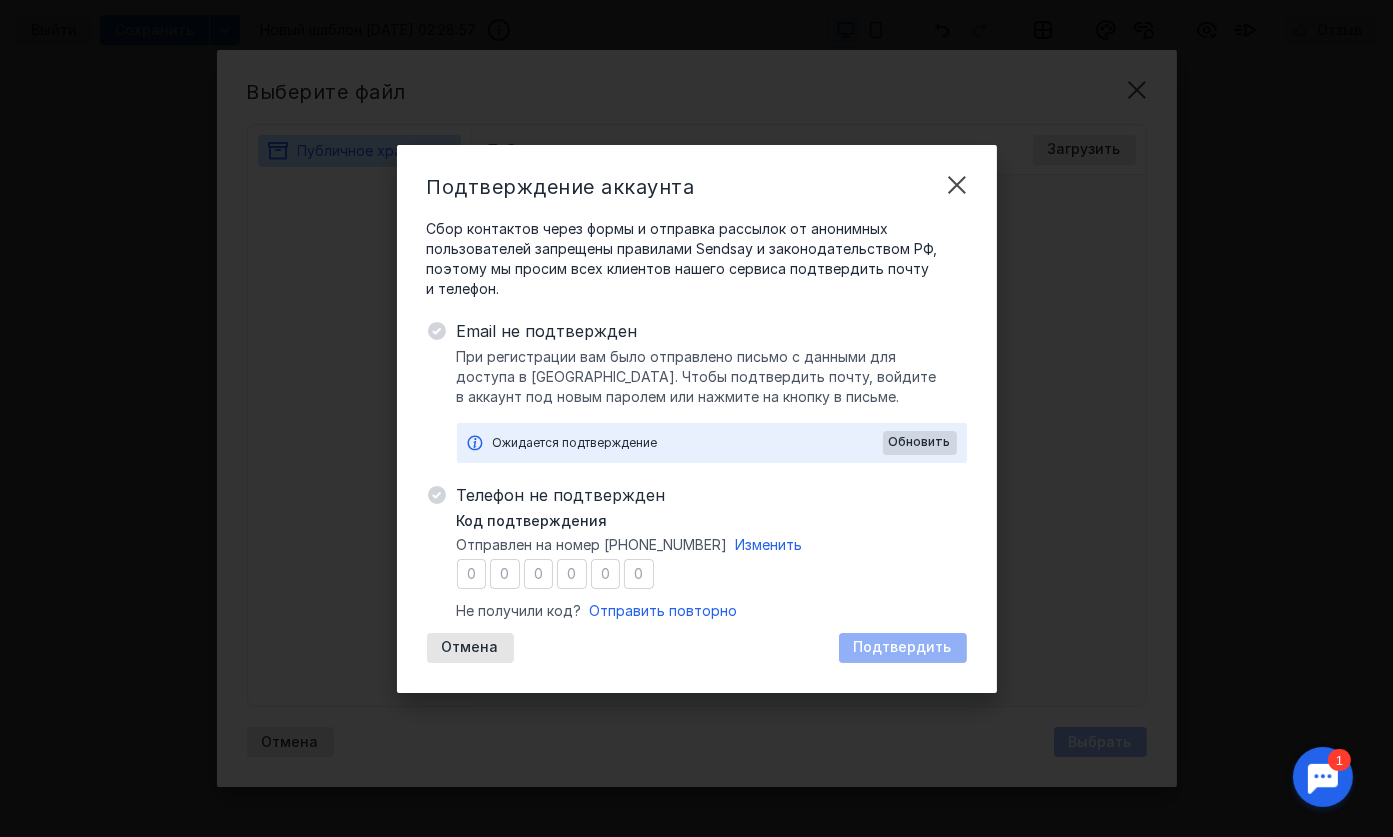 type on "5" 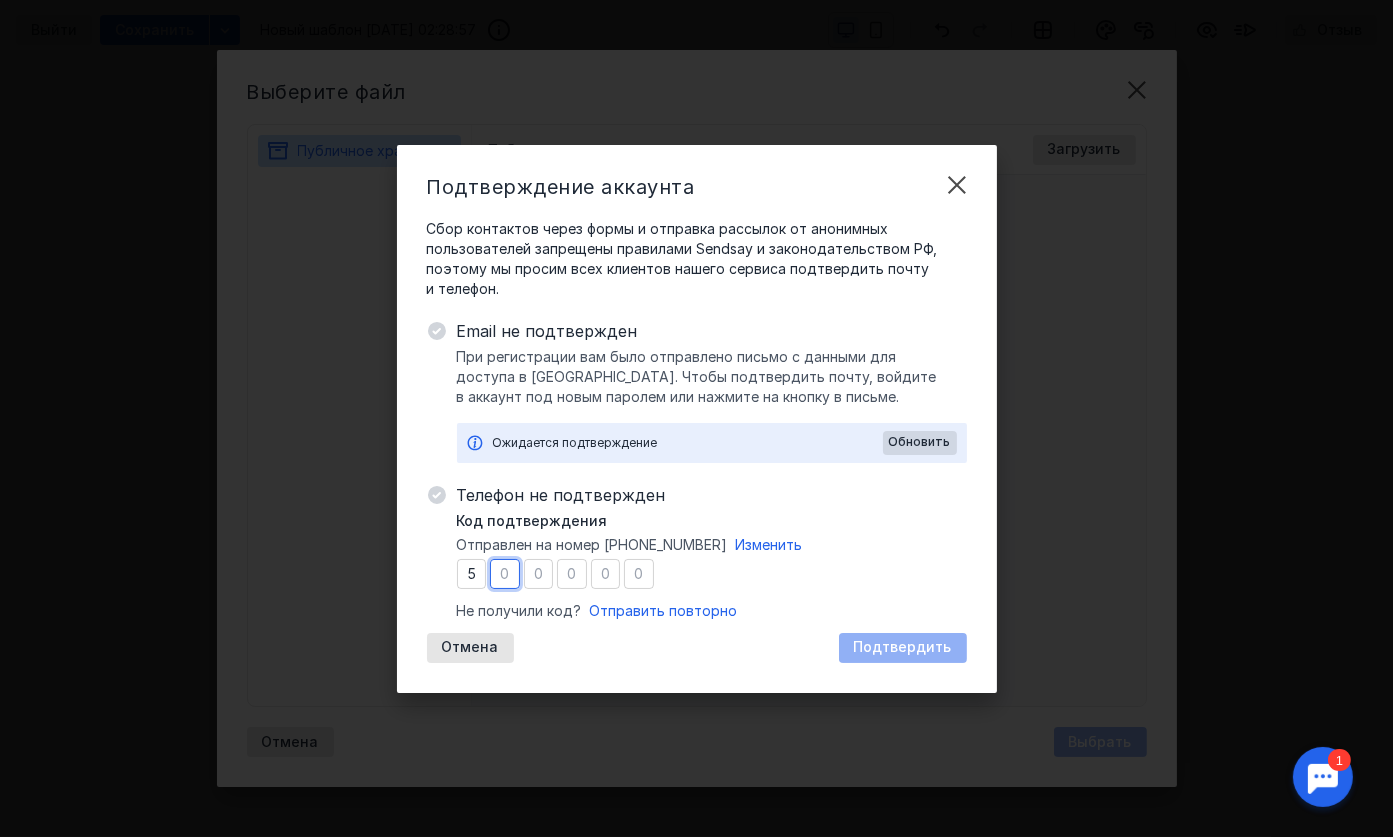 type on "0" 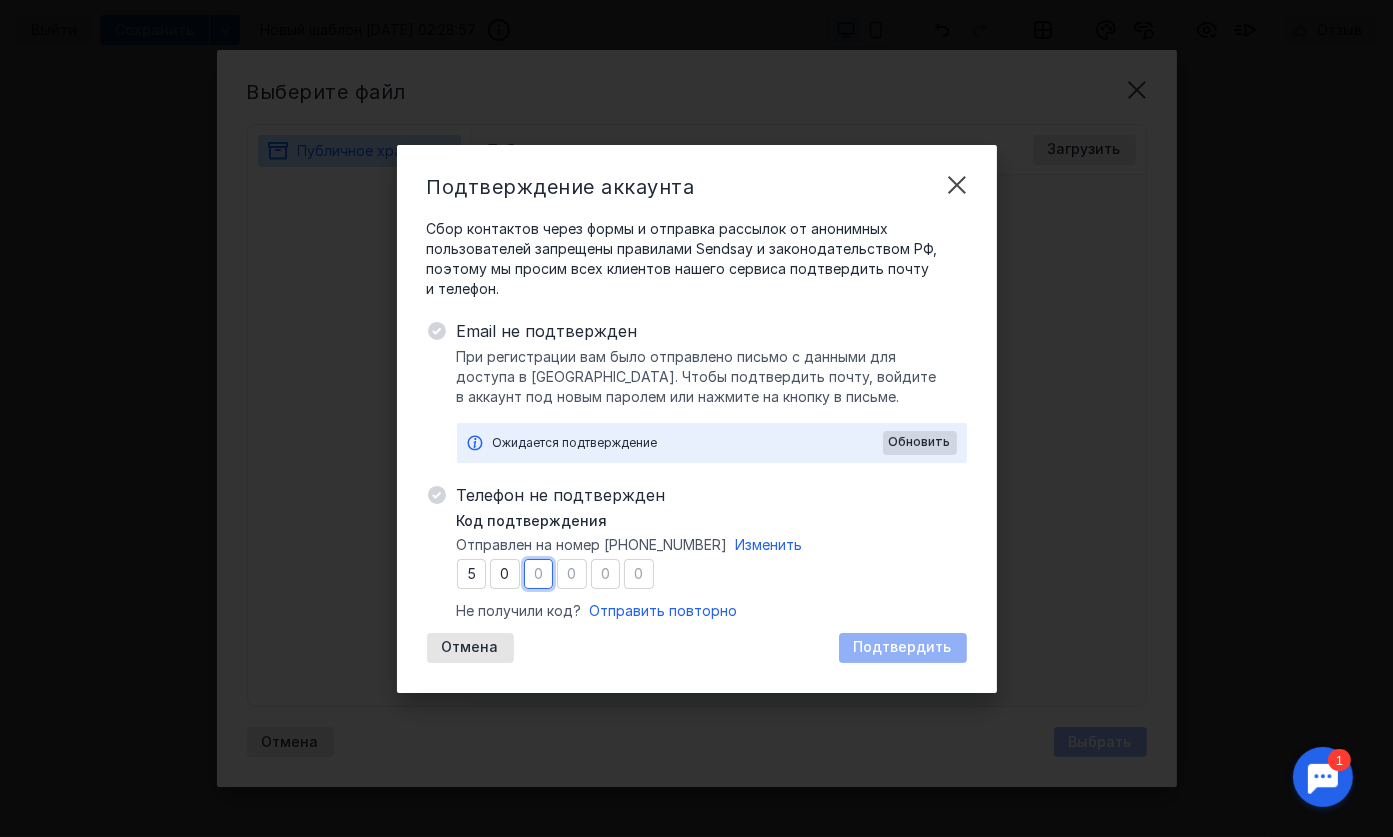 type on "6" 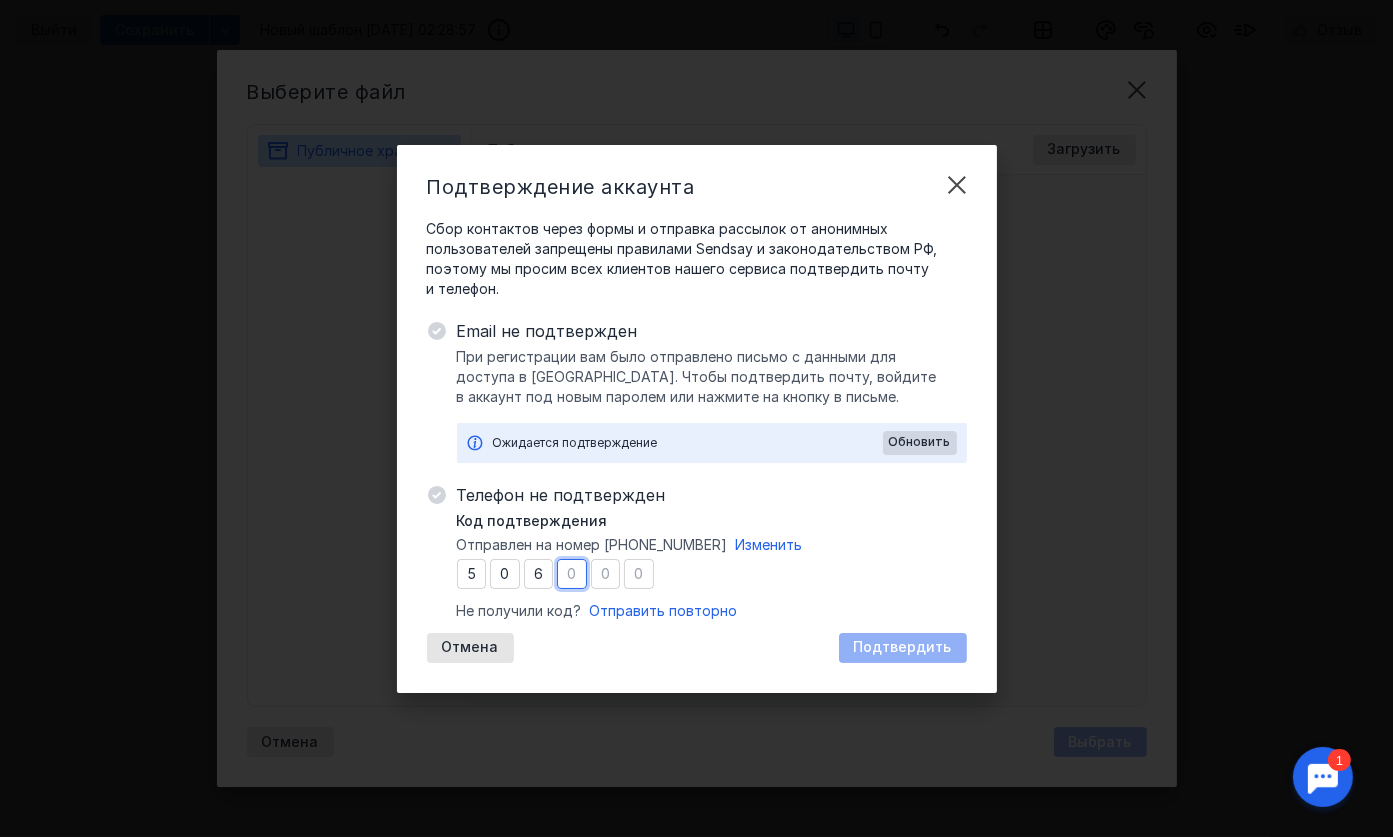 type on "6" 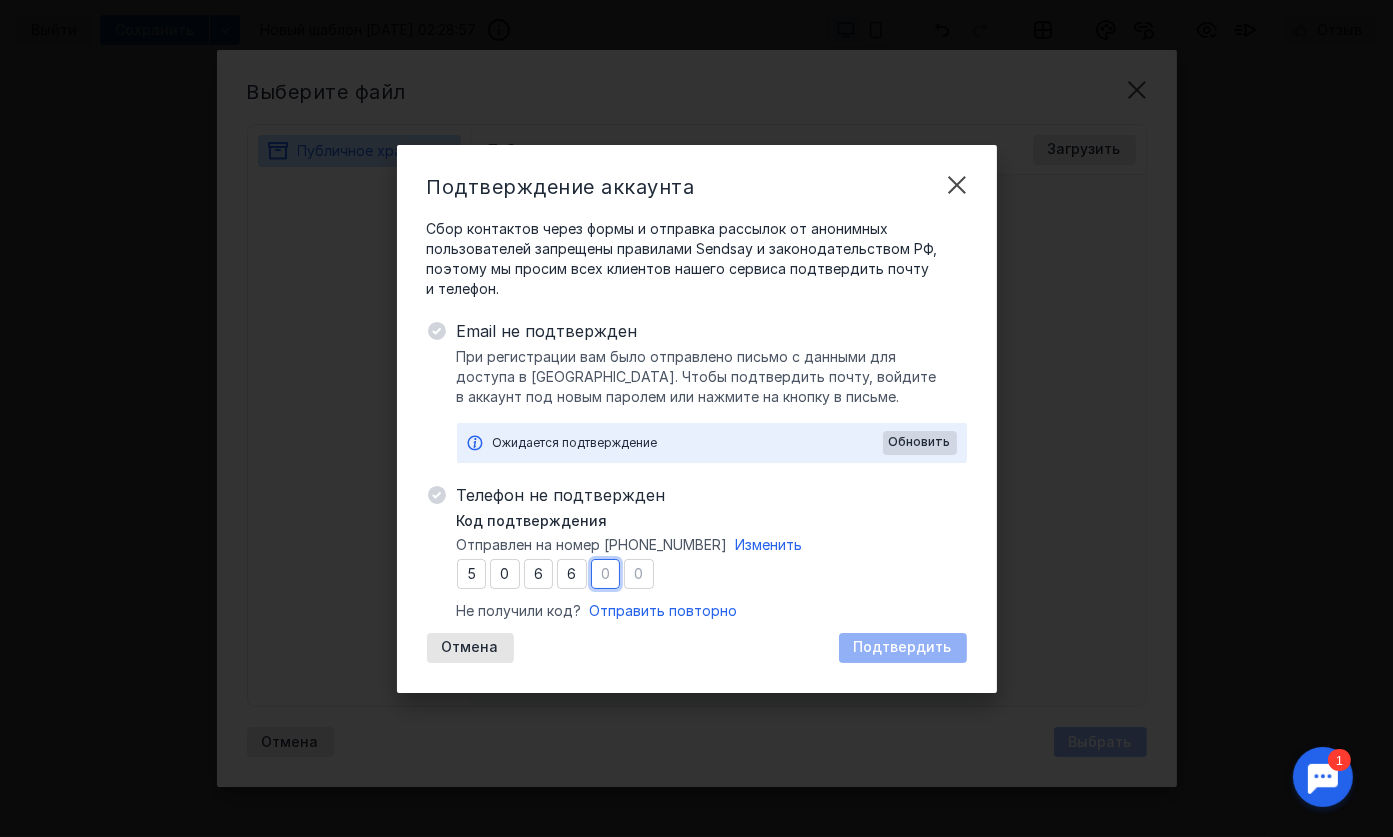 type on "1" 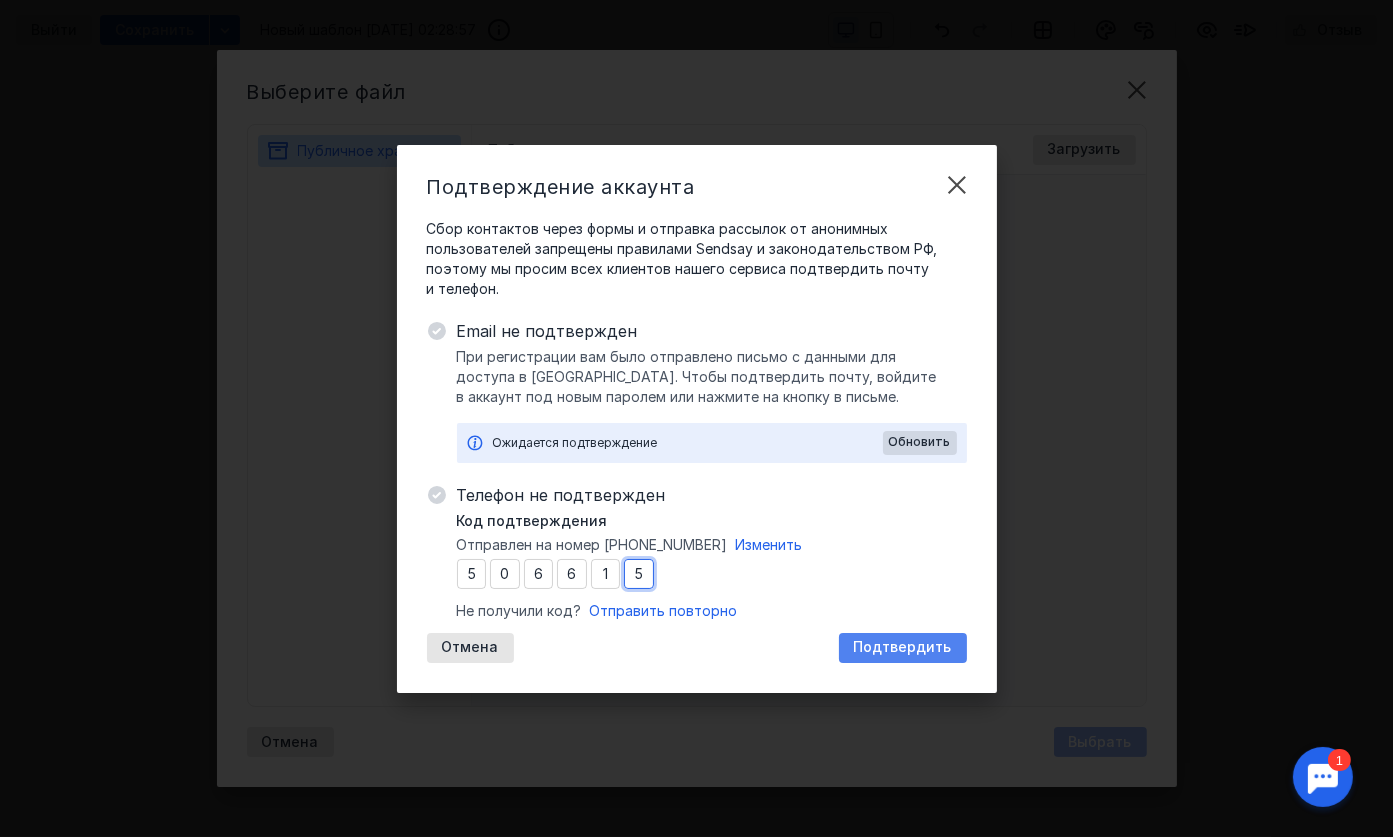 type on "5" 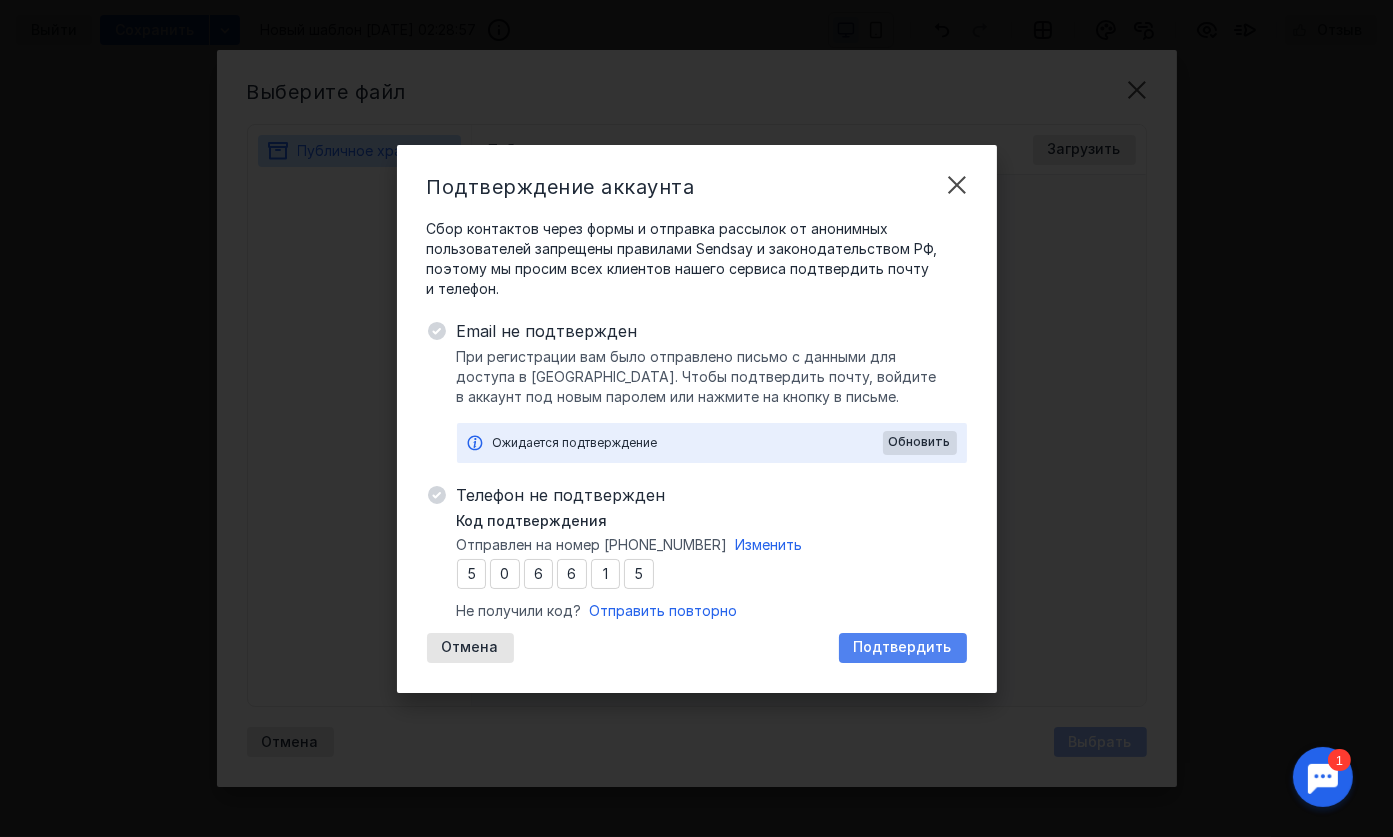 click on "Подтвердить" at bounding box center (903, 647) 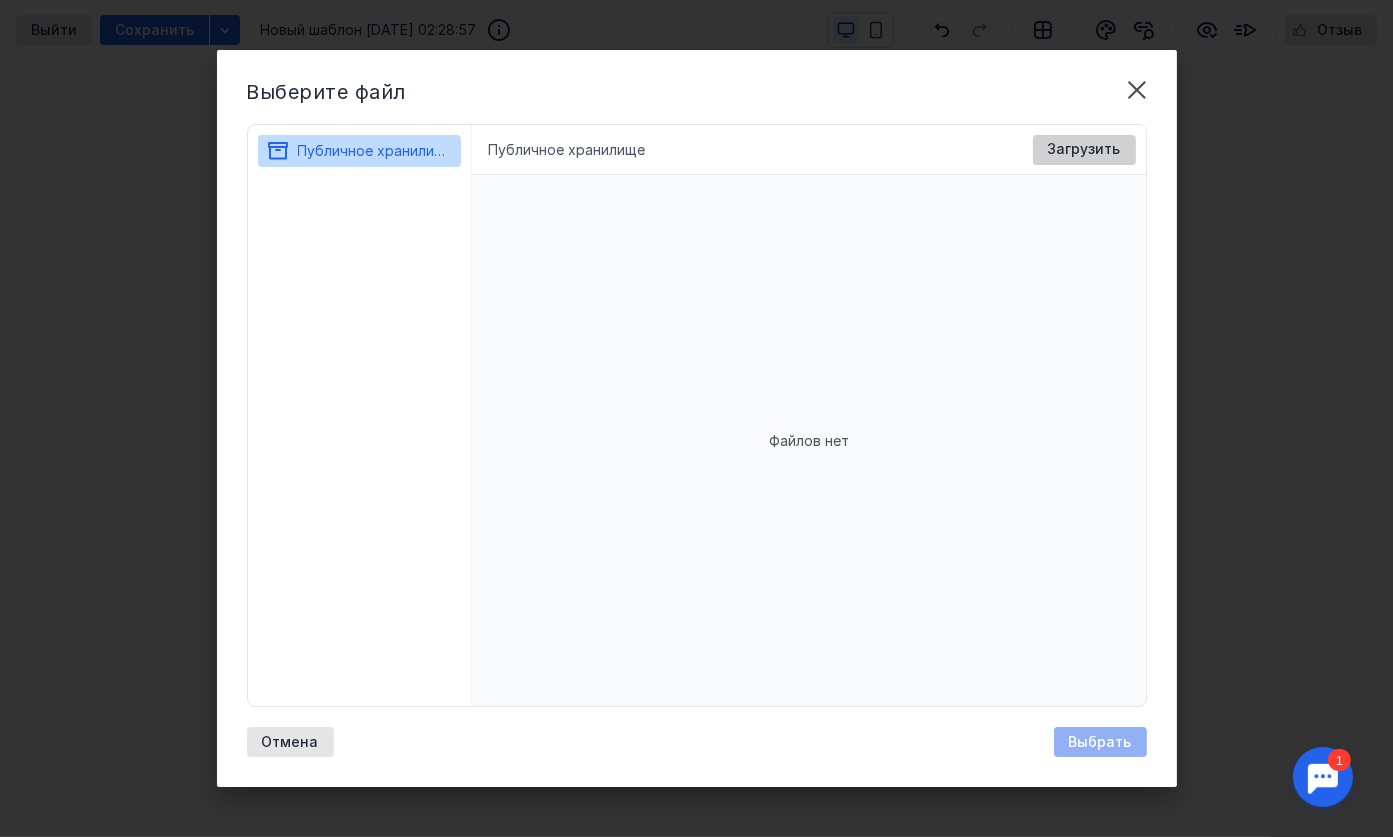 click on "Загрузить" at bounding box center (1084, 149) 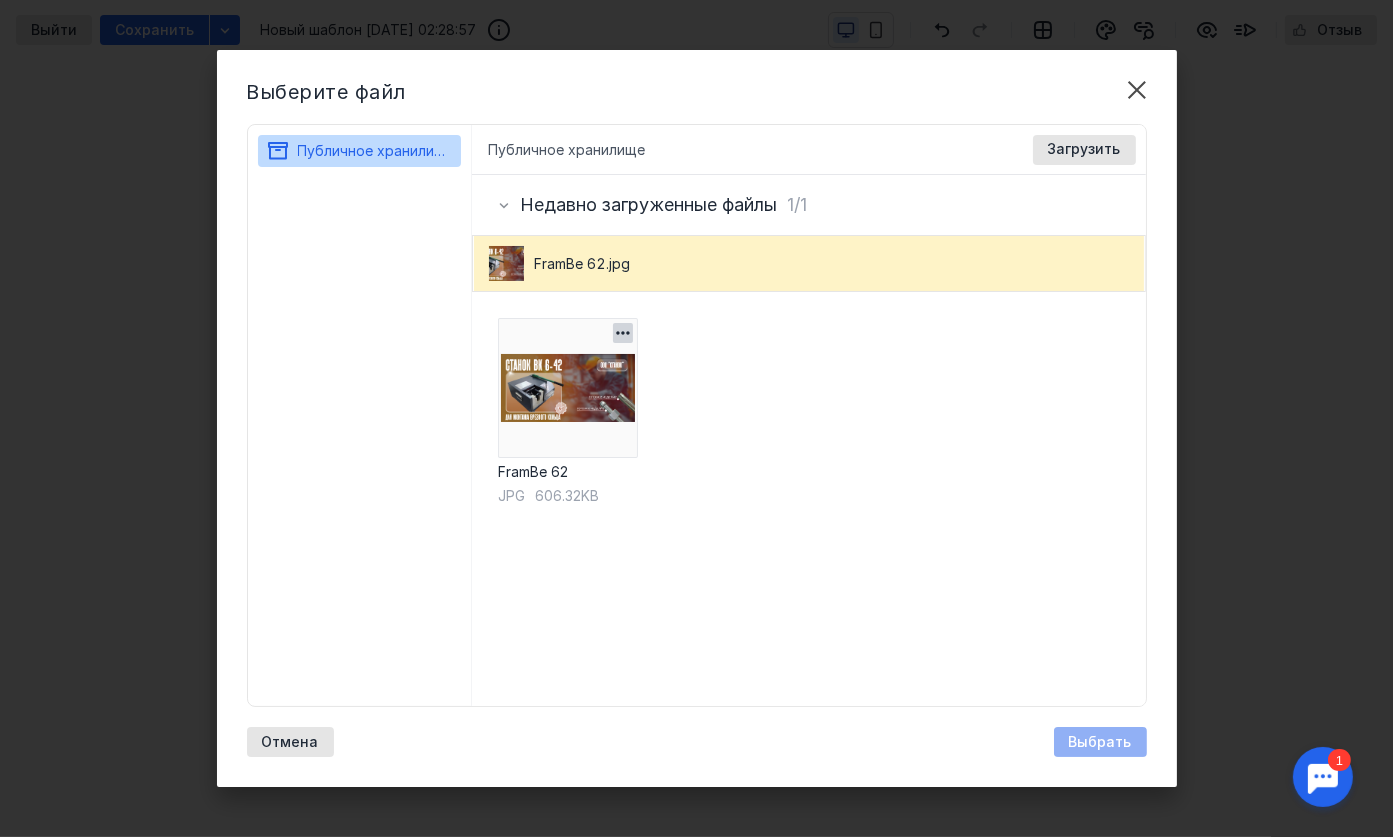 click at bounding box center (568, 388) 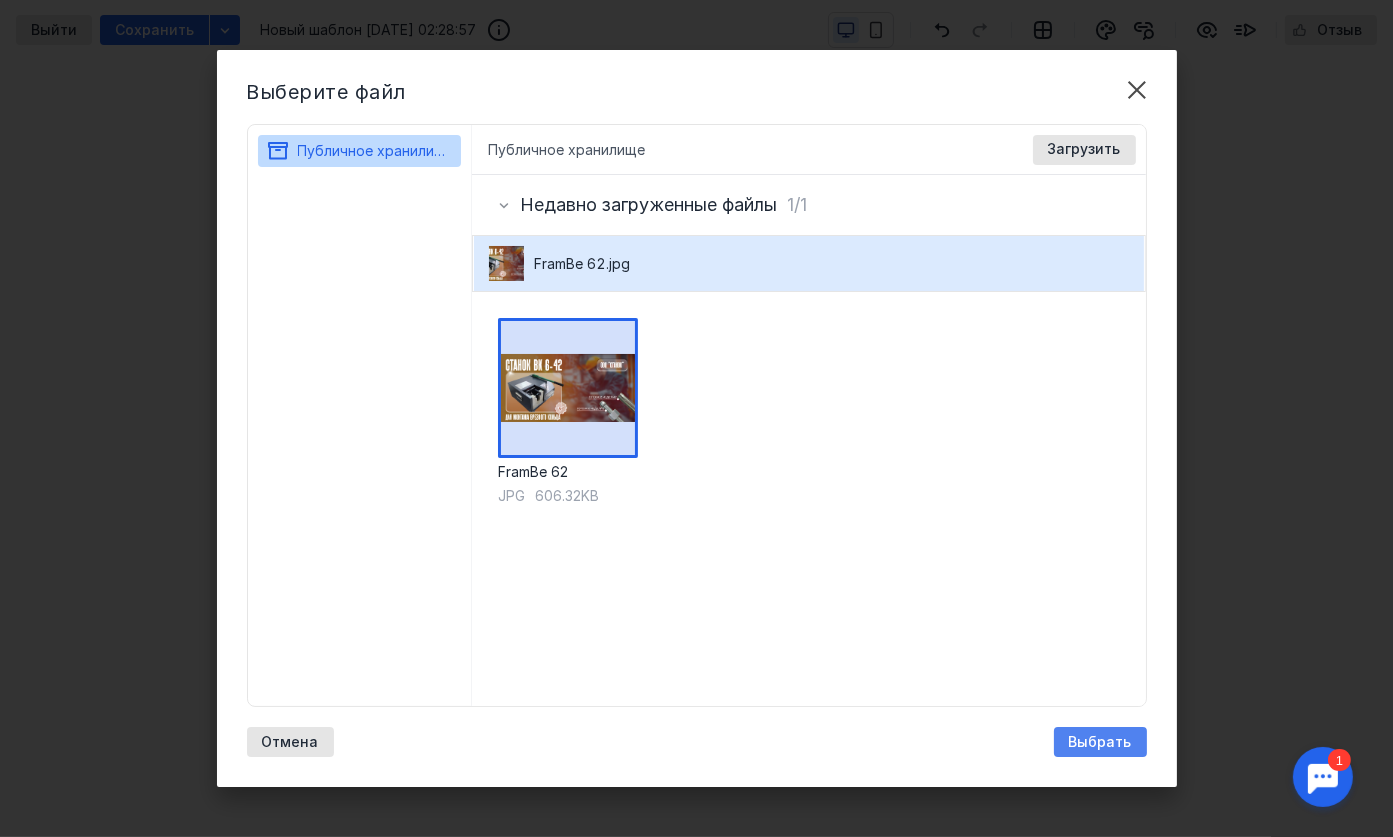 click on "Выбрать" at bounding box center [1100, 742] 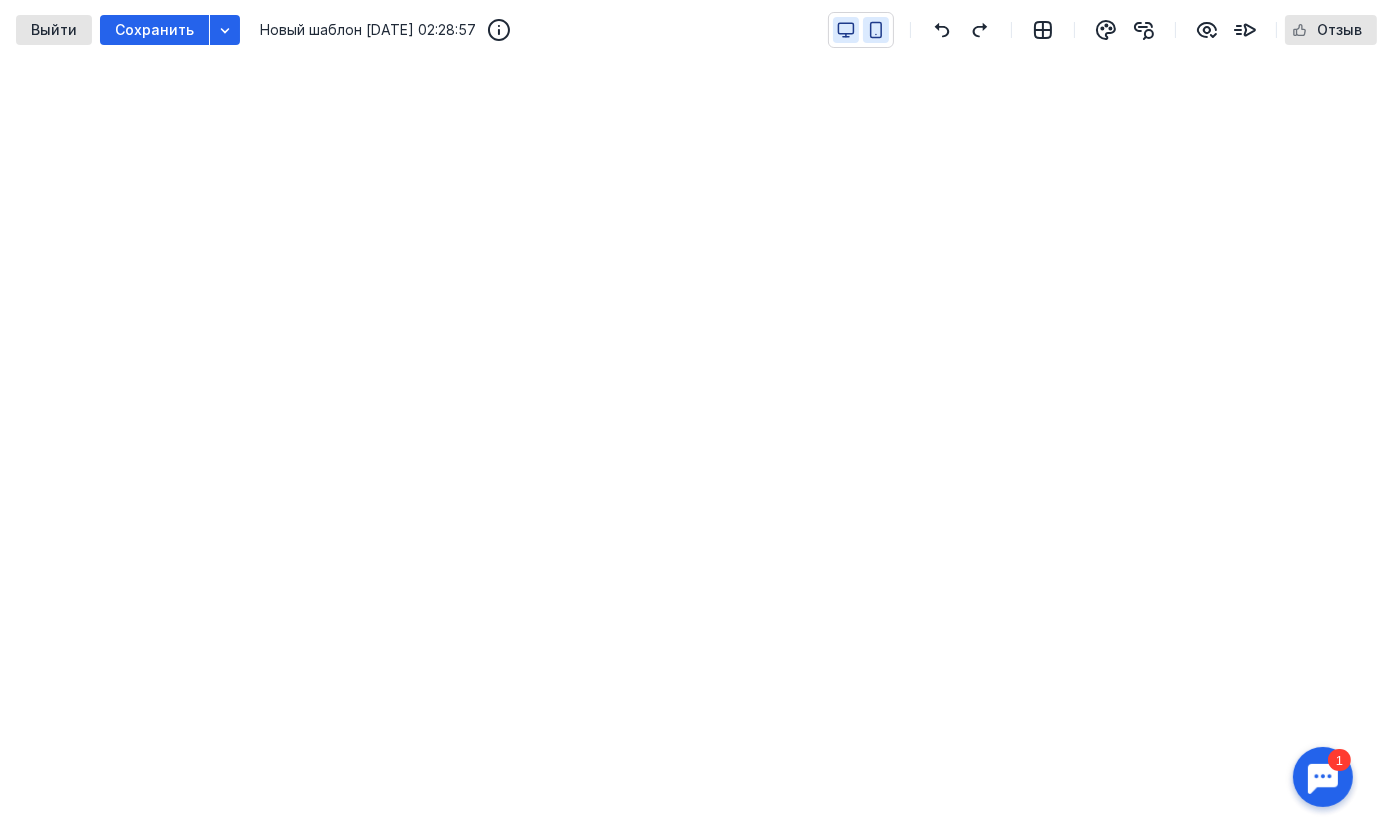 click 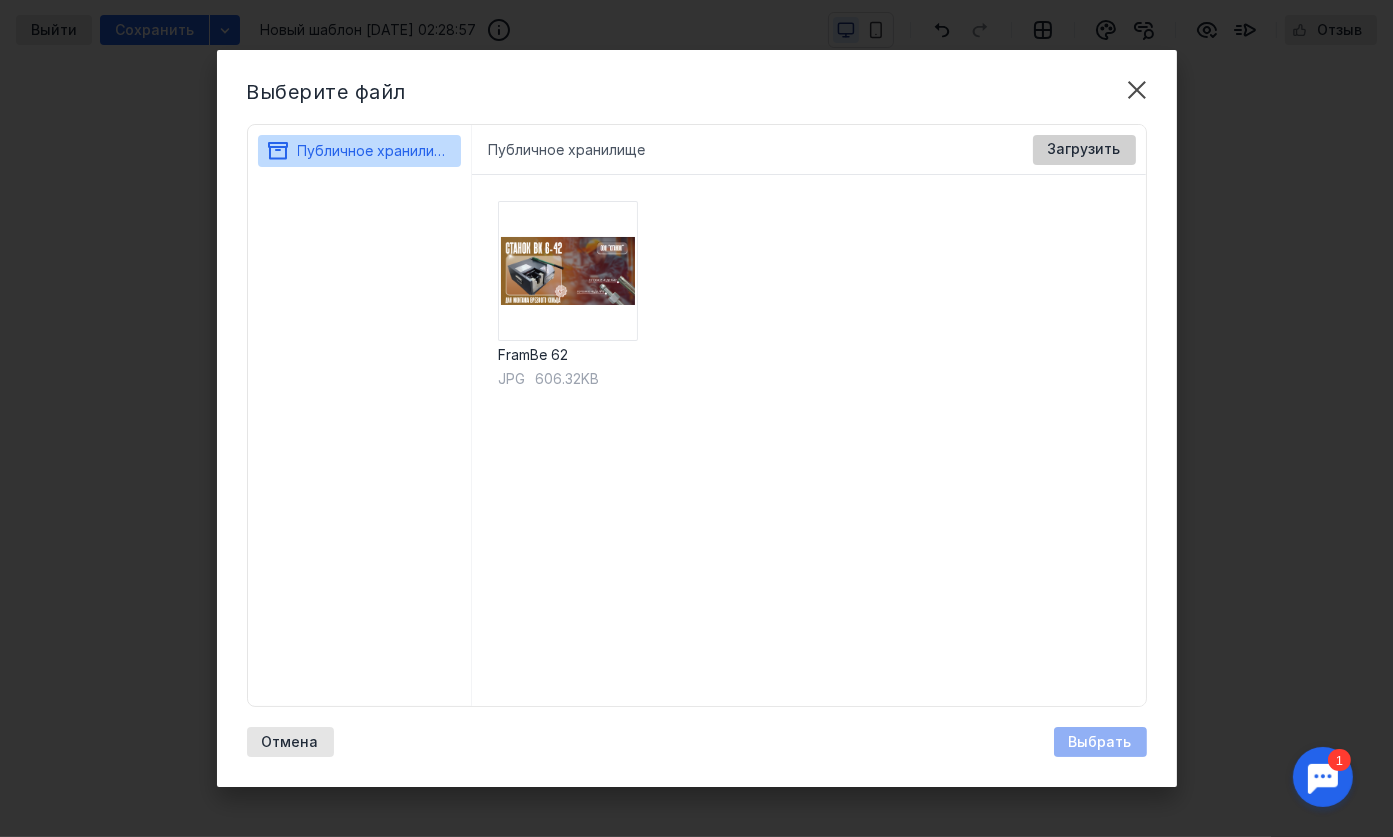 click on "Загрузить" at bounding box center (1084, 149) 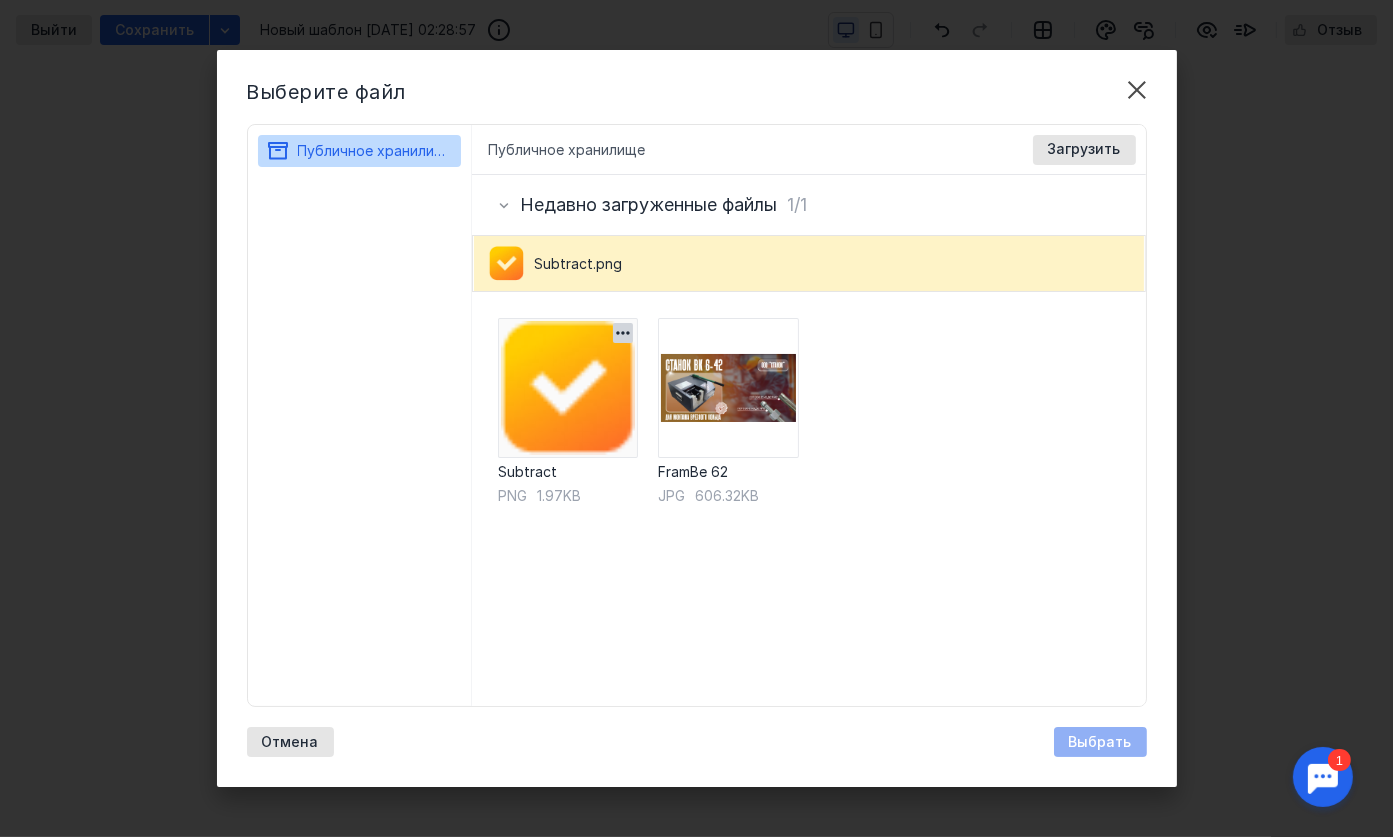 click at bounding box center (568, 388) 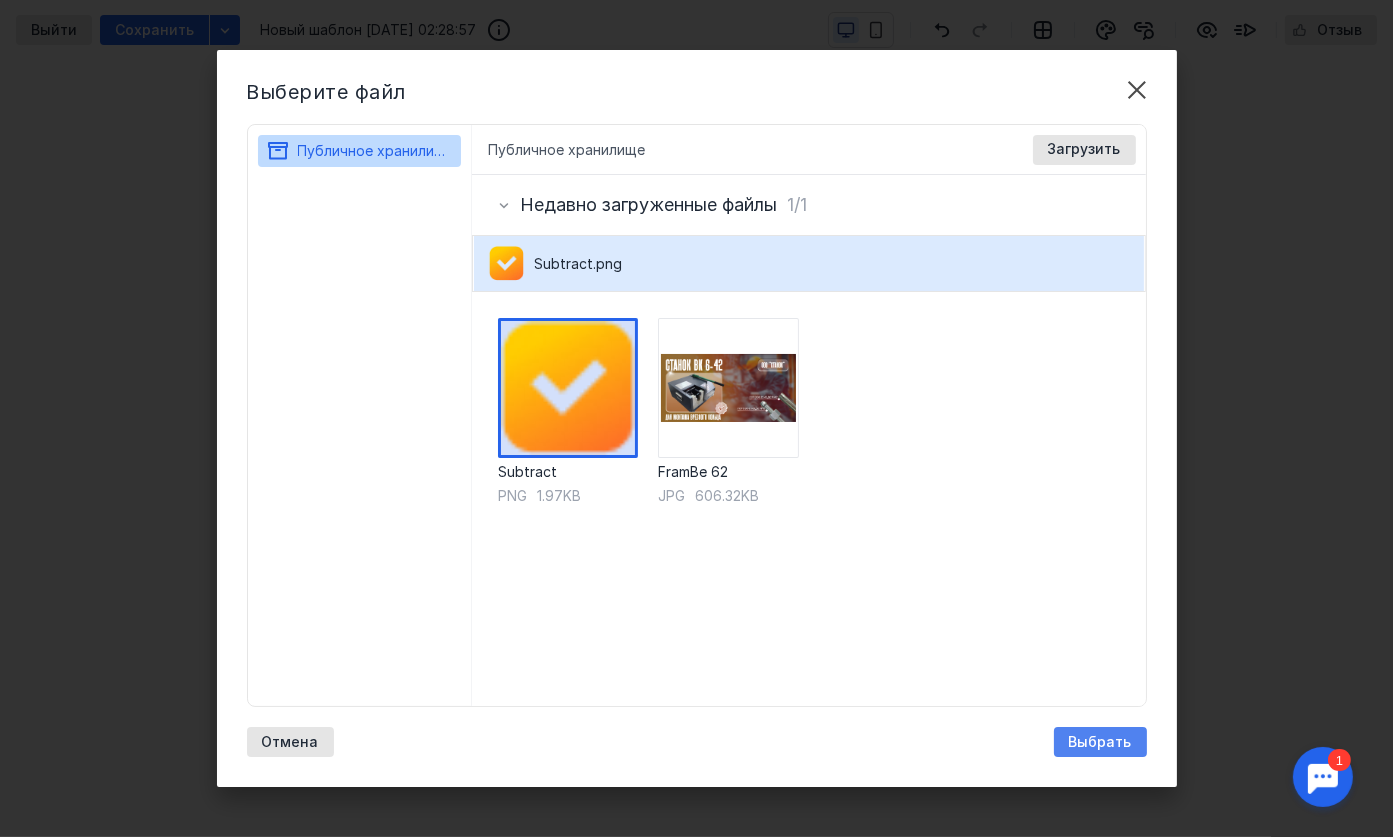 click on "Выбрать" at bounding box center (1100, 742) 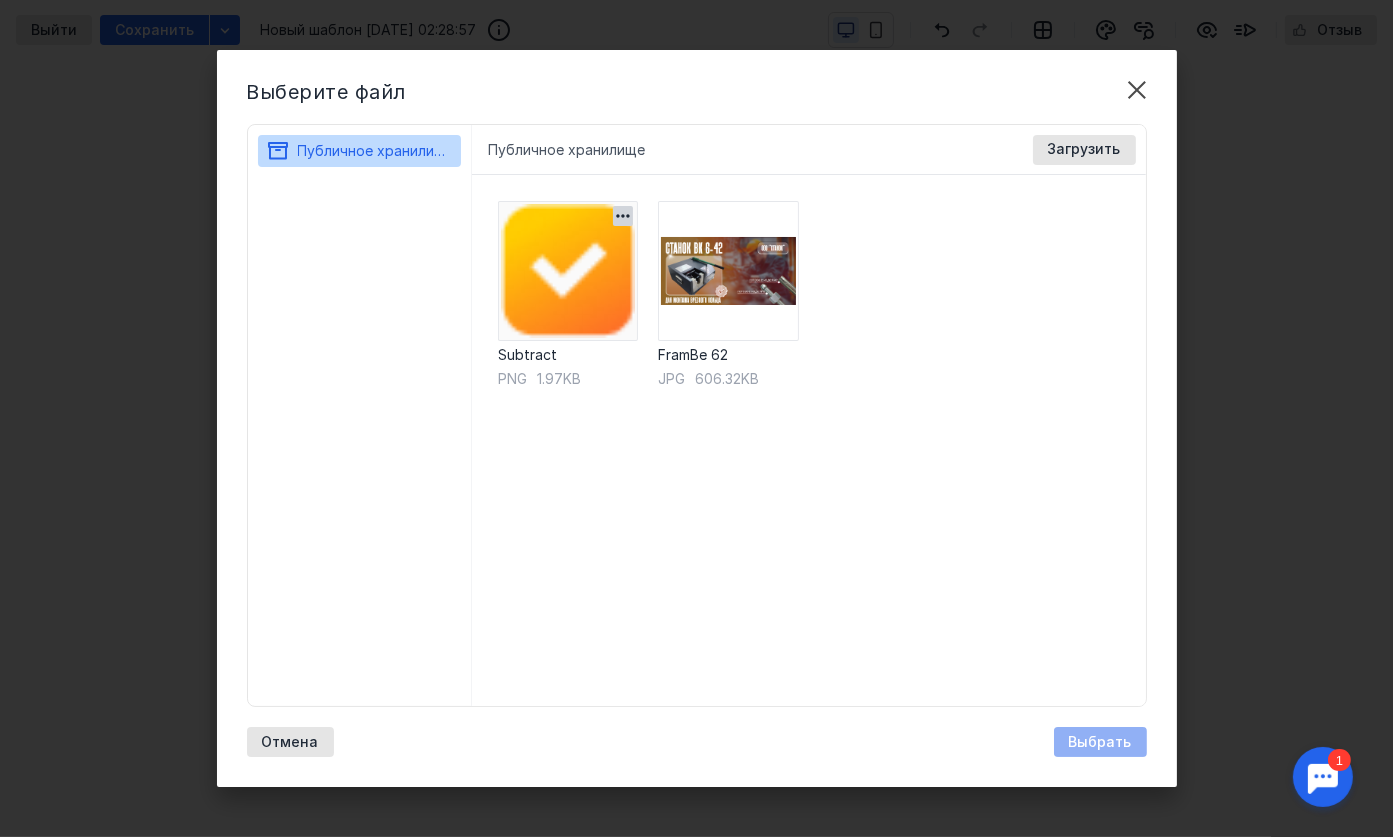 click at bounding box center [568, 271] 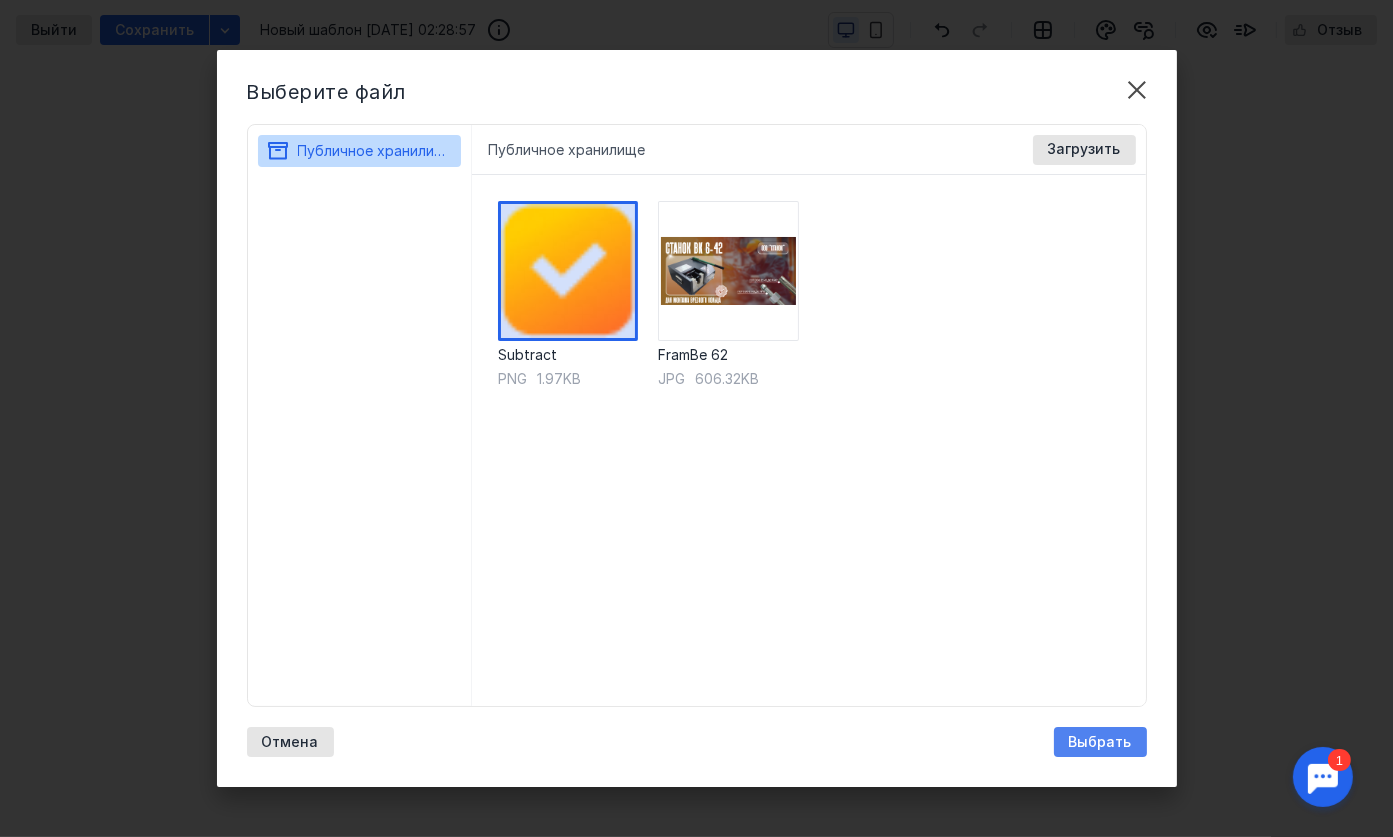 click on "Выбрать" at bounding box center (1100, 742) 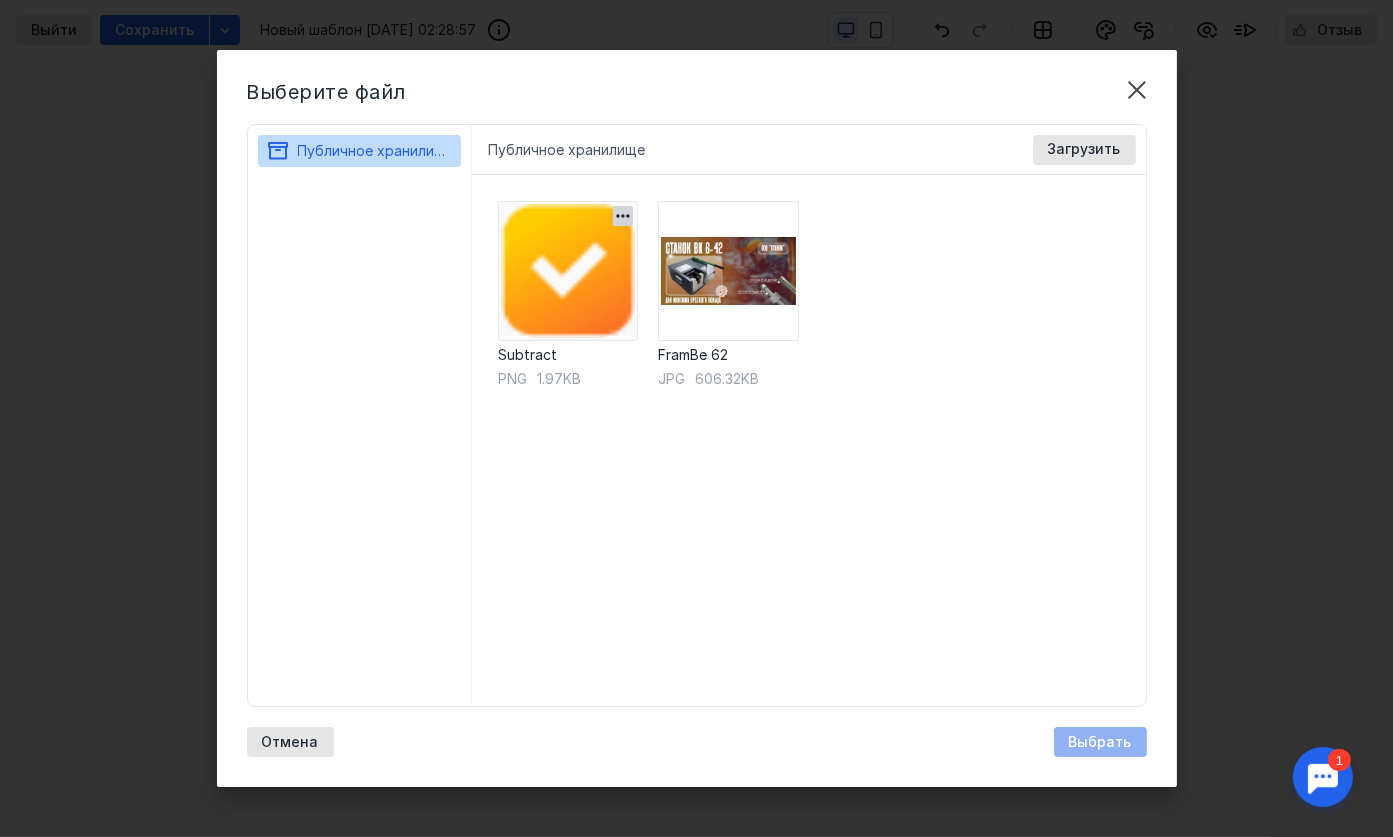 click at bounding box center [568, 271] 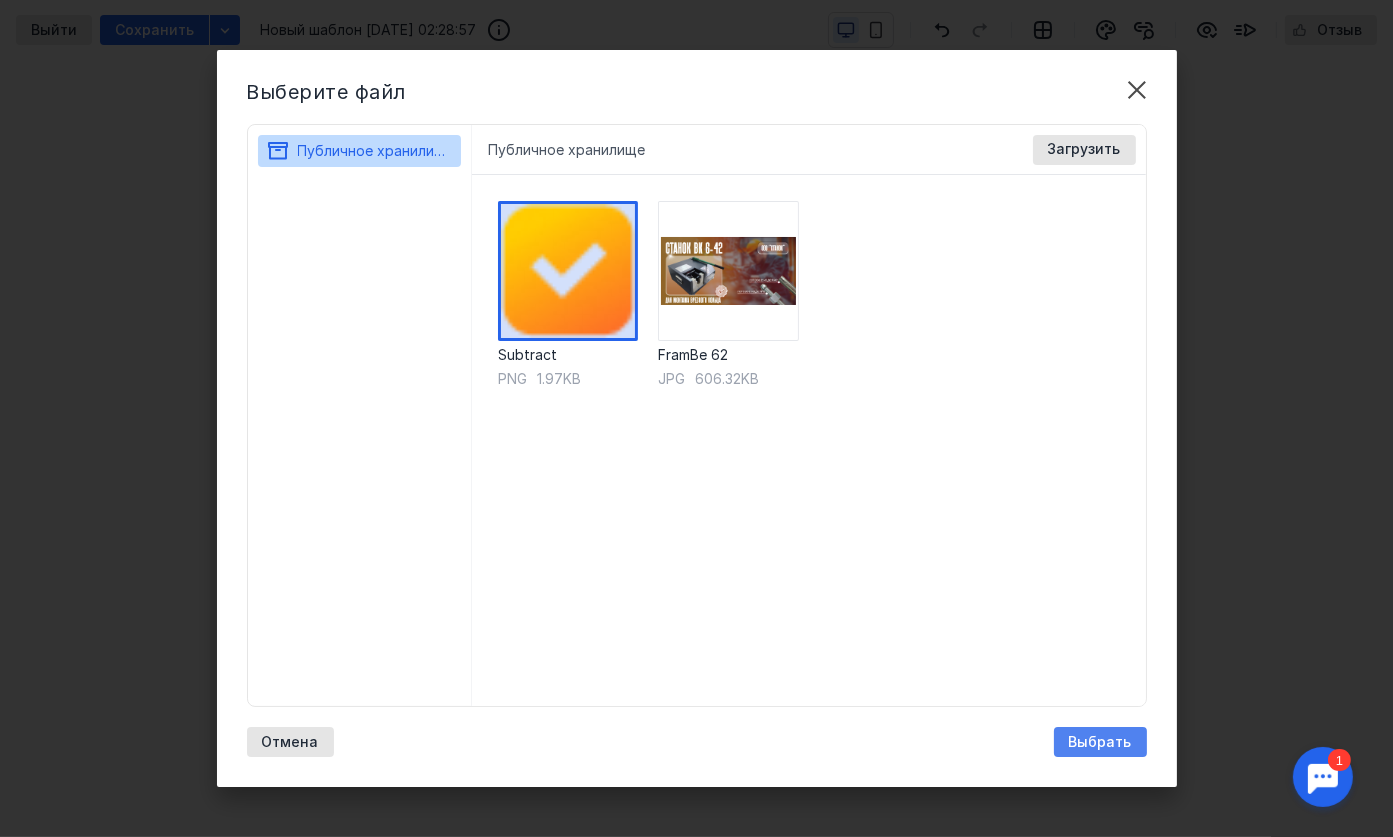 click on "Выбрать" at bounding box center [1100, 742] 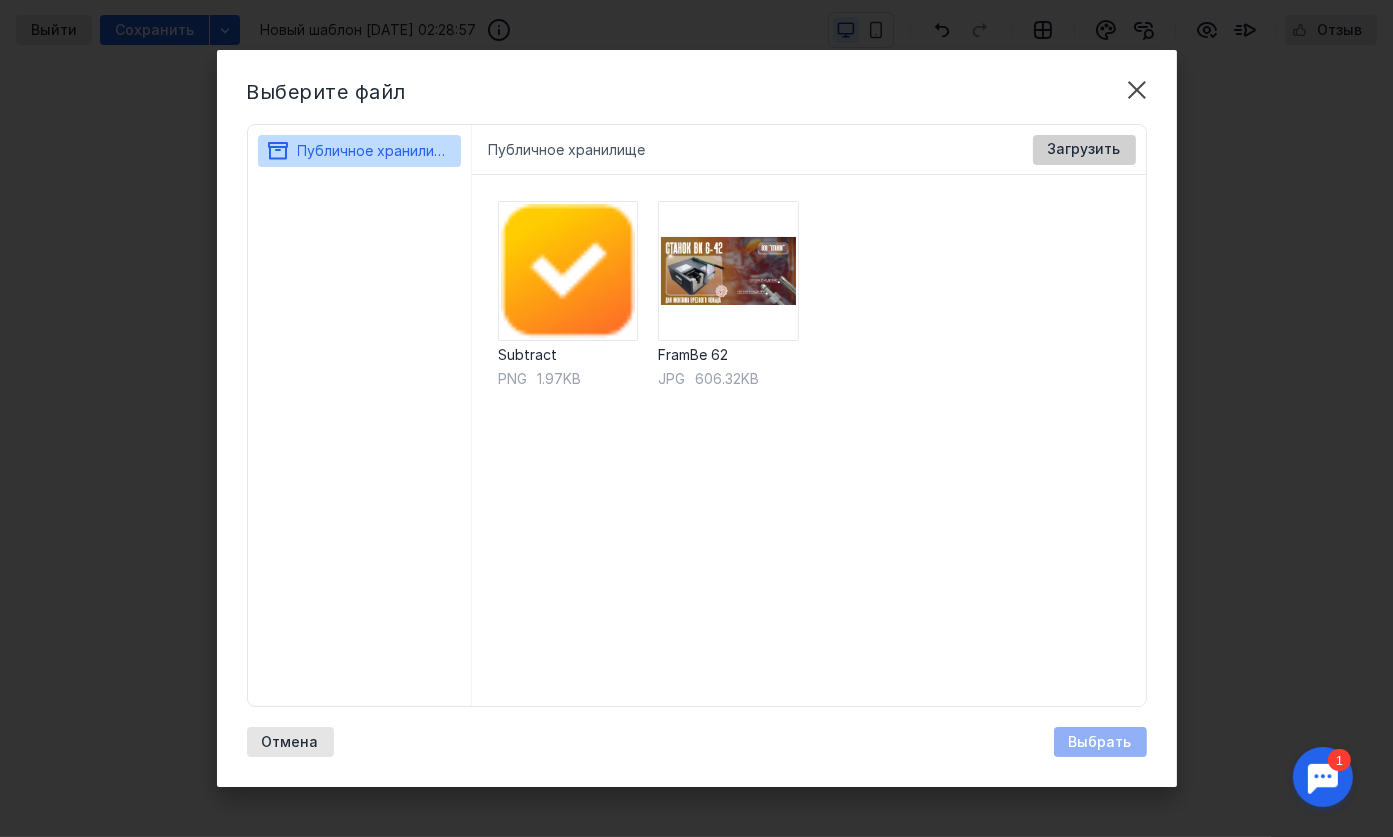 click on "Загрузить" at bounding box center (1084, 149) 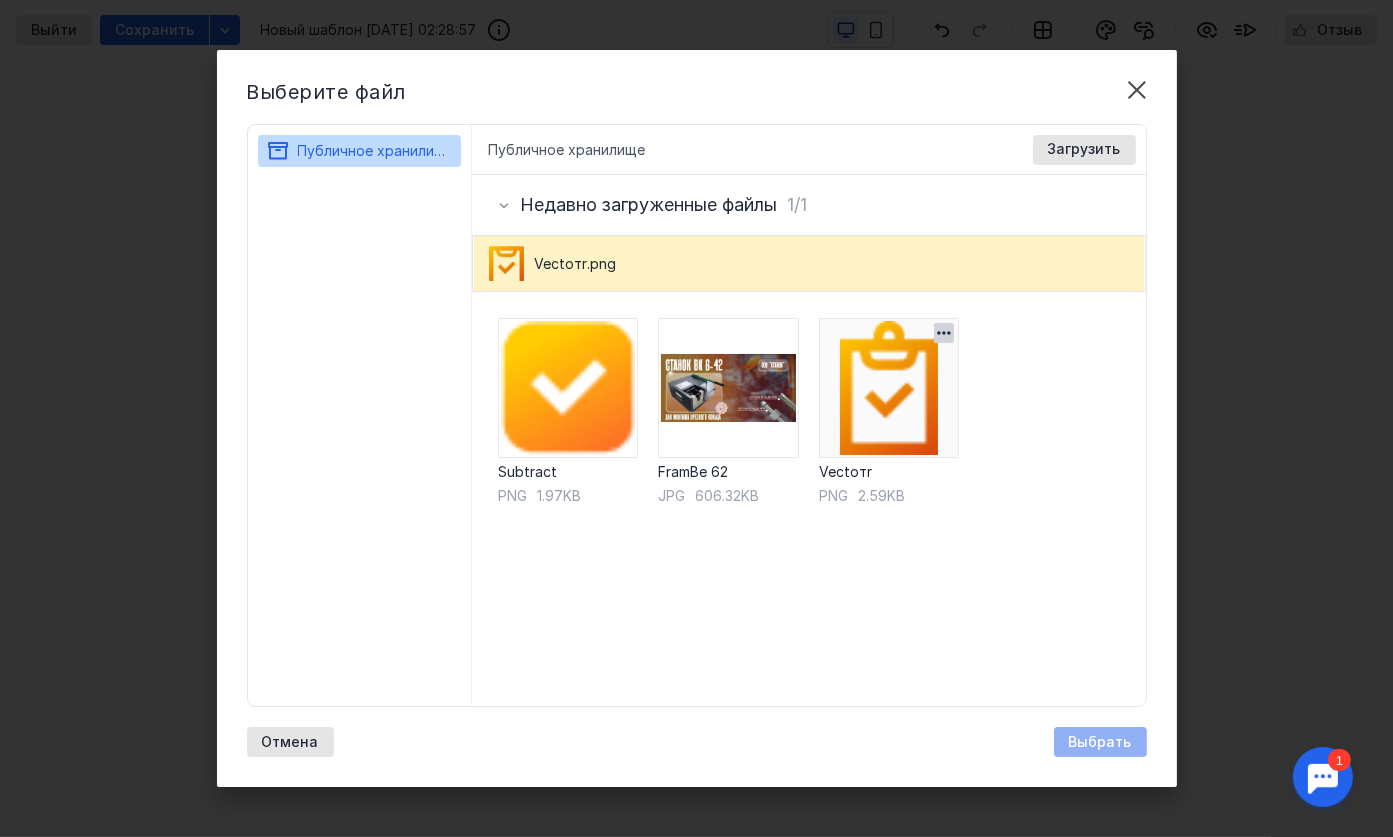 click at bounding box center [889, 388] 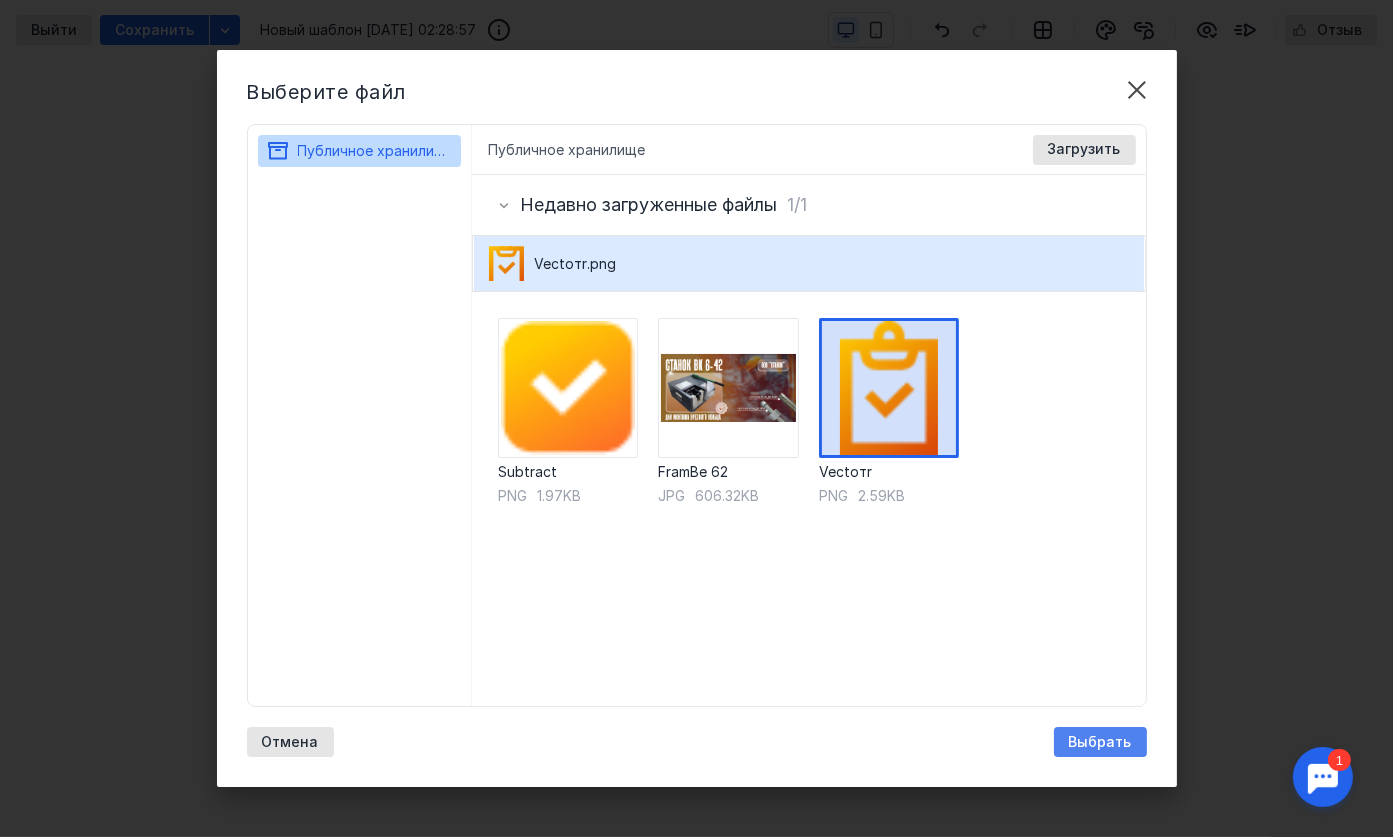 click on "Выбрать" at bounding box center (1100, 742) 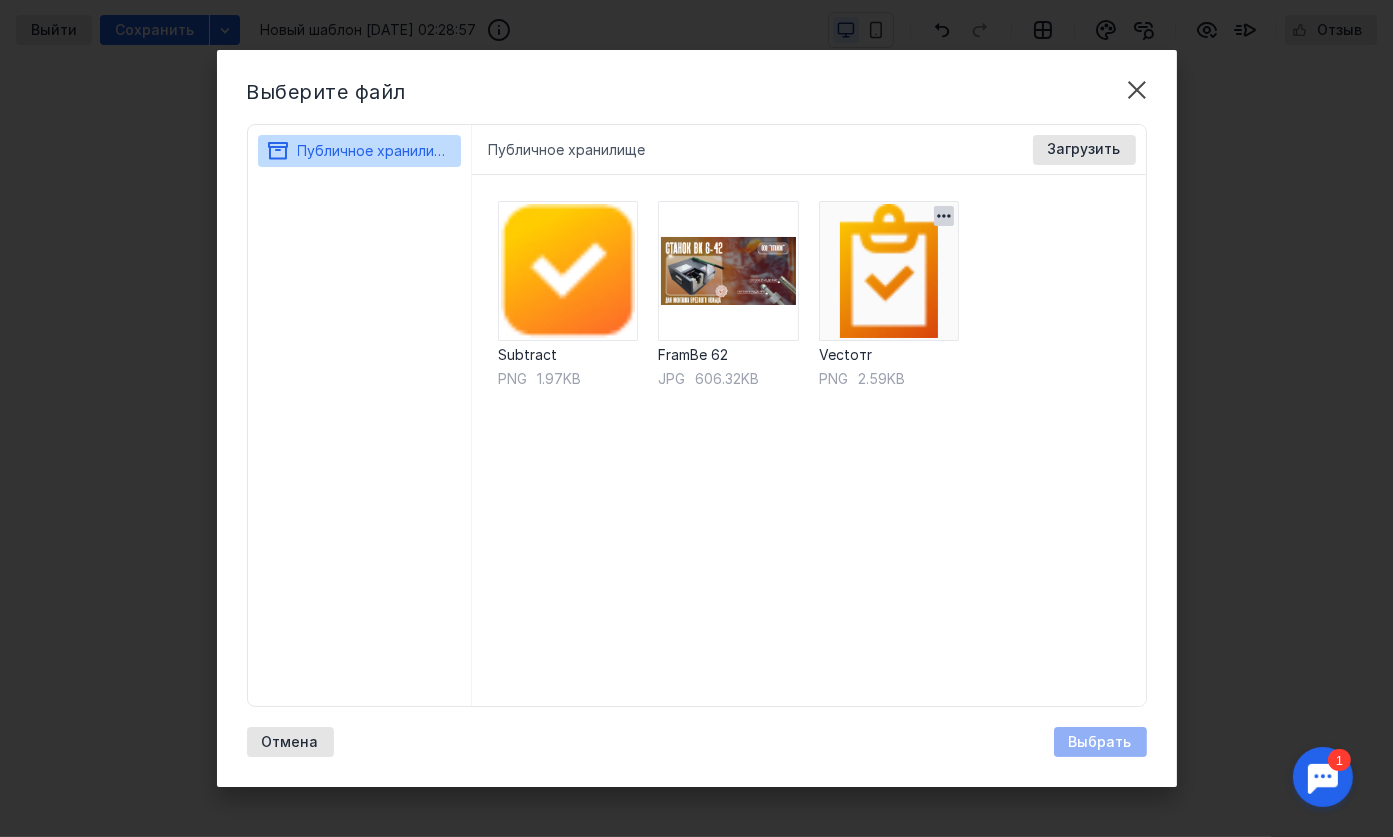click at bounding box center [889, 271] 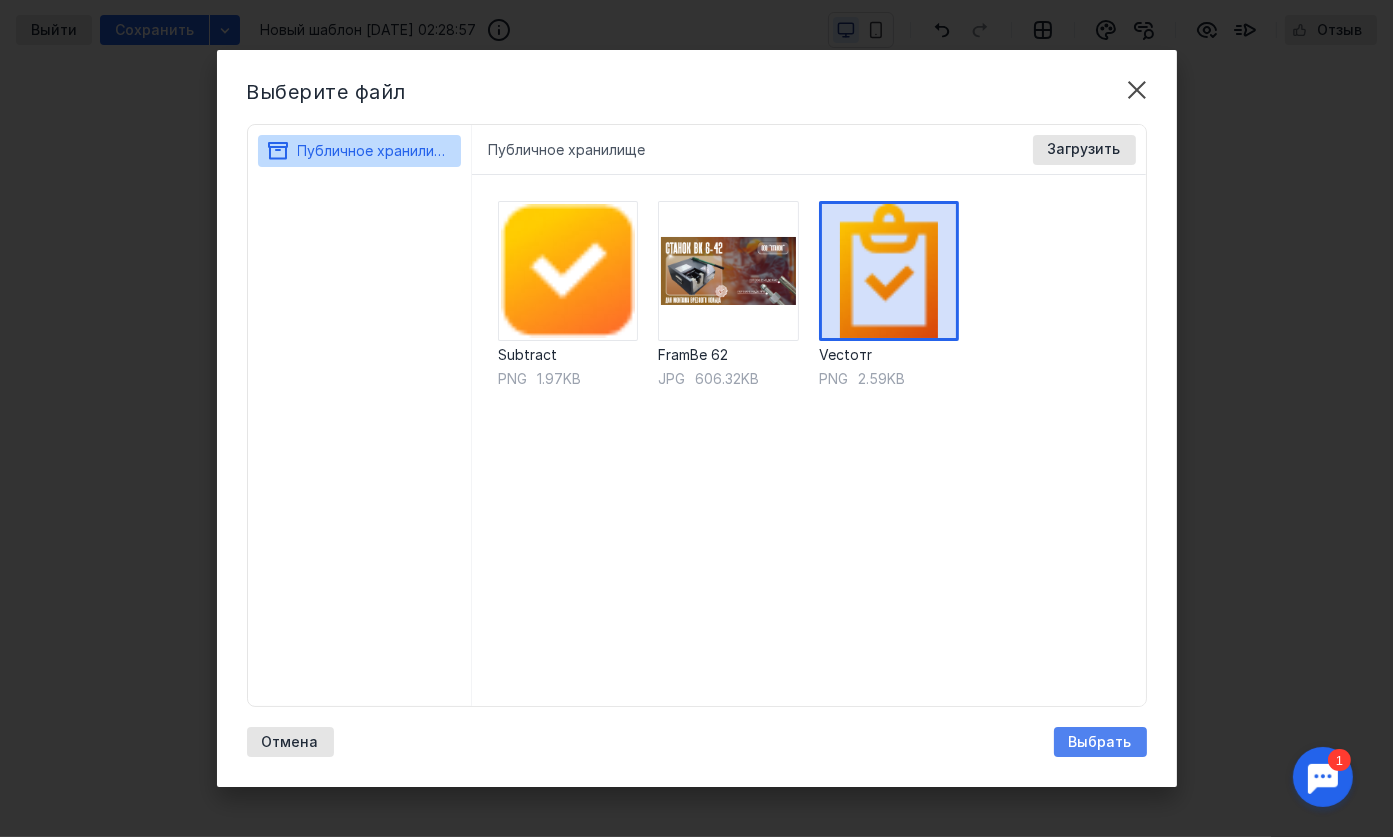 click on "Выбрать" at bounding box center [1100, 742] 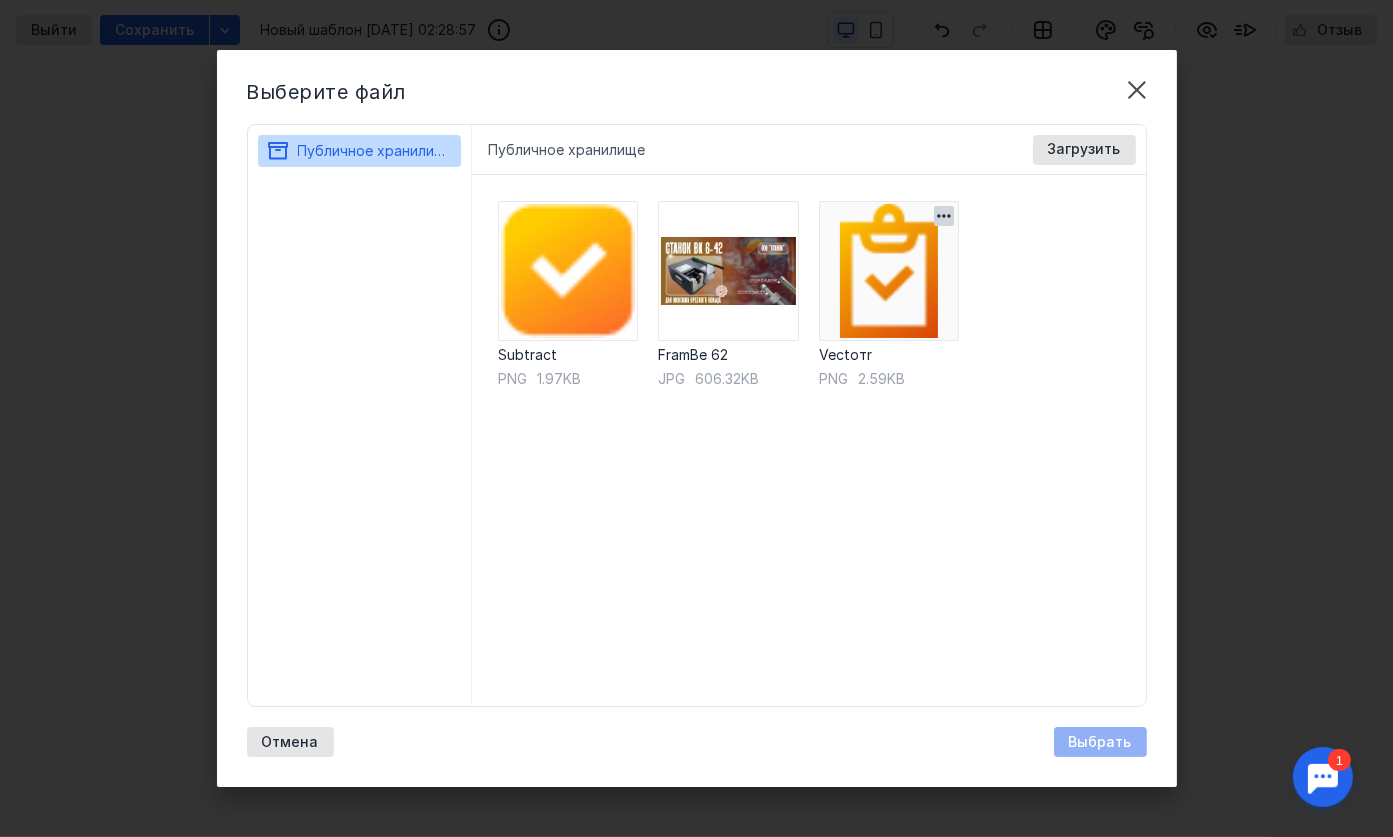 click at bounding box center (889, 271) 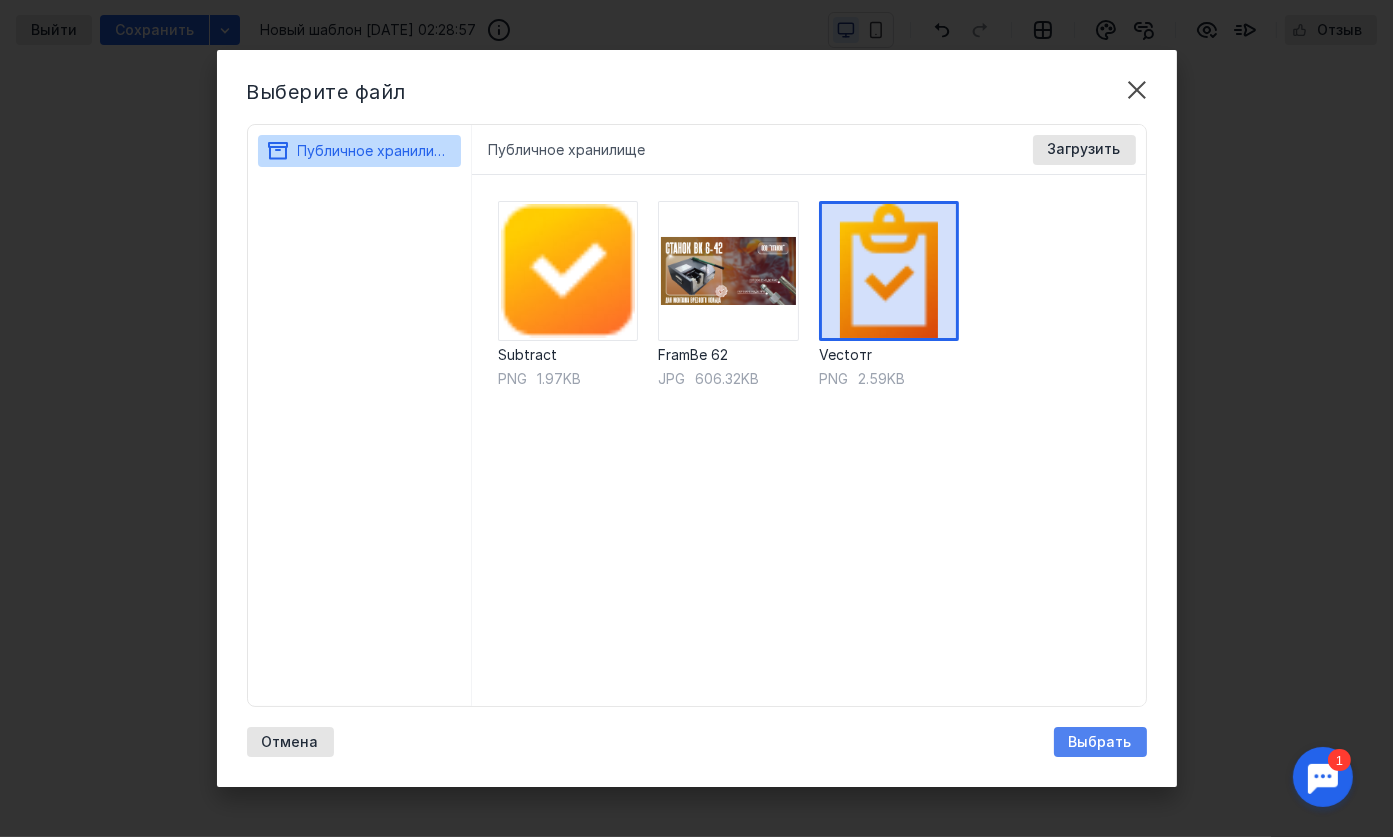 click on "Выбрать" at bounding box center (1100, 742) 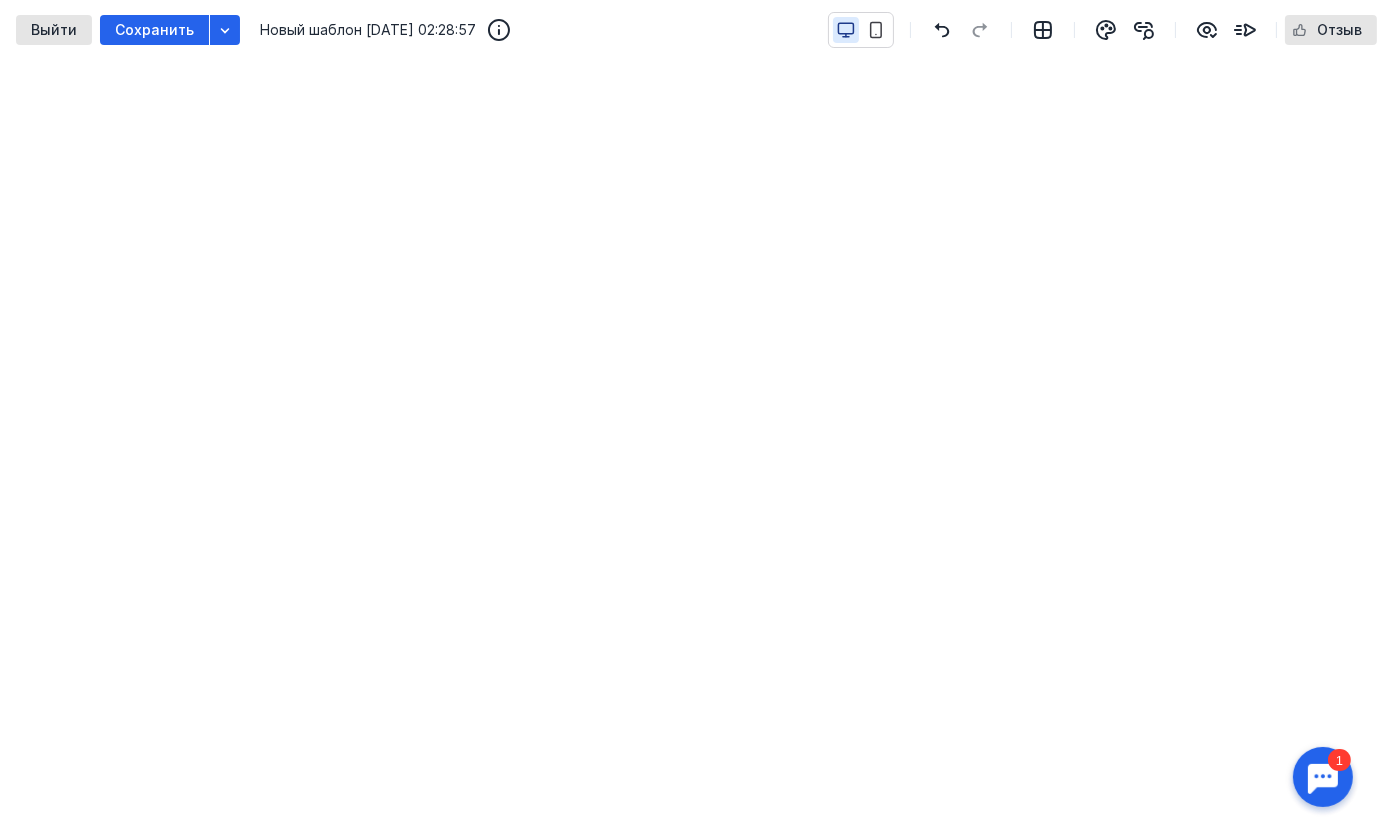 scroll, scrollTop: 0, scrollLeft: 0, axis: both 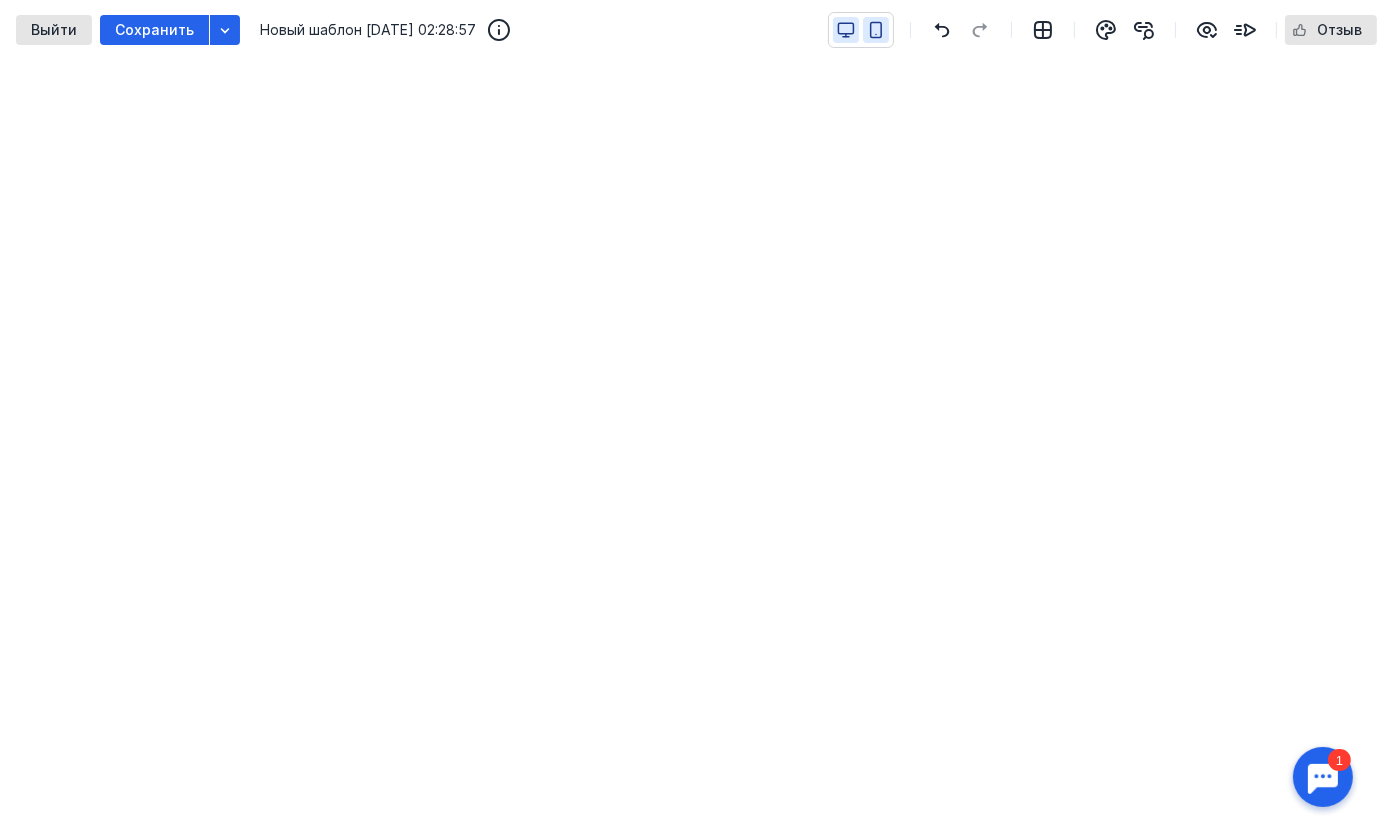 click 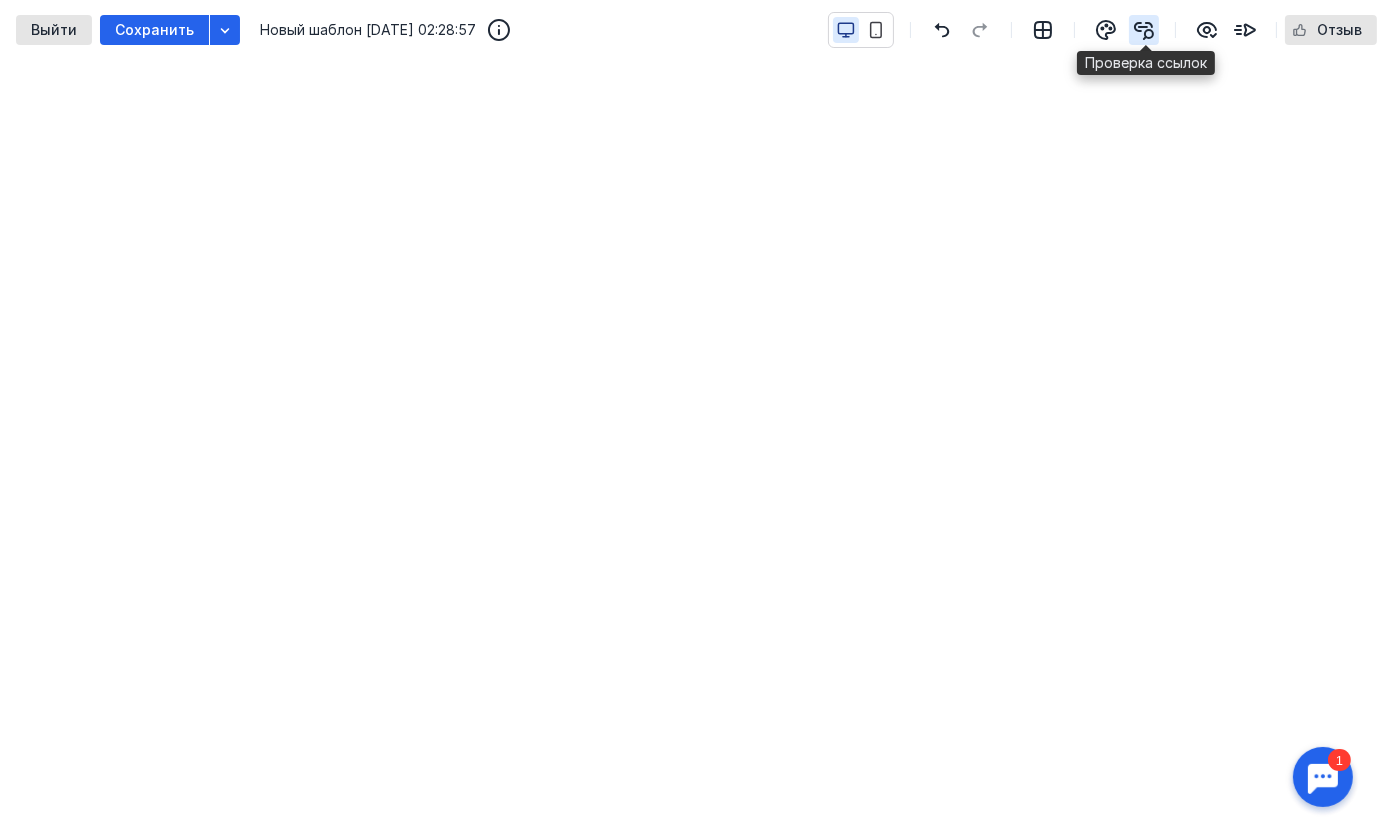 click 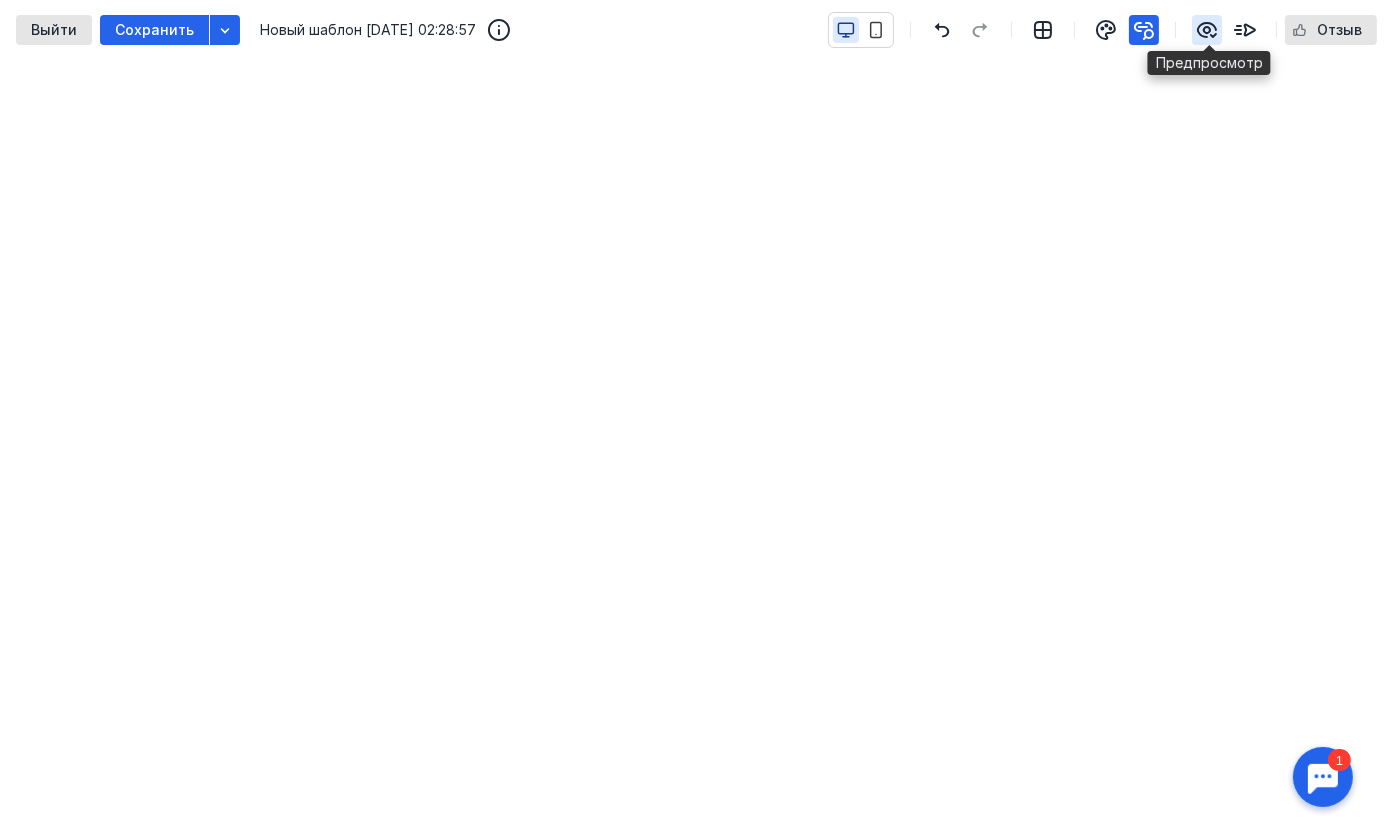 click 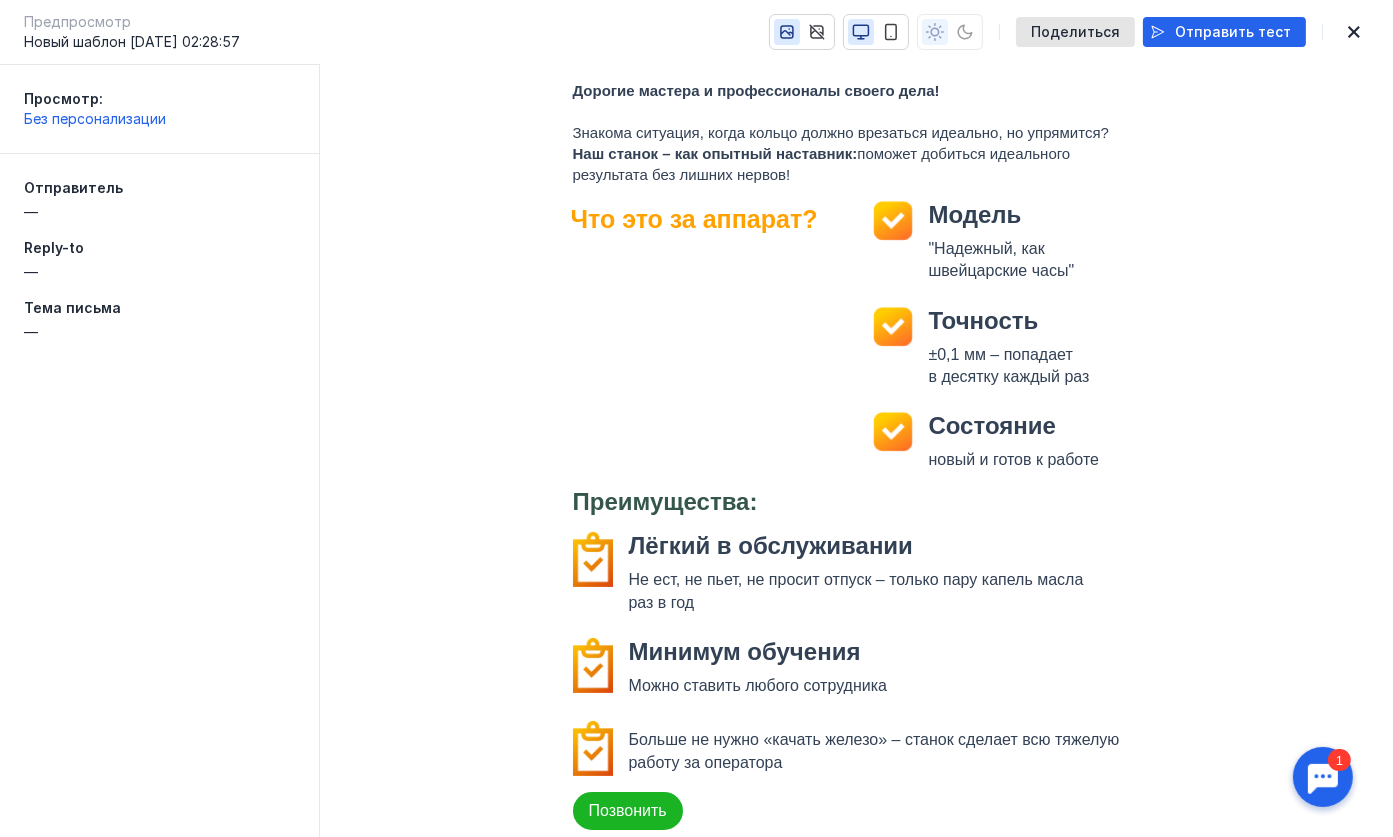 scroll, scrollTop: 0, scrollLeft: 0, axis: both 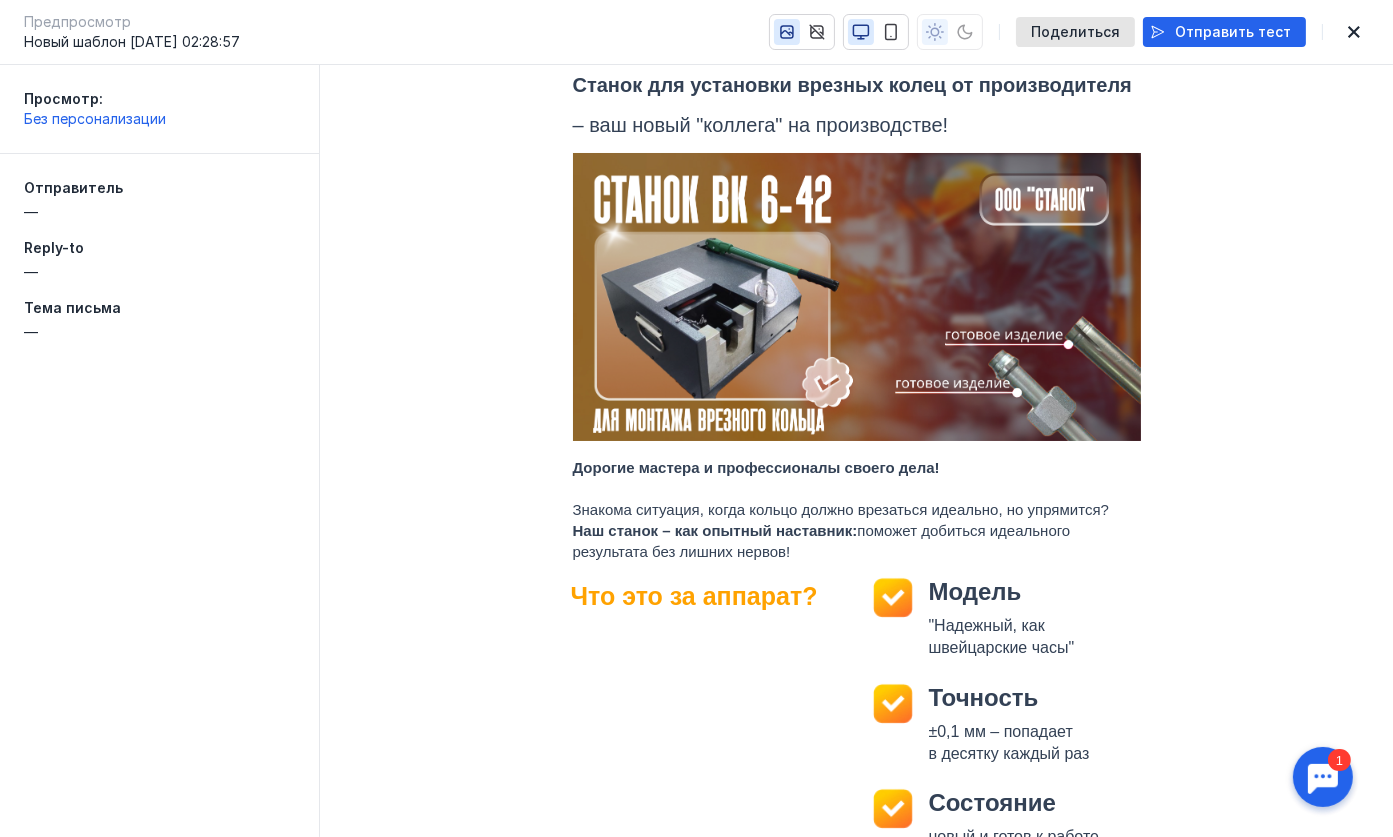 type 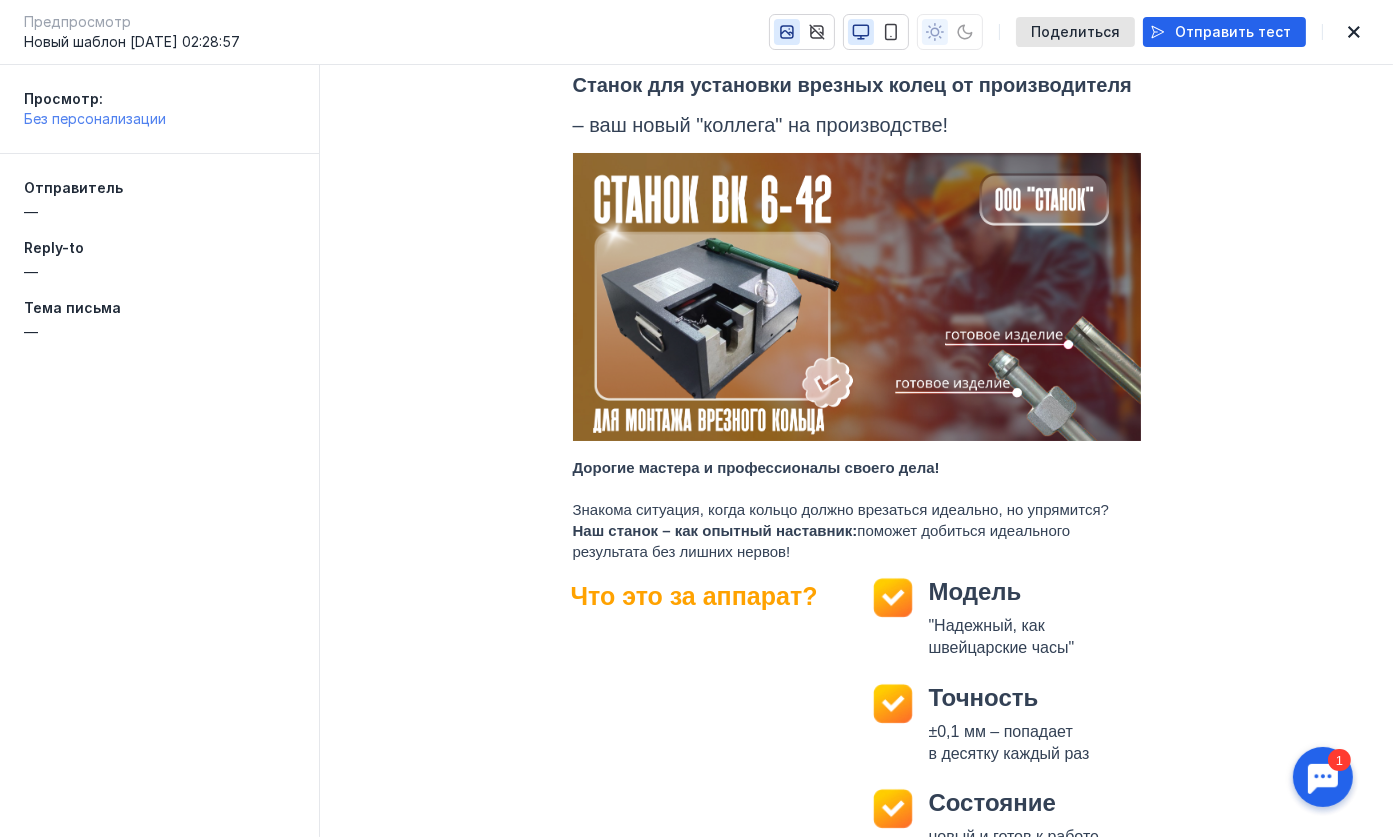 click on "Без персонализации" at bounding box center [95, 118] 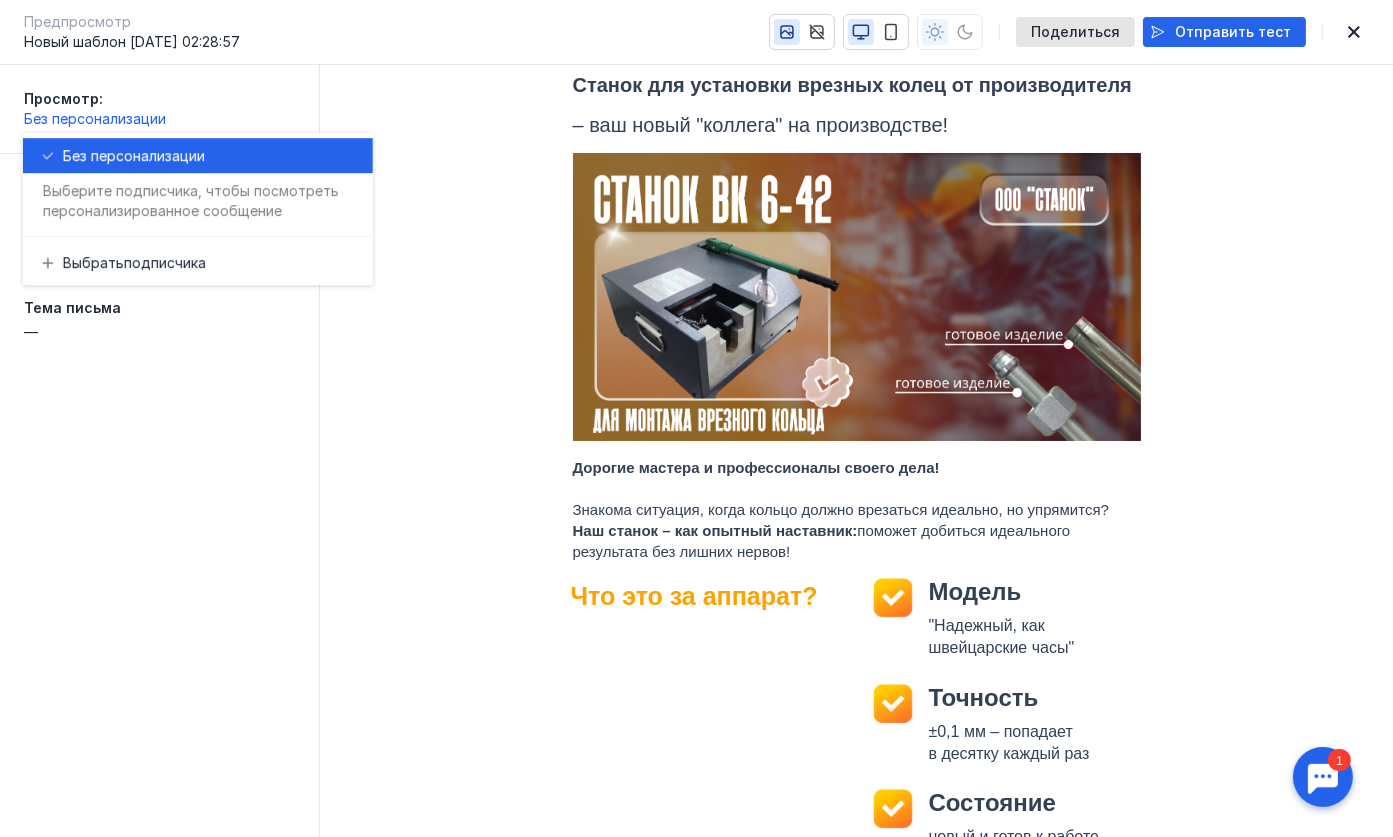 click on "Станок для установки врезных колец от производителя
– ваш новый "коллега" на производстве!" at bounding box center [855, 105] 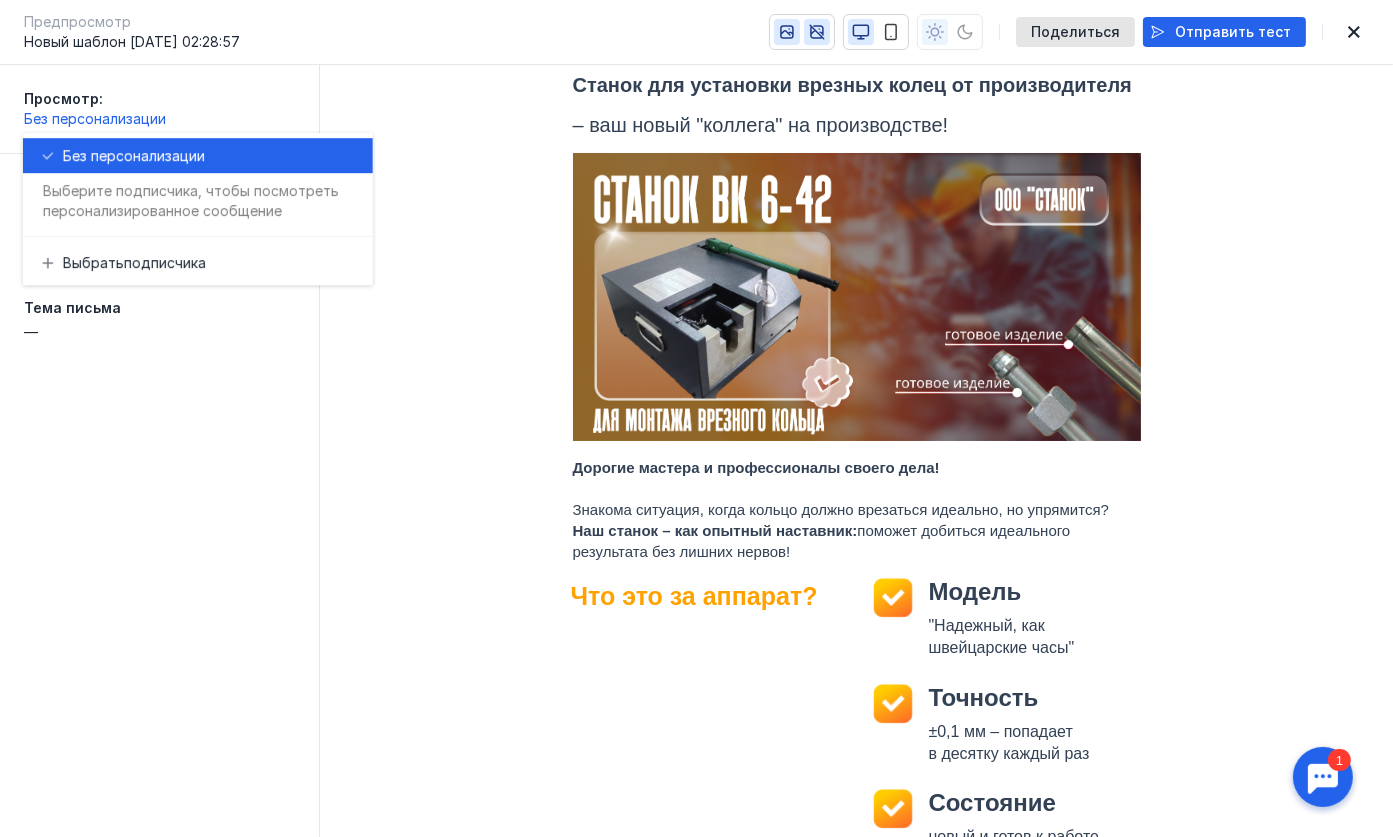 click at bounding box center (817, 32) 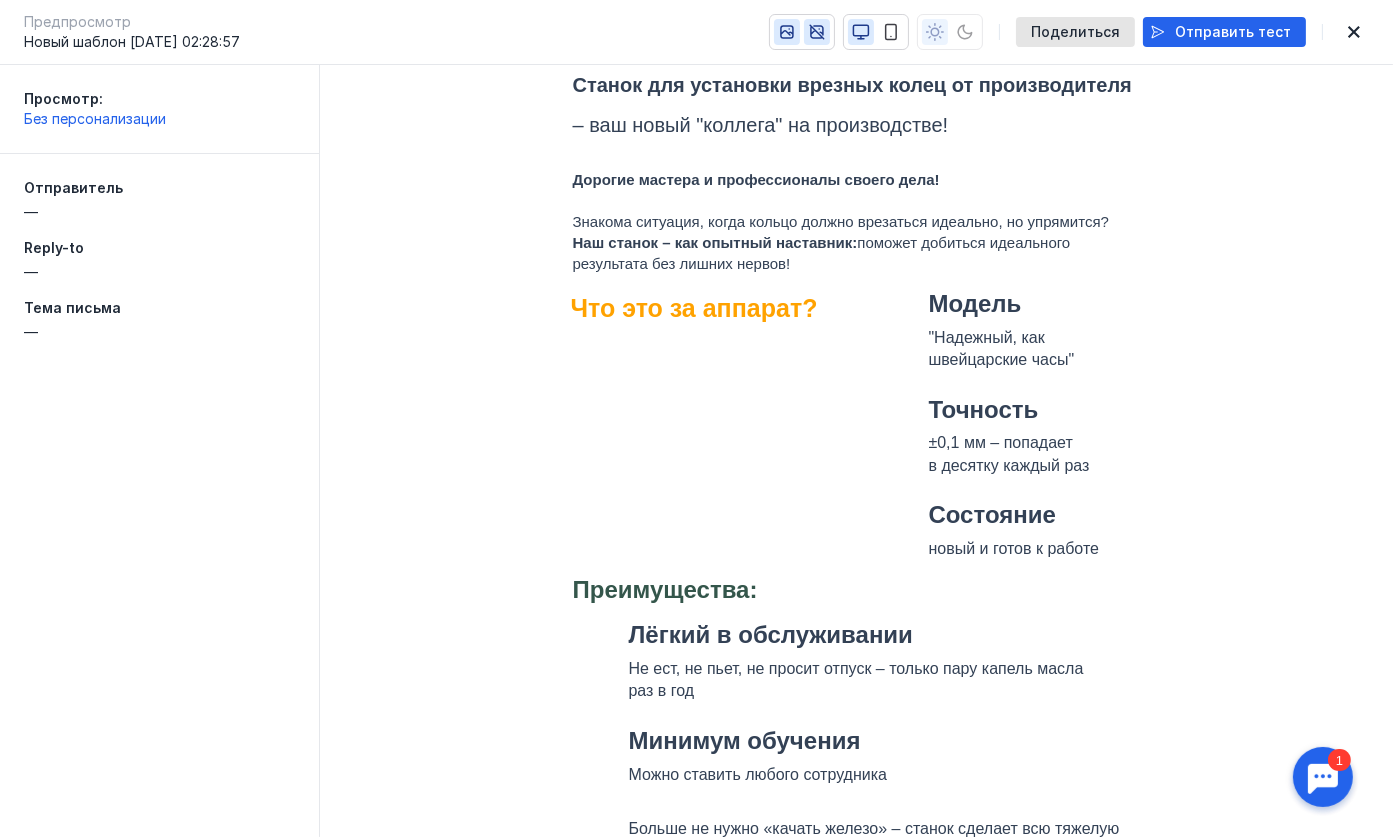 click 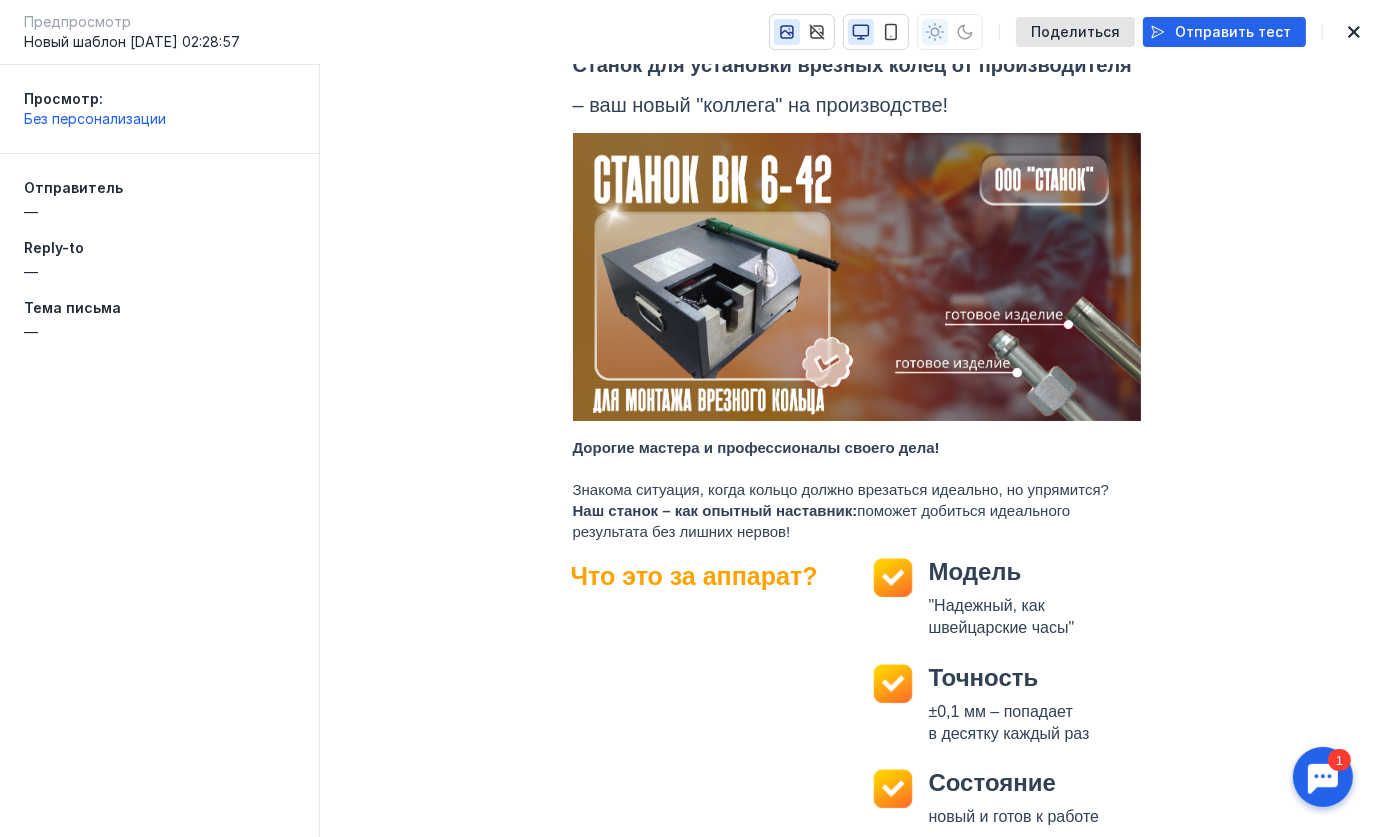 scroll, scrollTop: 0, scrollLeft: 0, axis: both 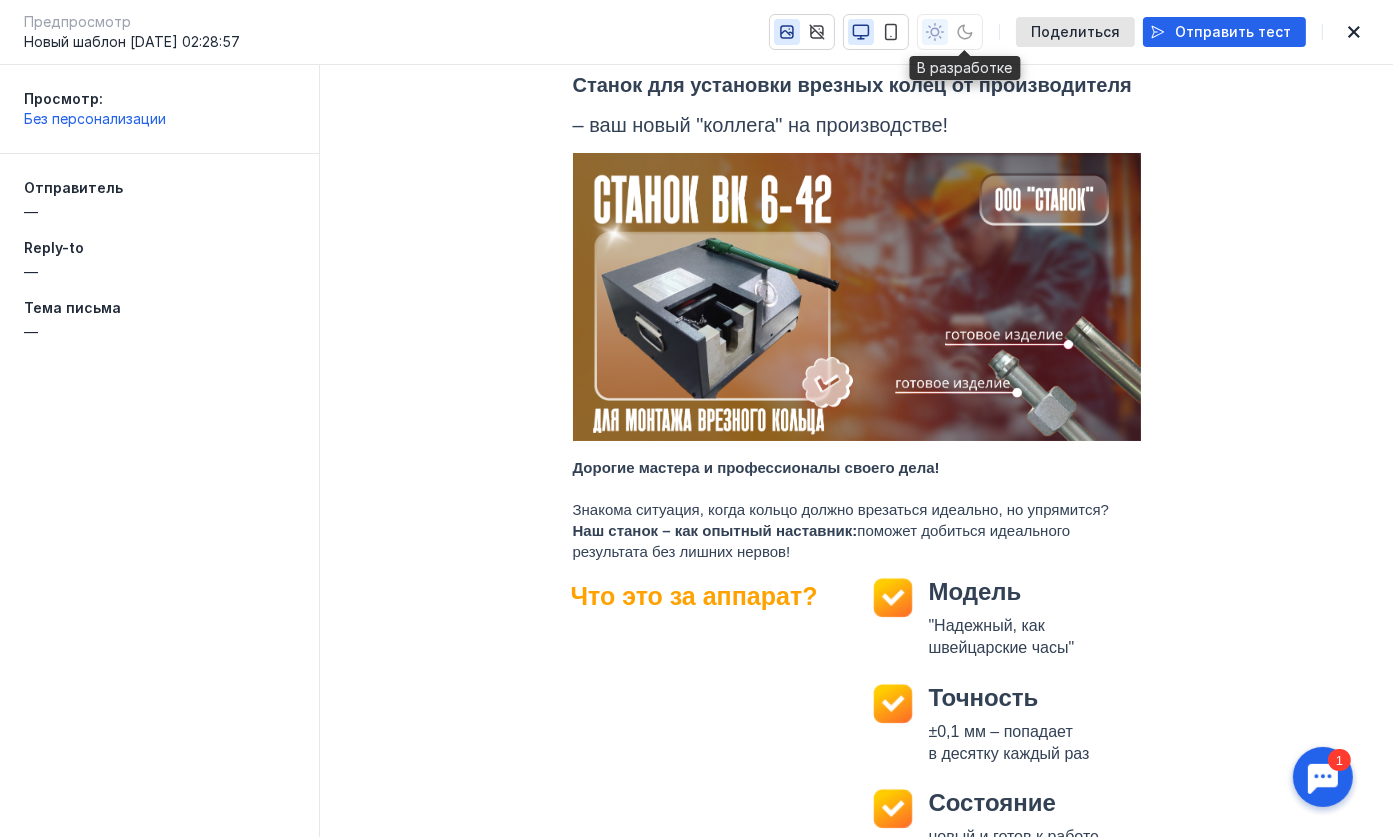 click at bounding box center (950, 32) 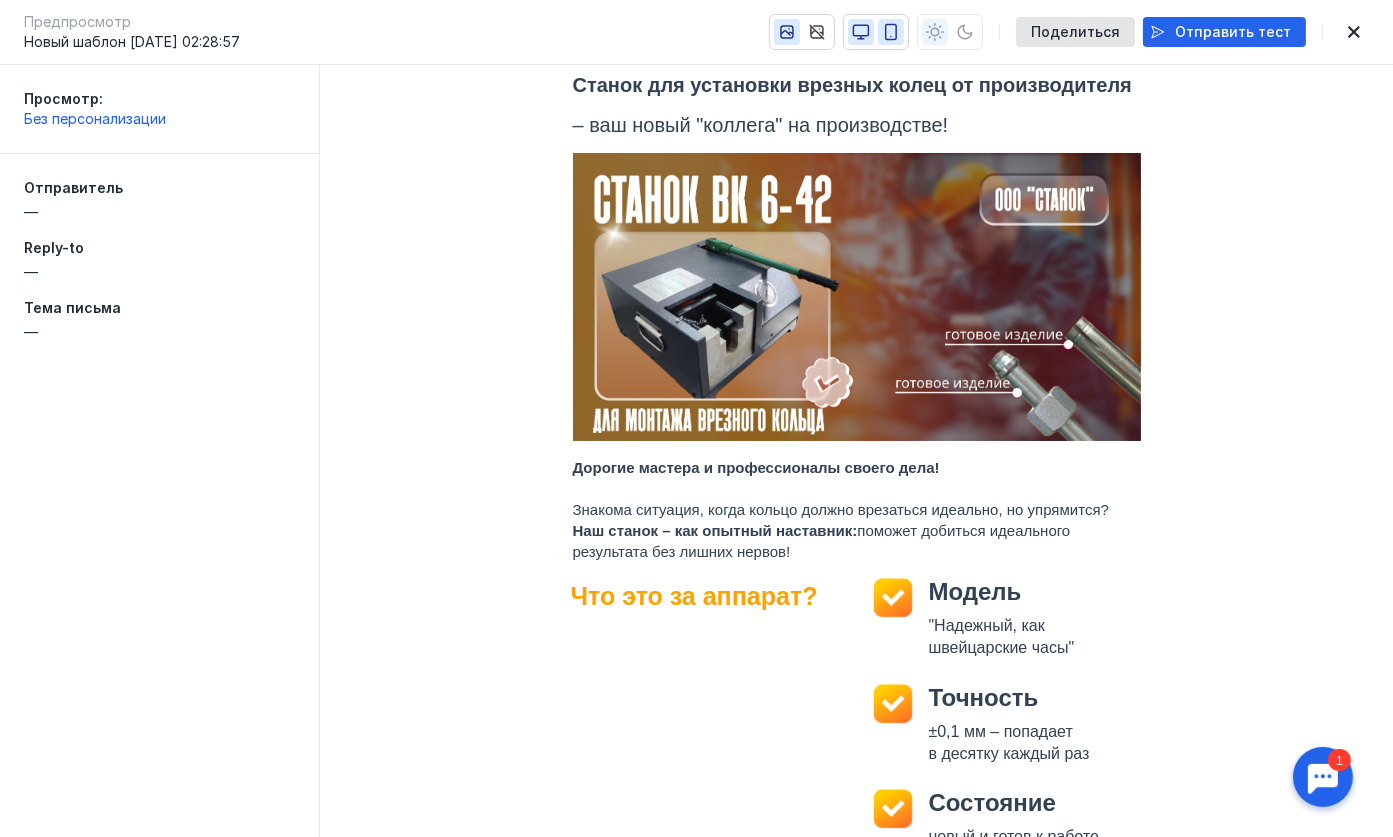 click 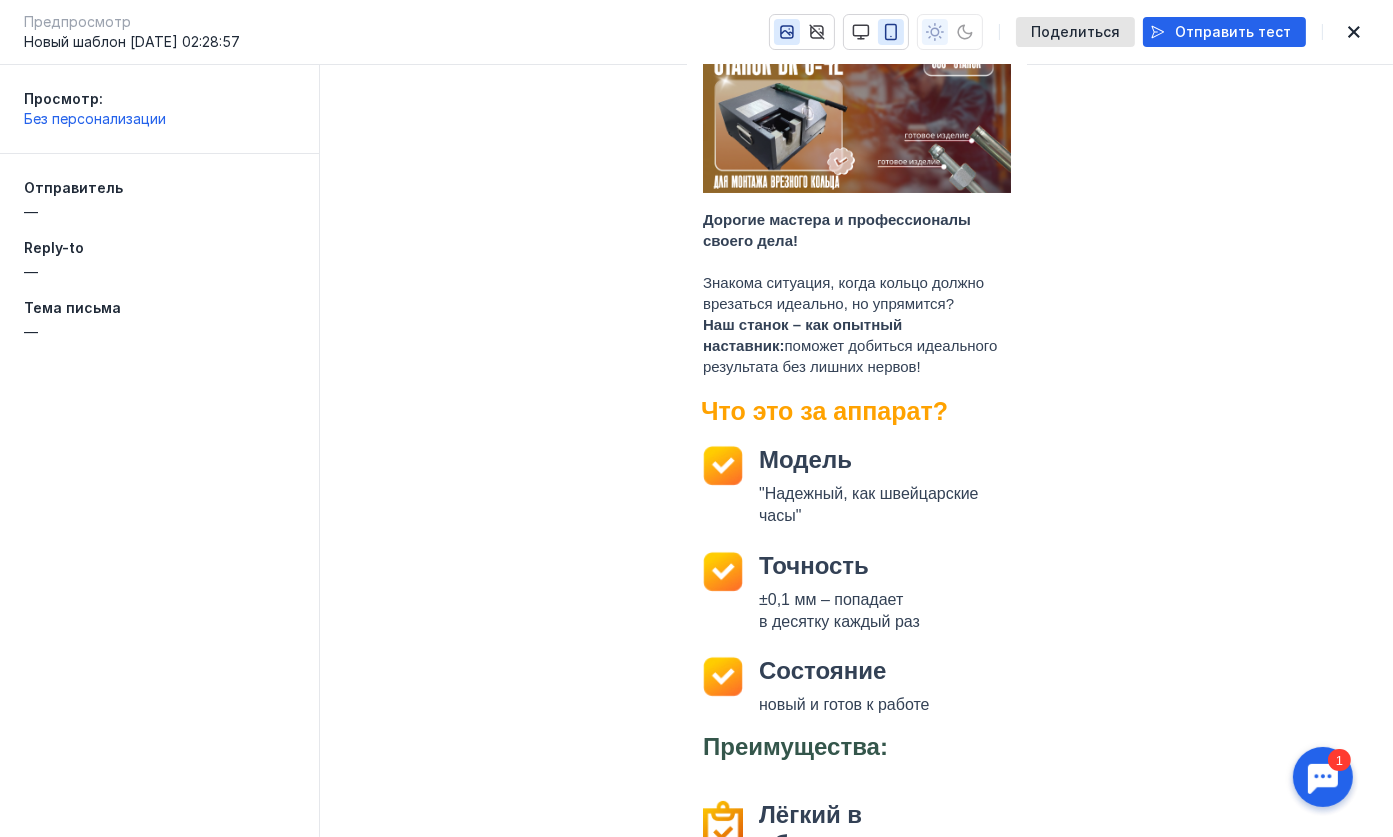 scroll, scrollTop: 0, scrollLeft: 0, axis: both 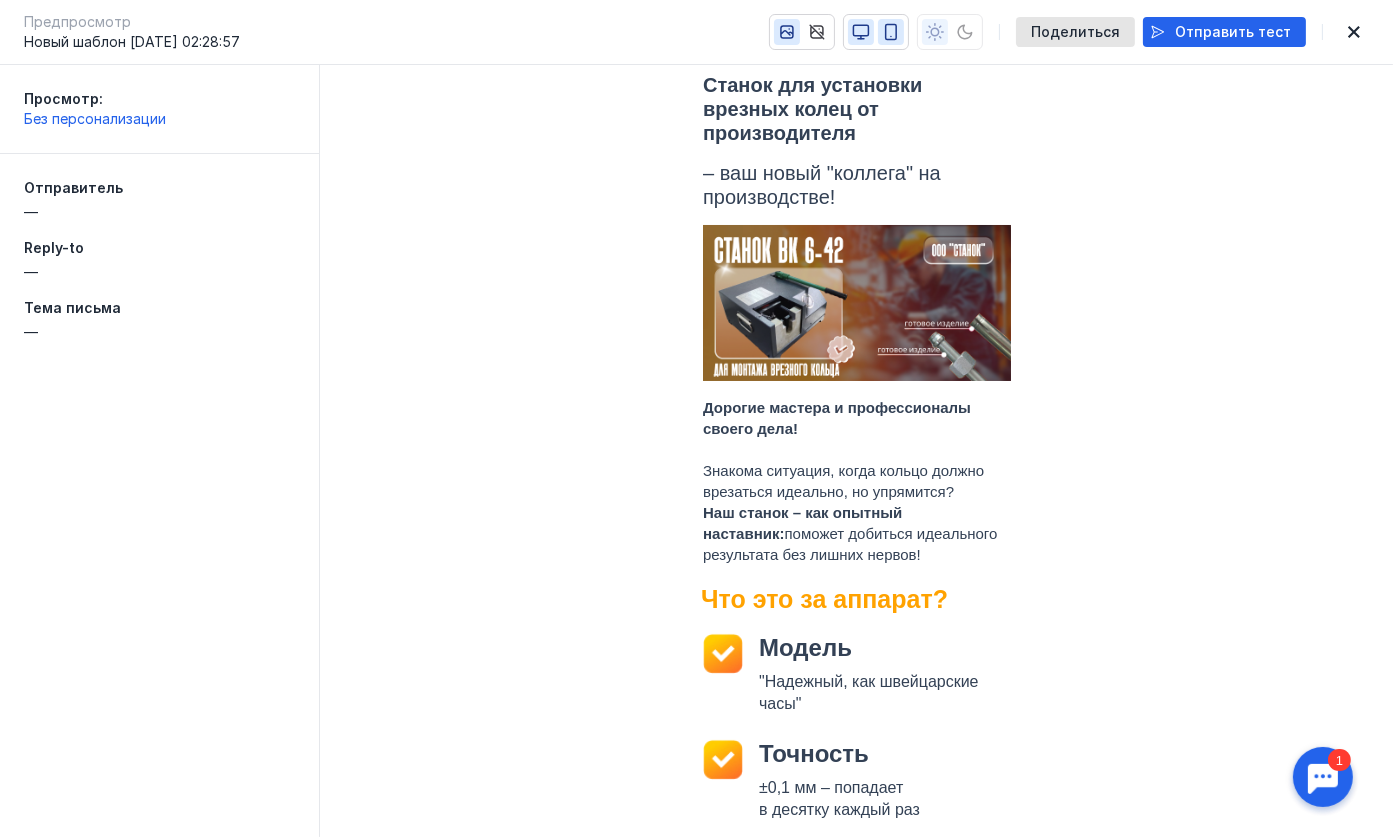 click 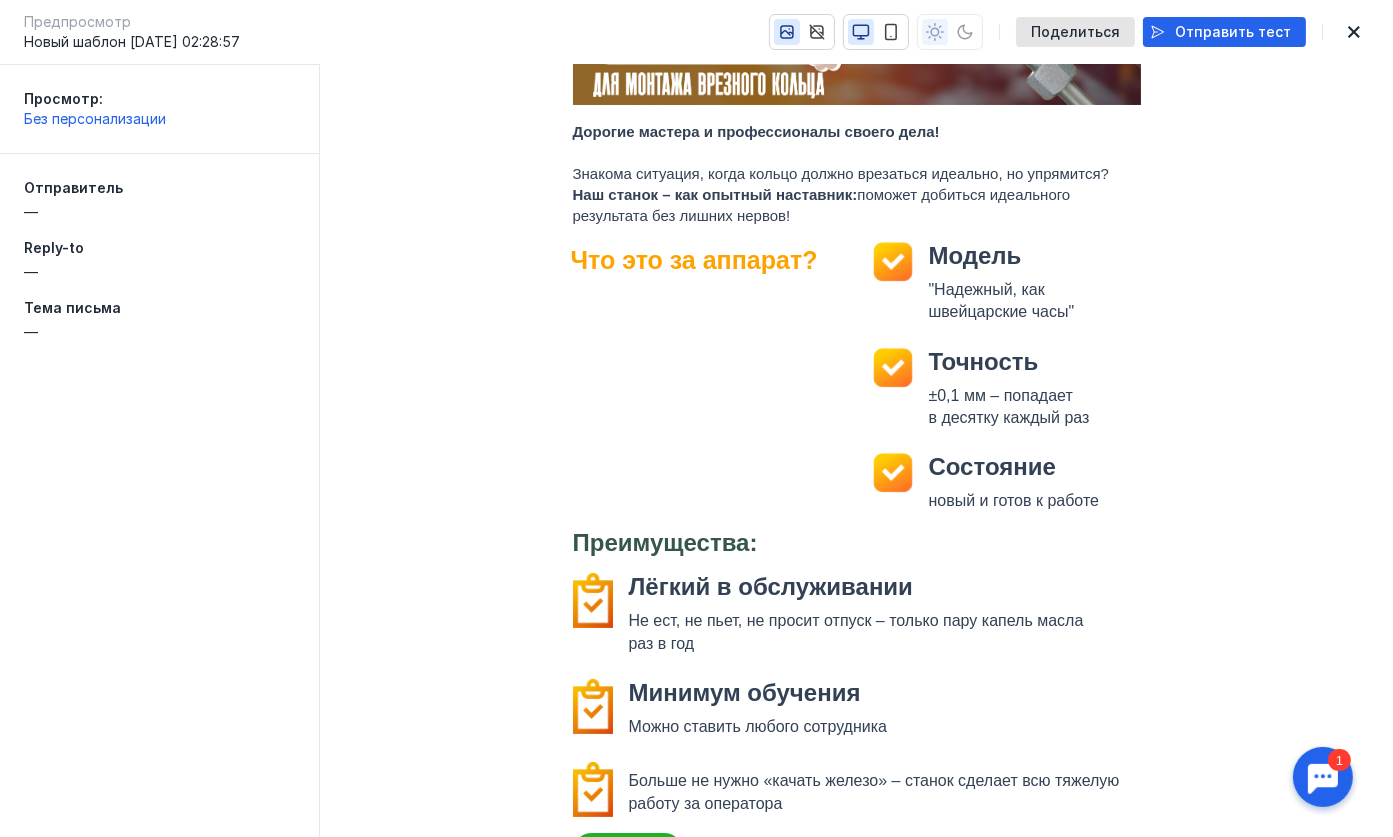 scroll, scrollTop: 373, scrollLeft: 0, axis: vertical 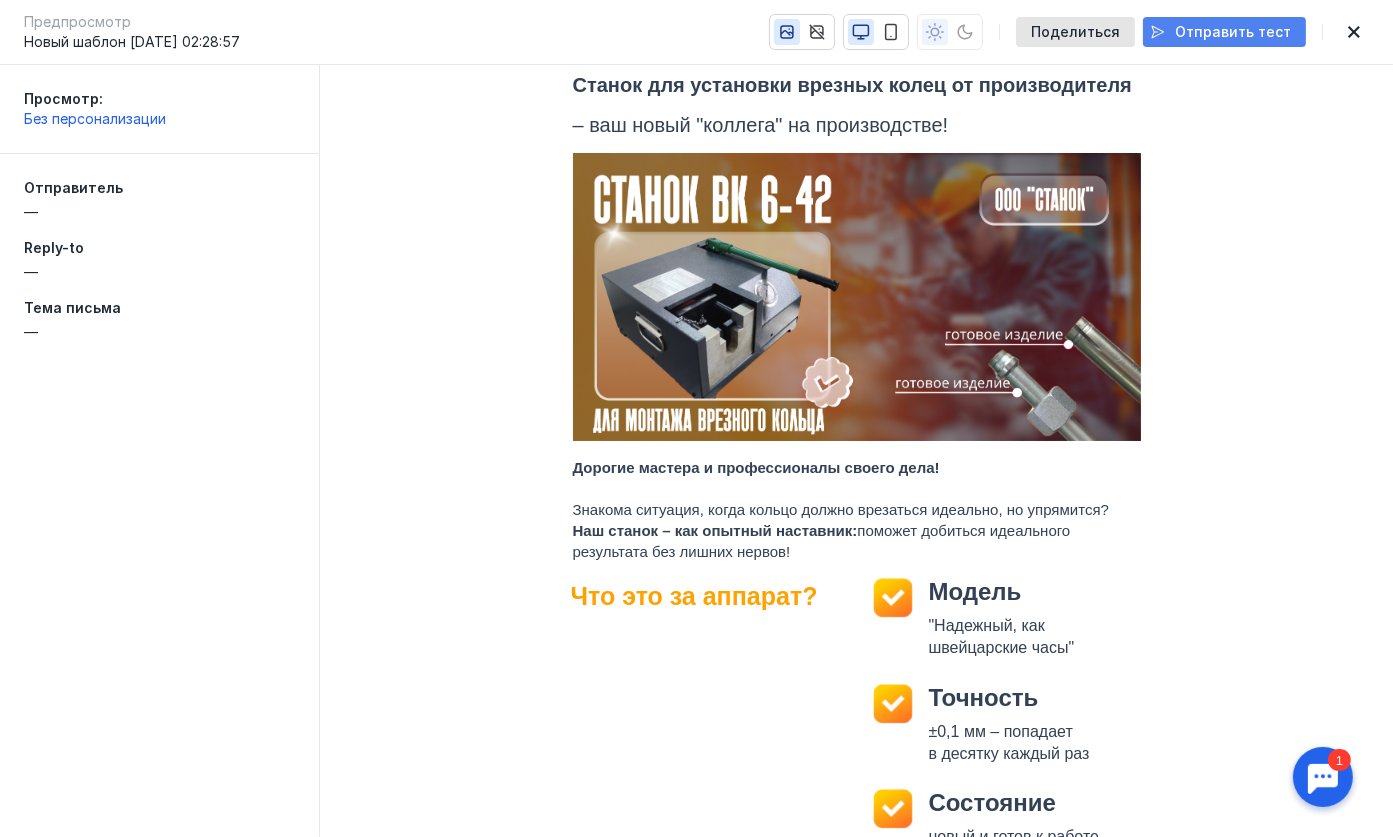 click on "Отправить тест" at bounding box center (1233, 32) 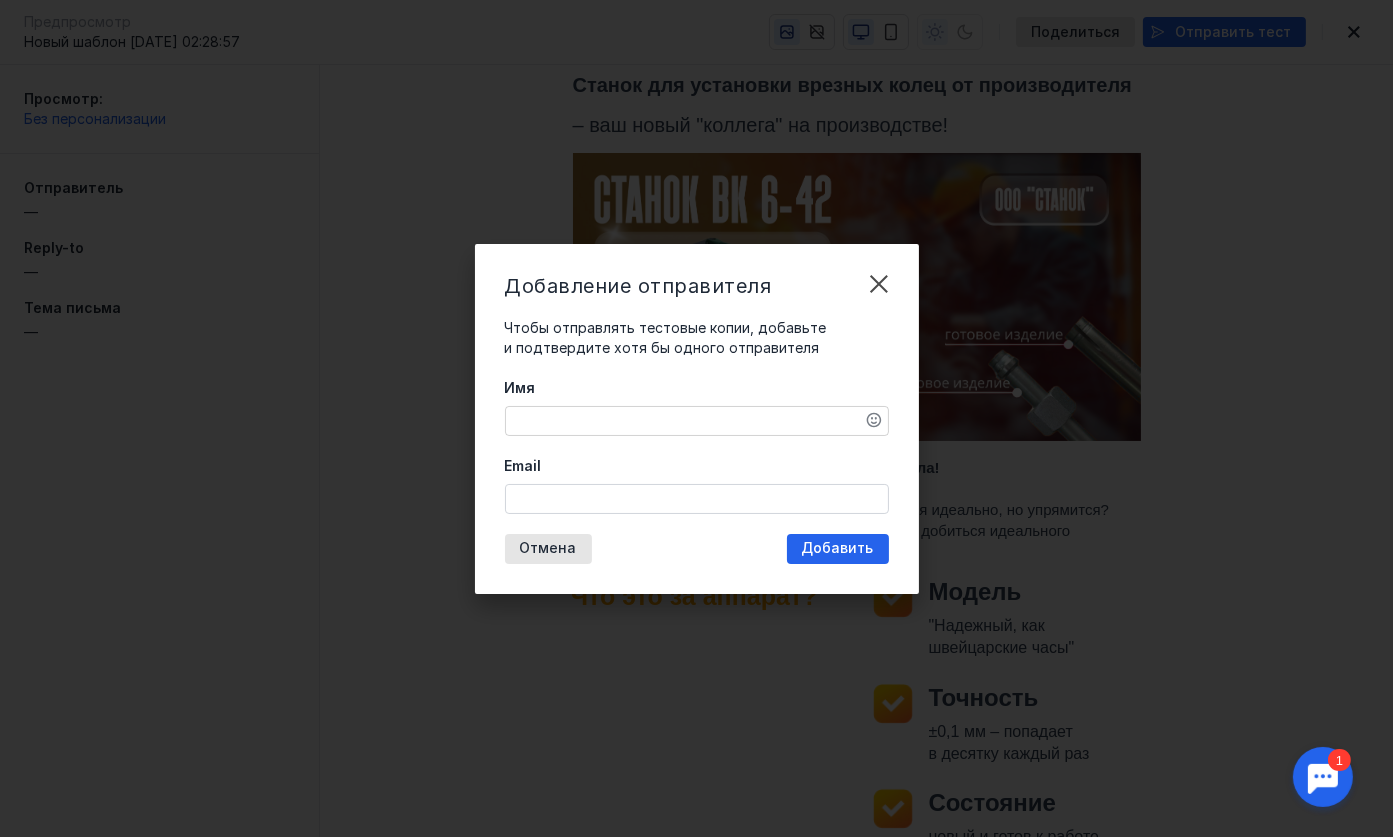 click on "Имя" at bounding box center (697, 421) 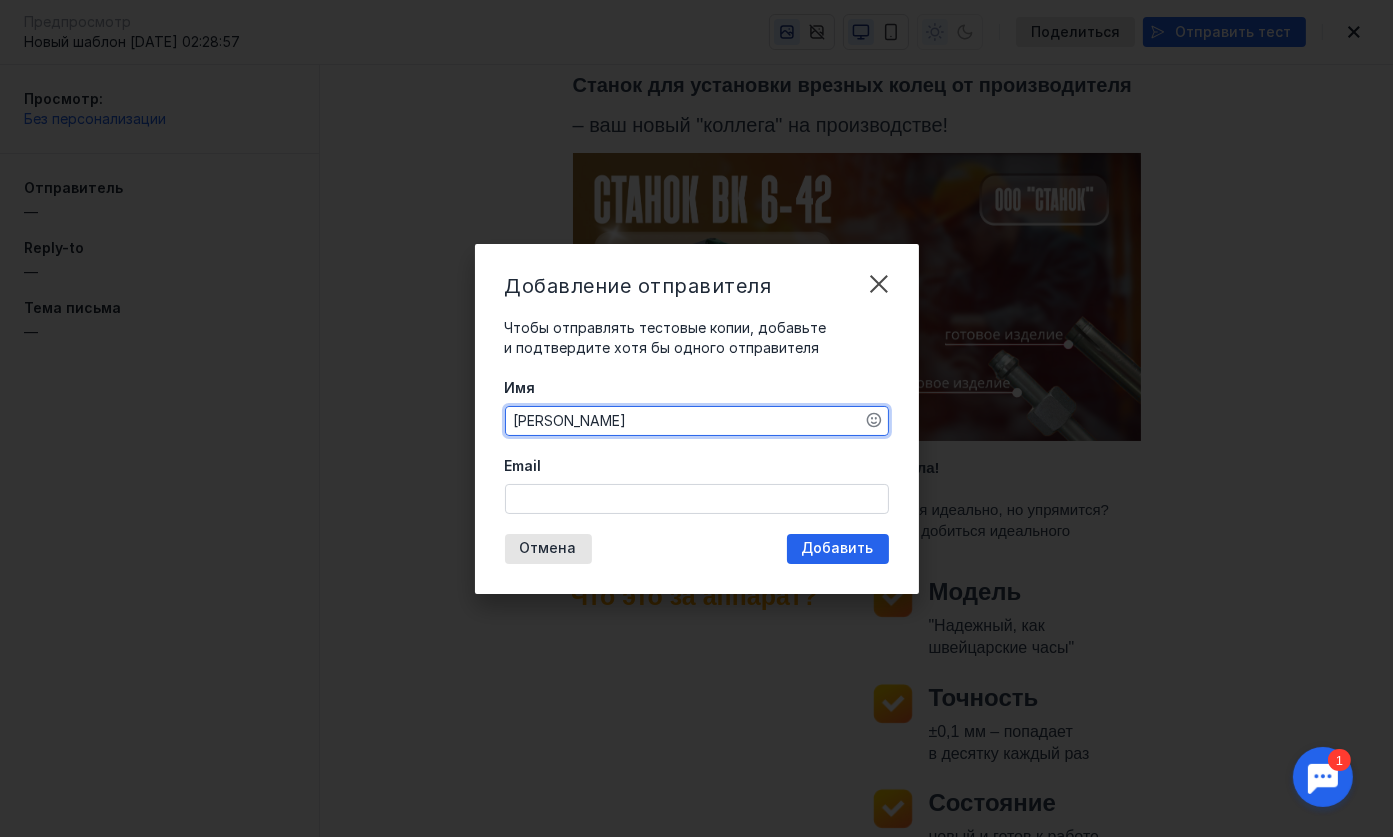 type on "[PERSON_NAME]" 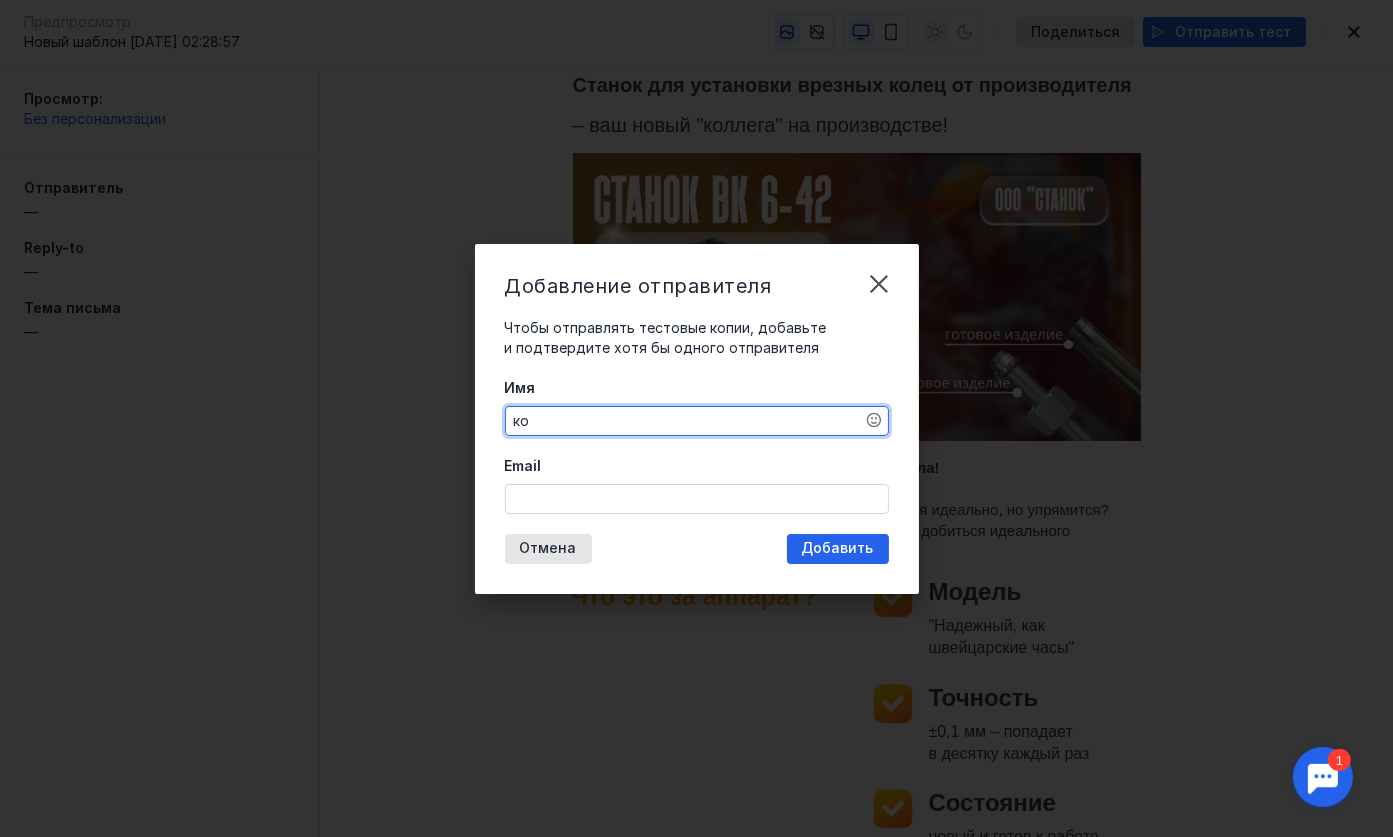type on "к" 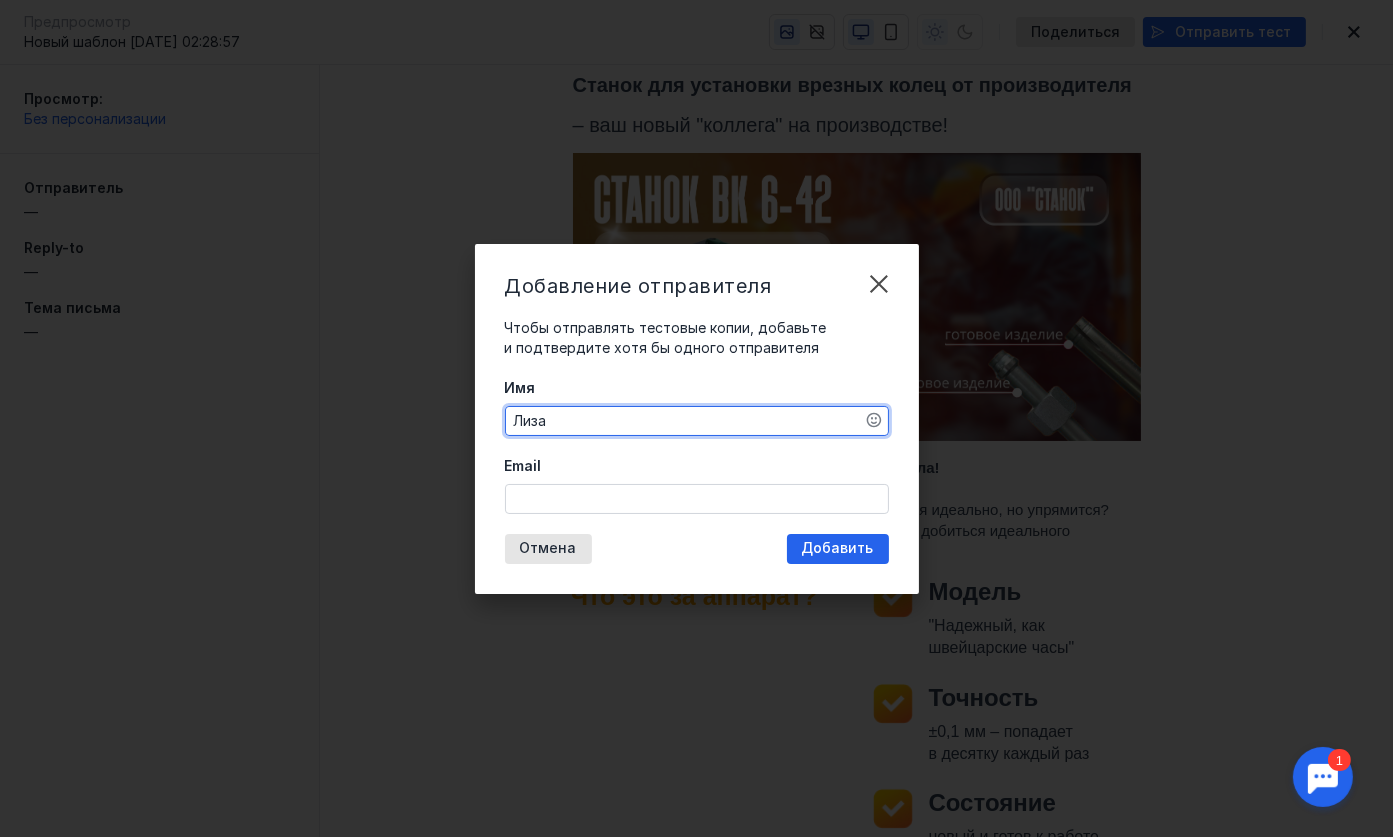 type on "Лиза" 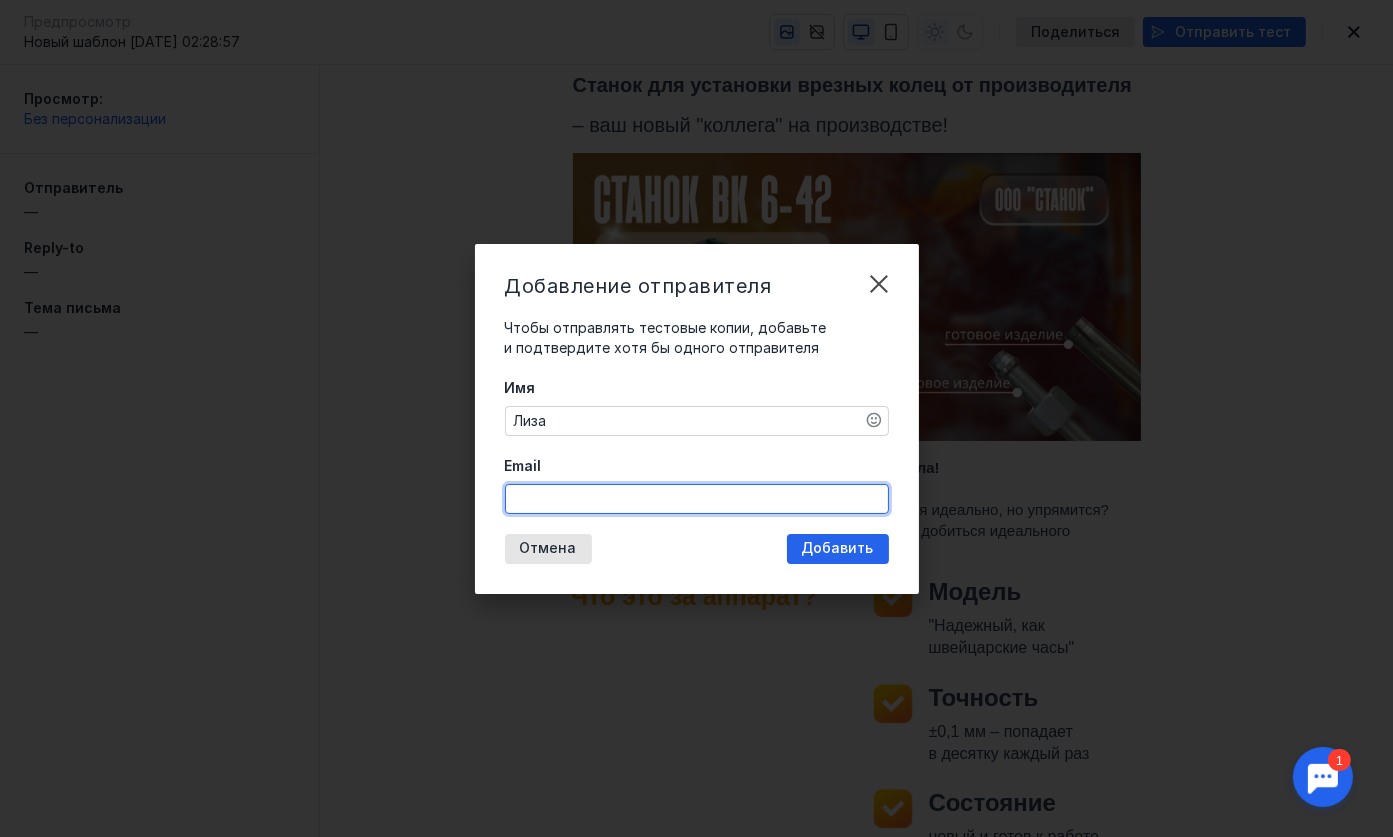 click on "Email" at bounding box center (697, 499) 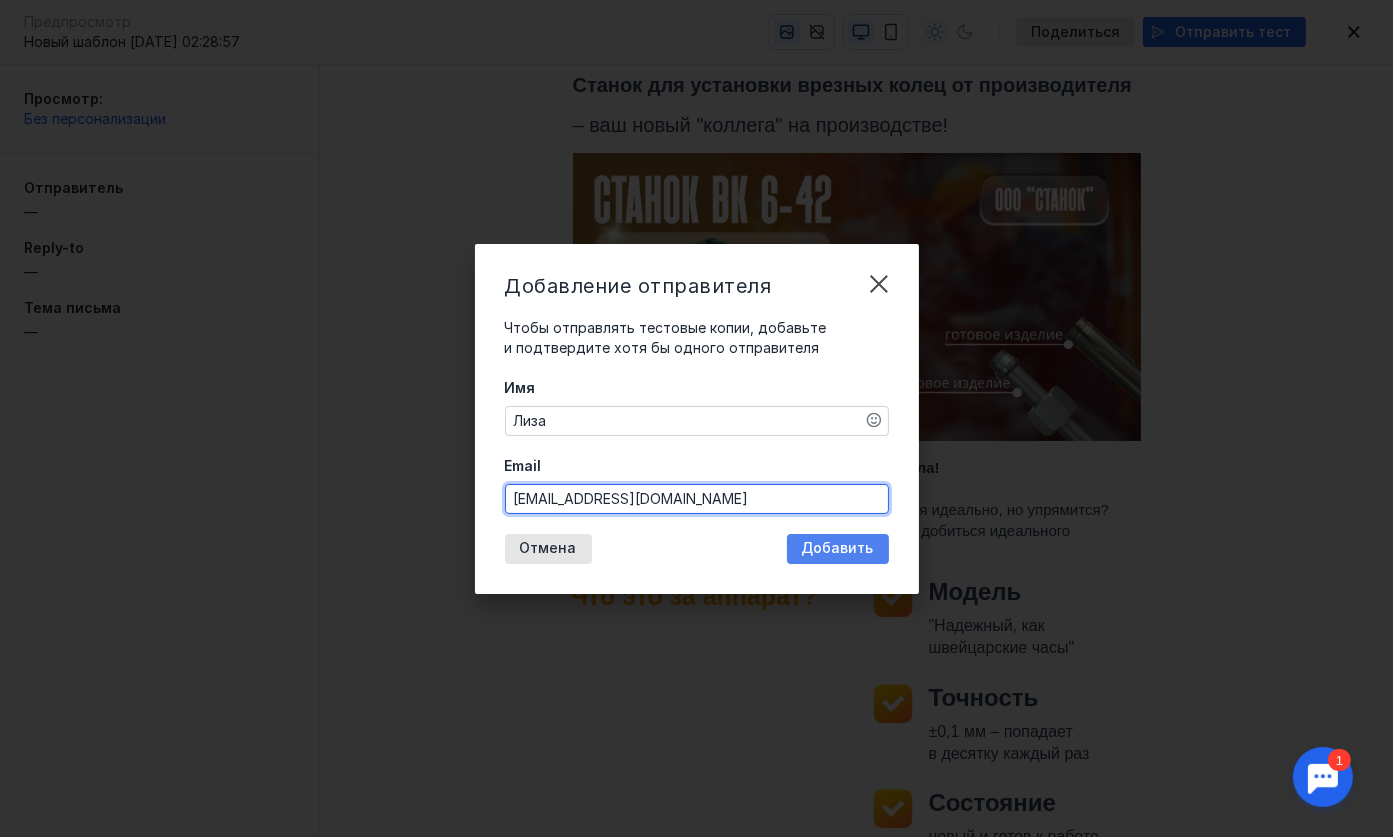 click on "Добавление отправителя Чтобы отправлять тестовые копии, добавьте и подтвердите хотя бы одного отправителя Имя [PERSON_NAME] Email [EMAIL_ADDRESS][DOMAIN_NAME] Отмена Добавить" at bounding box center (697, 419) 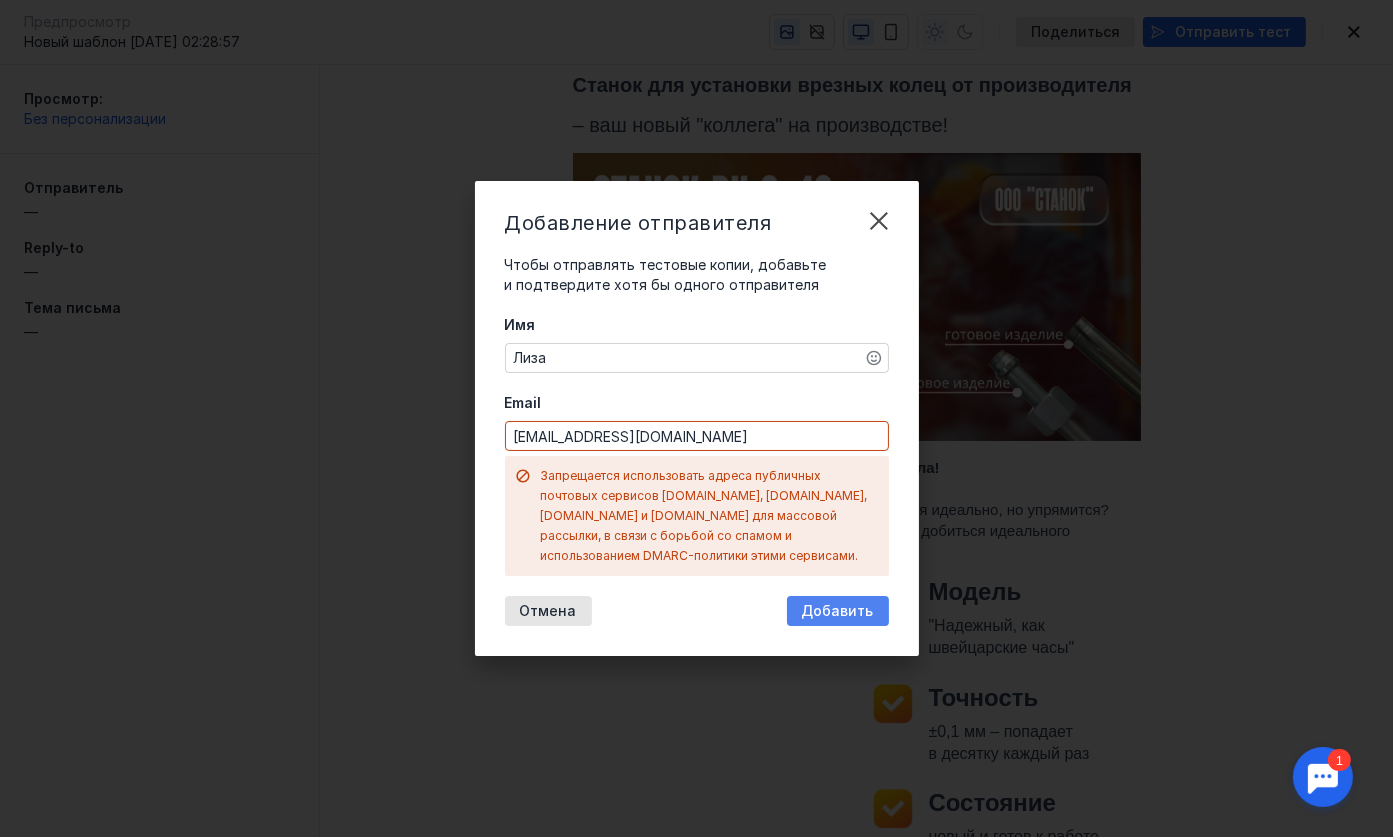 click on "Добавить" at bounding box center (838, 611) 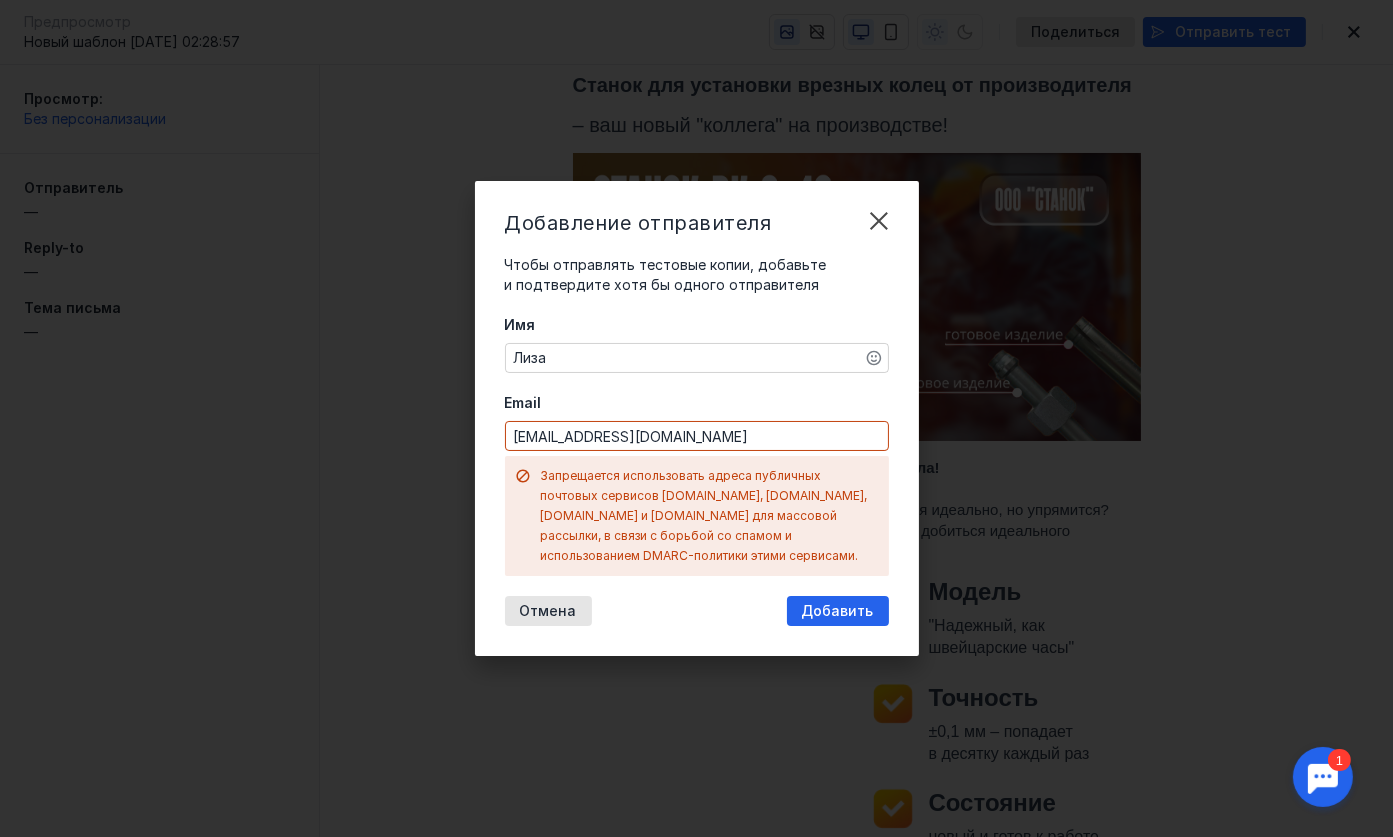 click 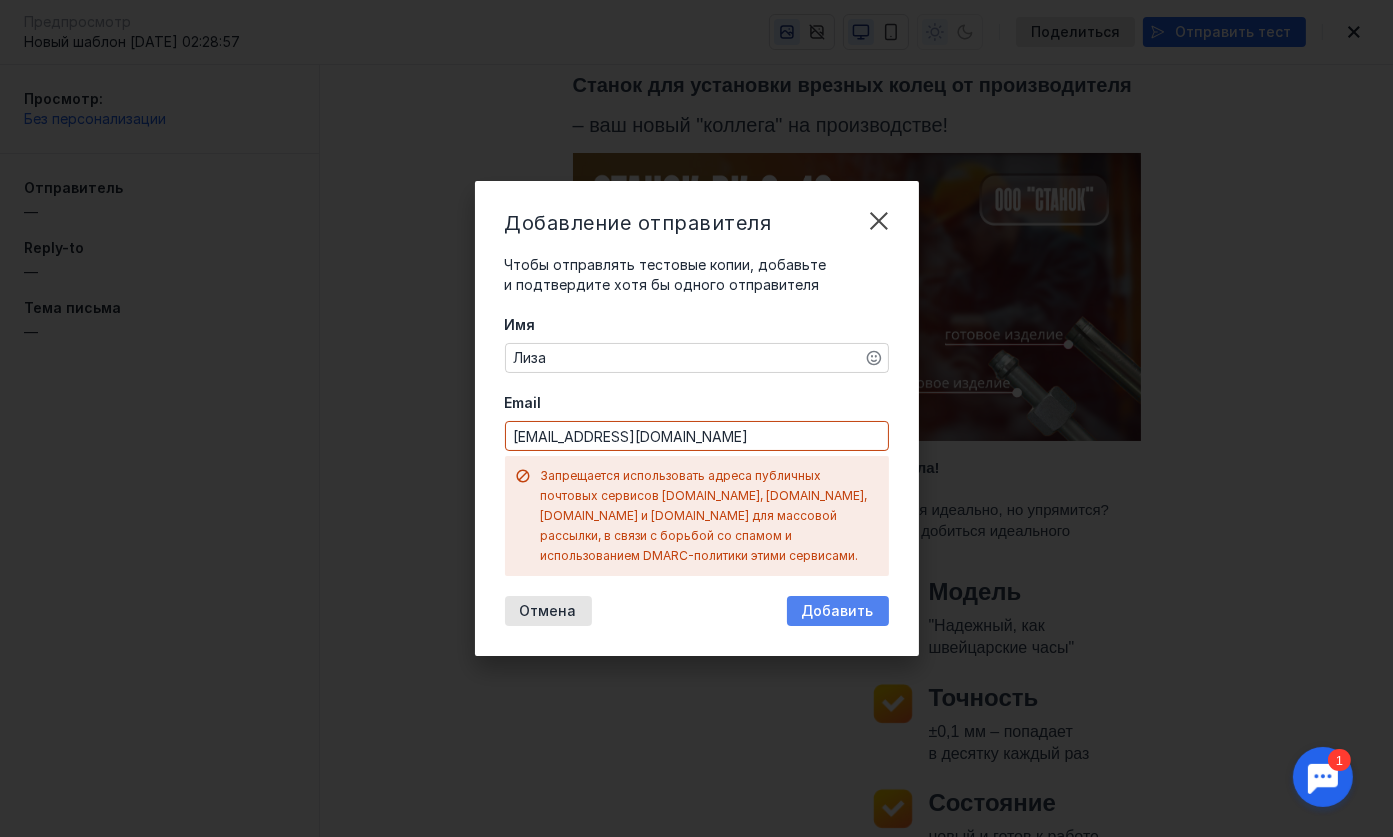 click on "Добавить" at bounding box center [838, 611] 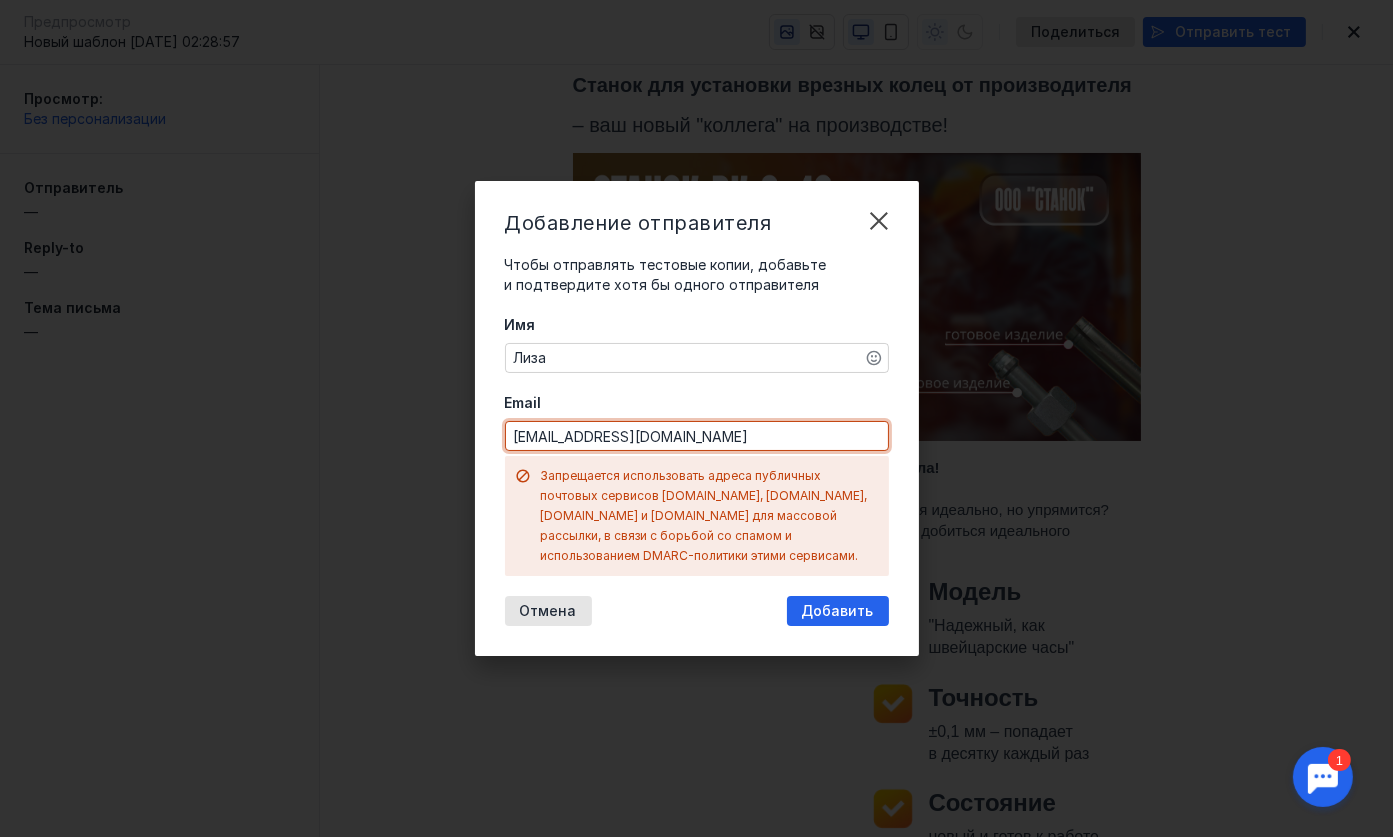click on "[EMAIL_ADDRESS][DOMAIN_NAME]" at bounding box center [697, 436] 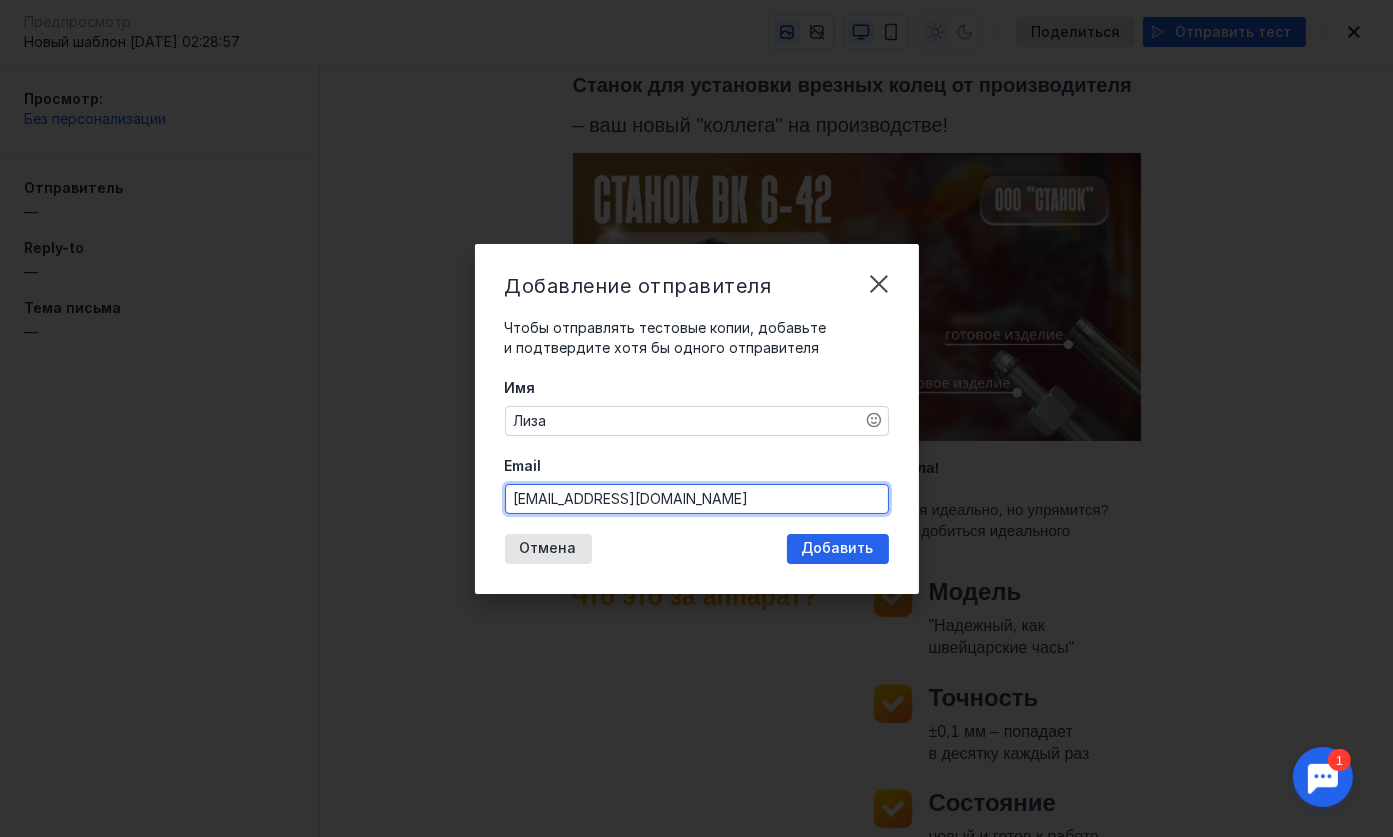 click on "[EMAIL_ADDRESS][DOMAIN_NAME]" at bounding box center (697, 499) 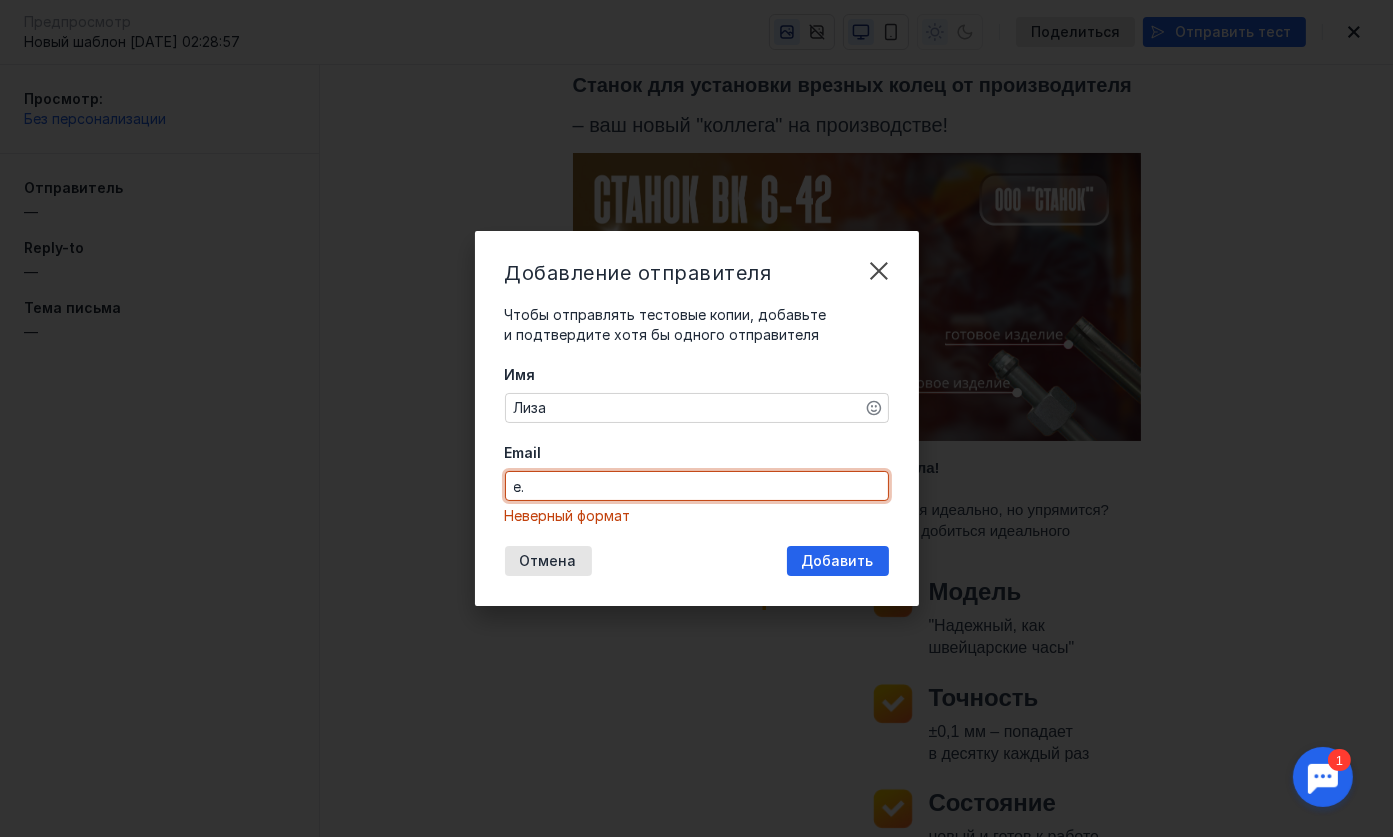 type on "e" 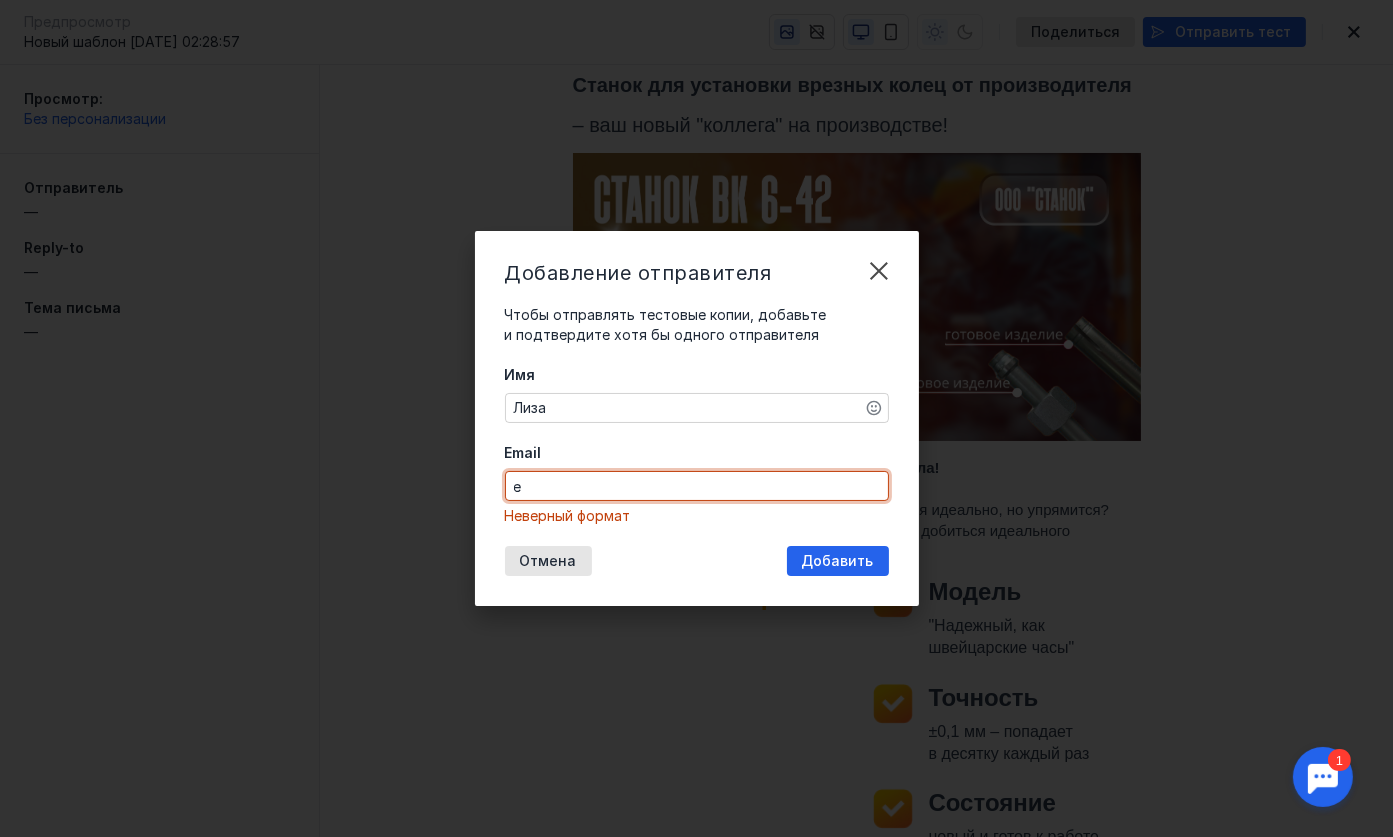 type 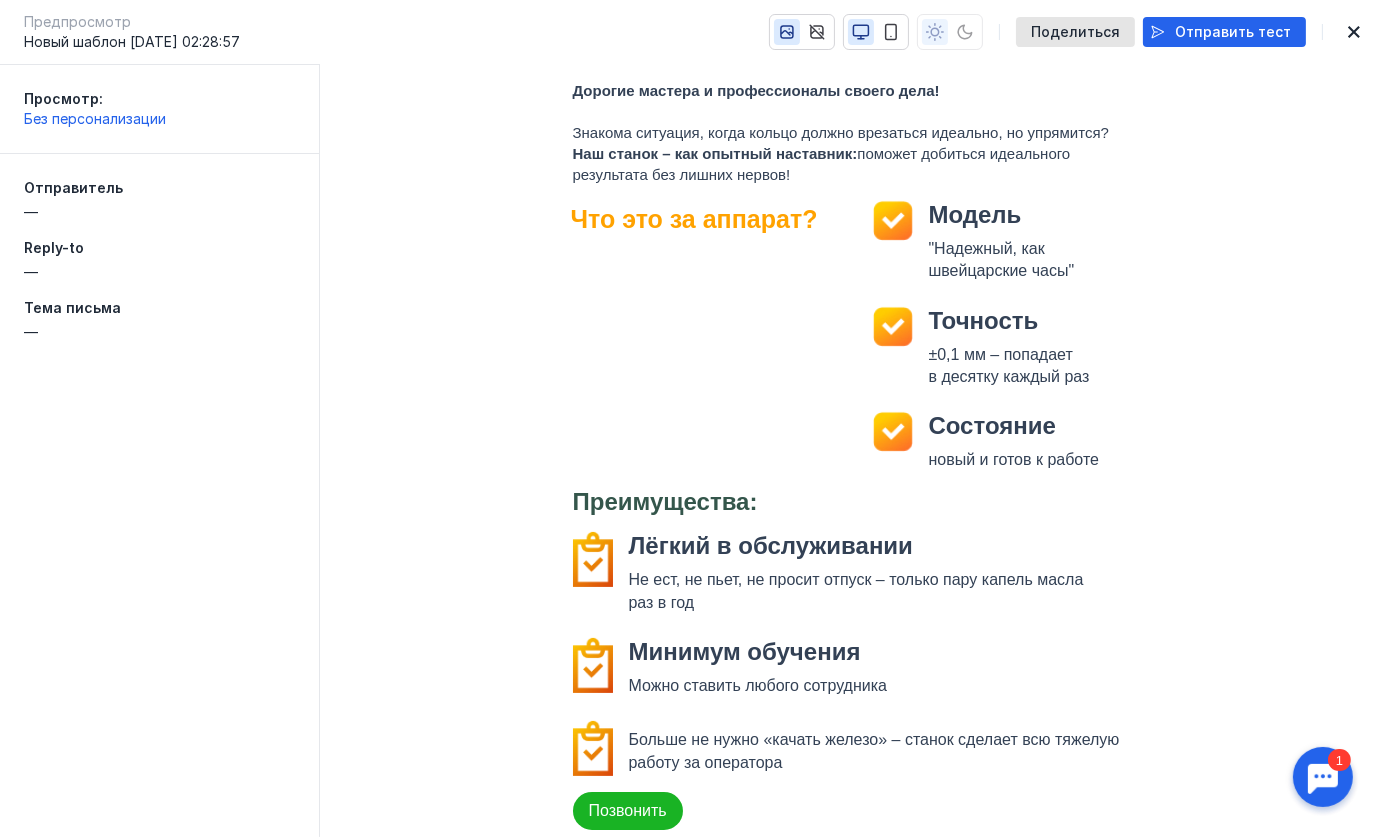 scroll, scrollTop: 0, scrollLeft: 0, axis: both 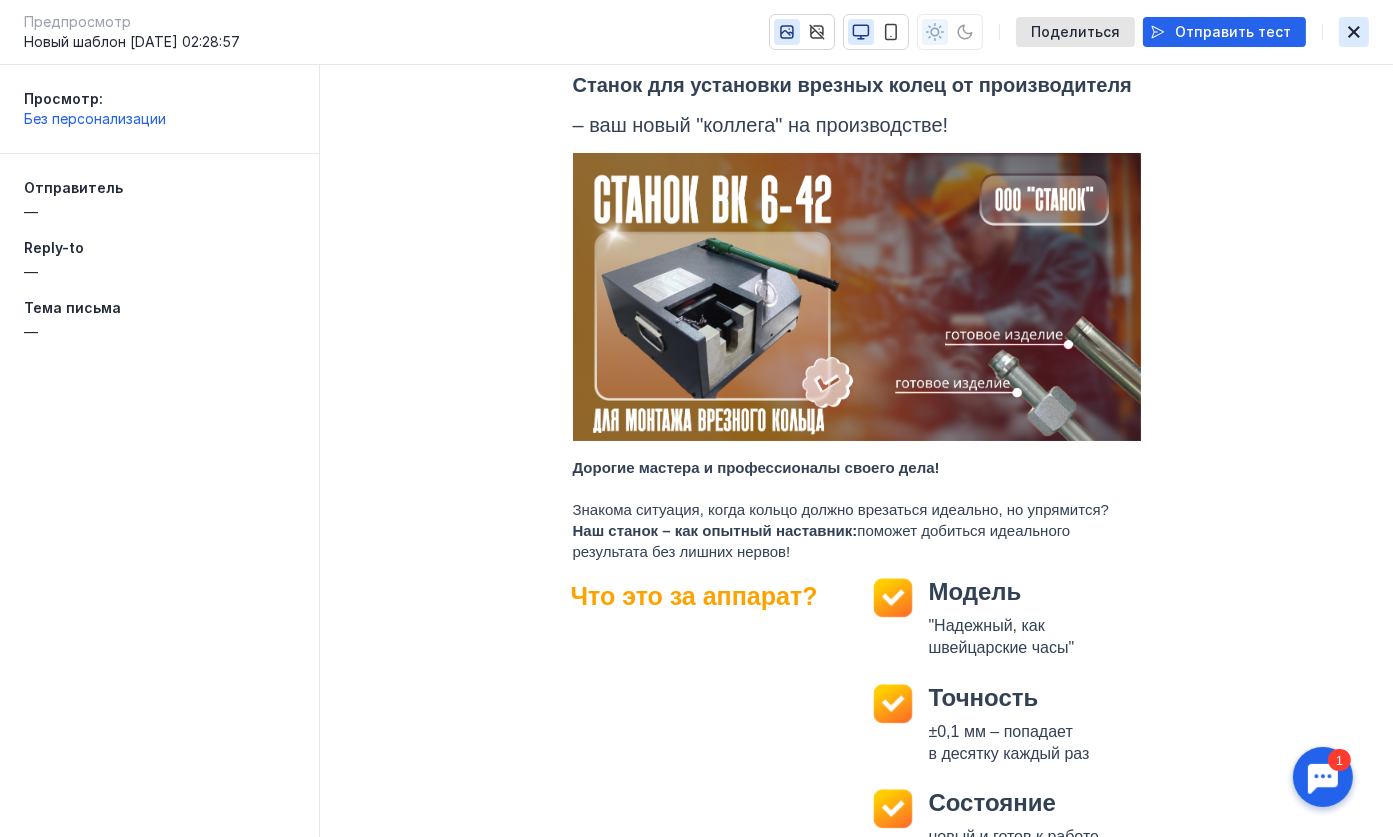 click 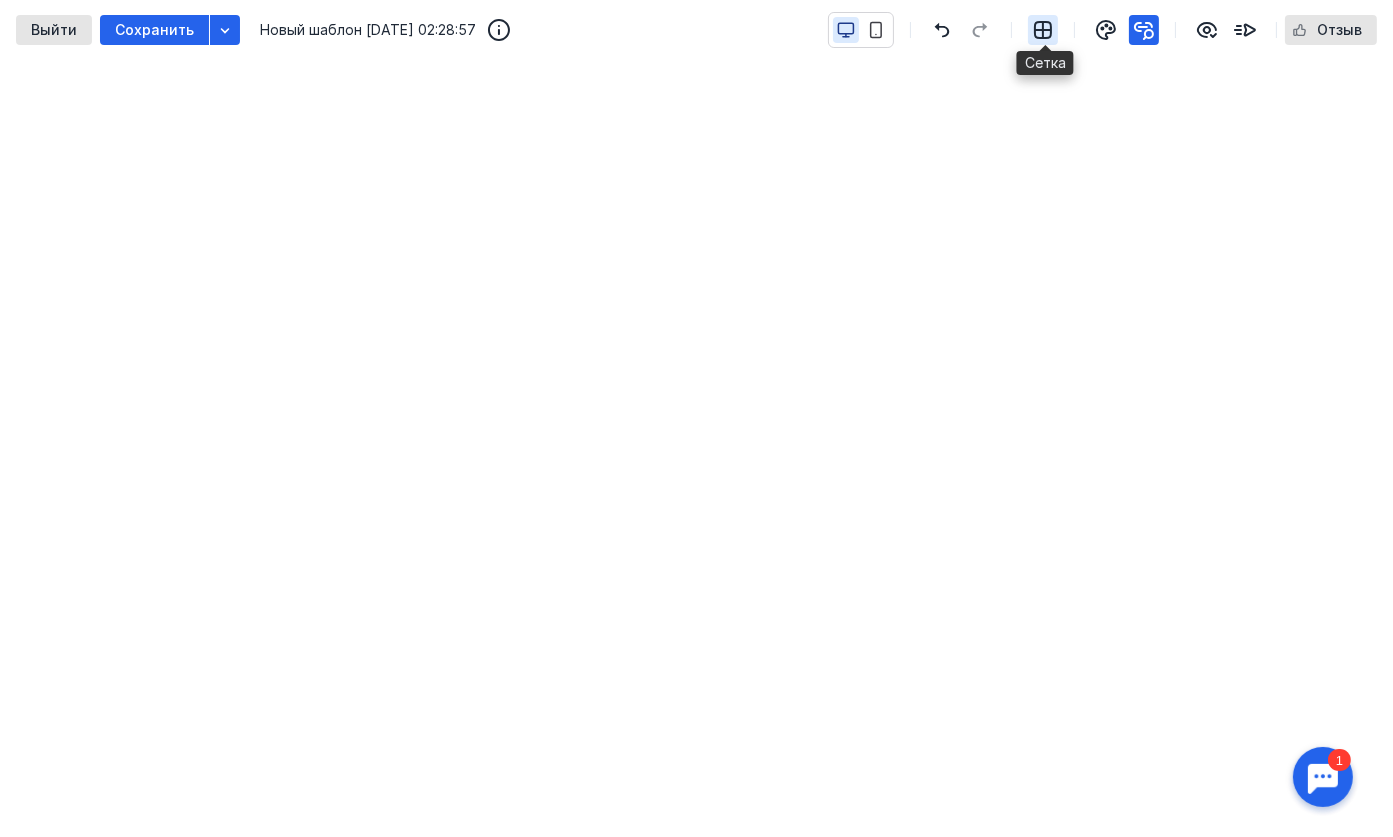 click 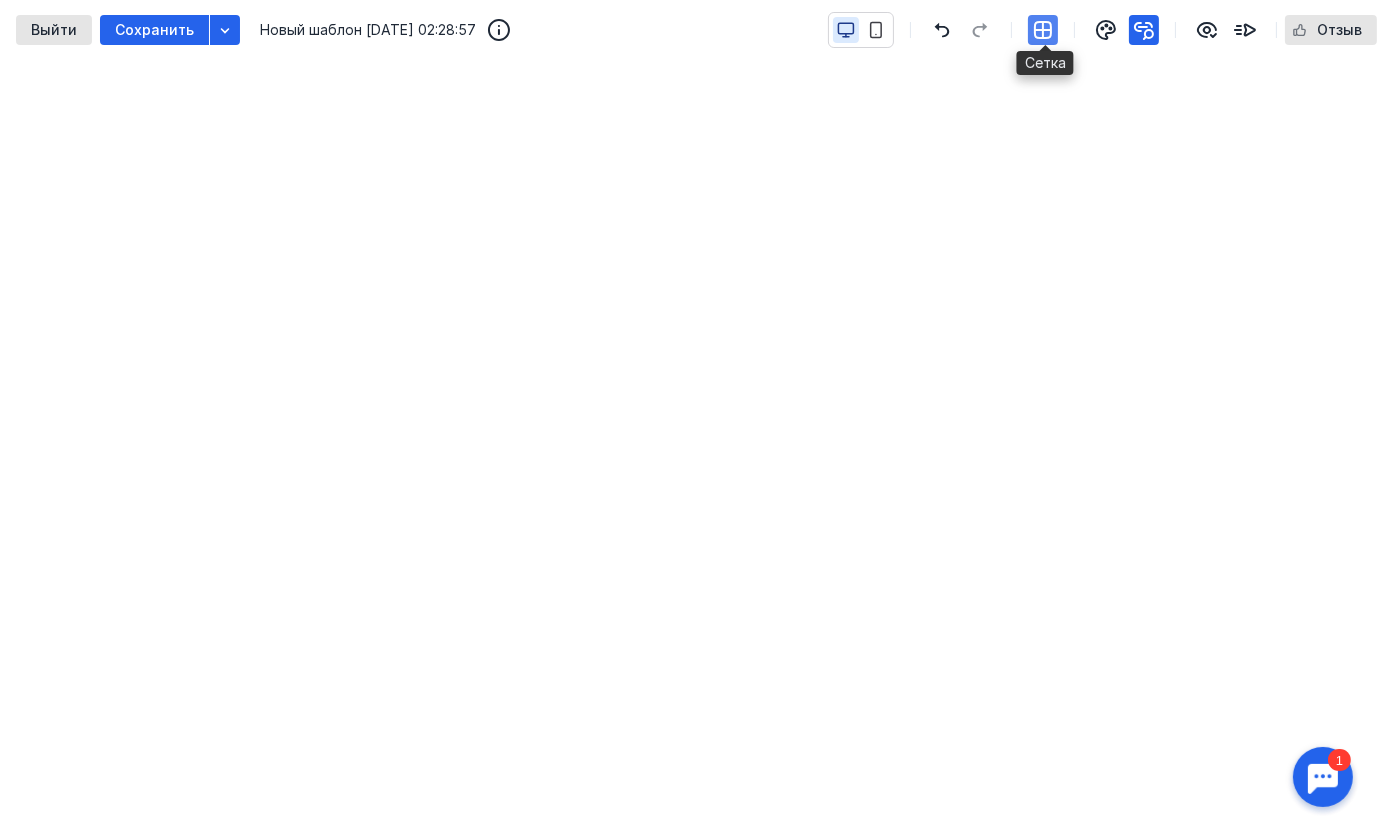 click 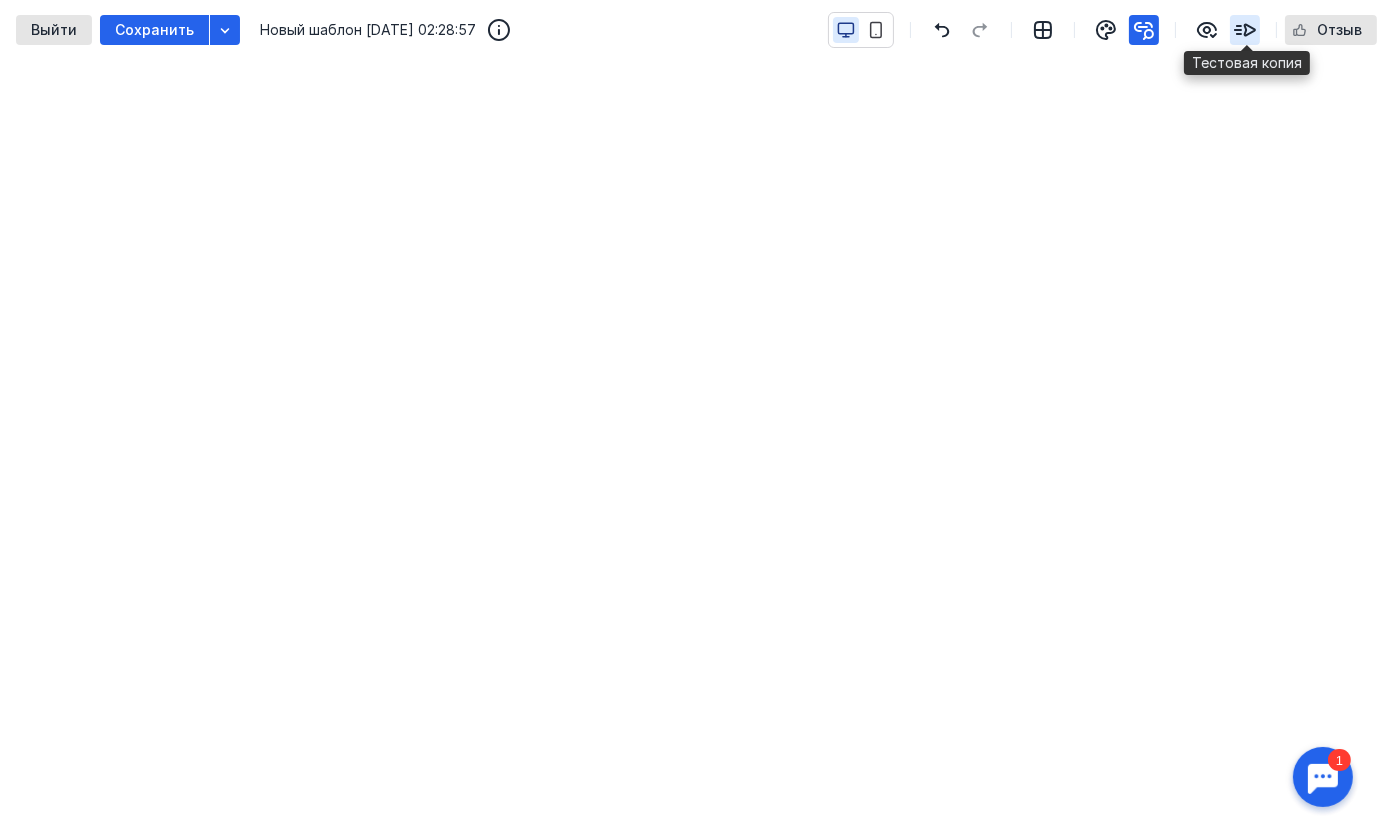 click 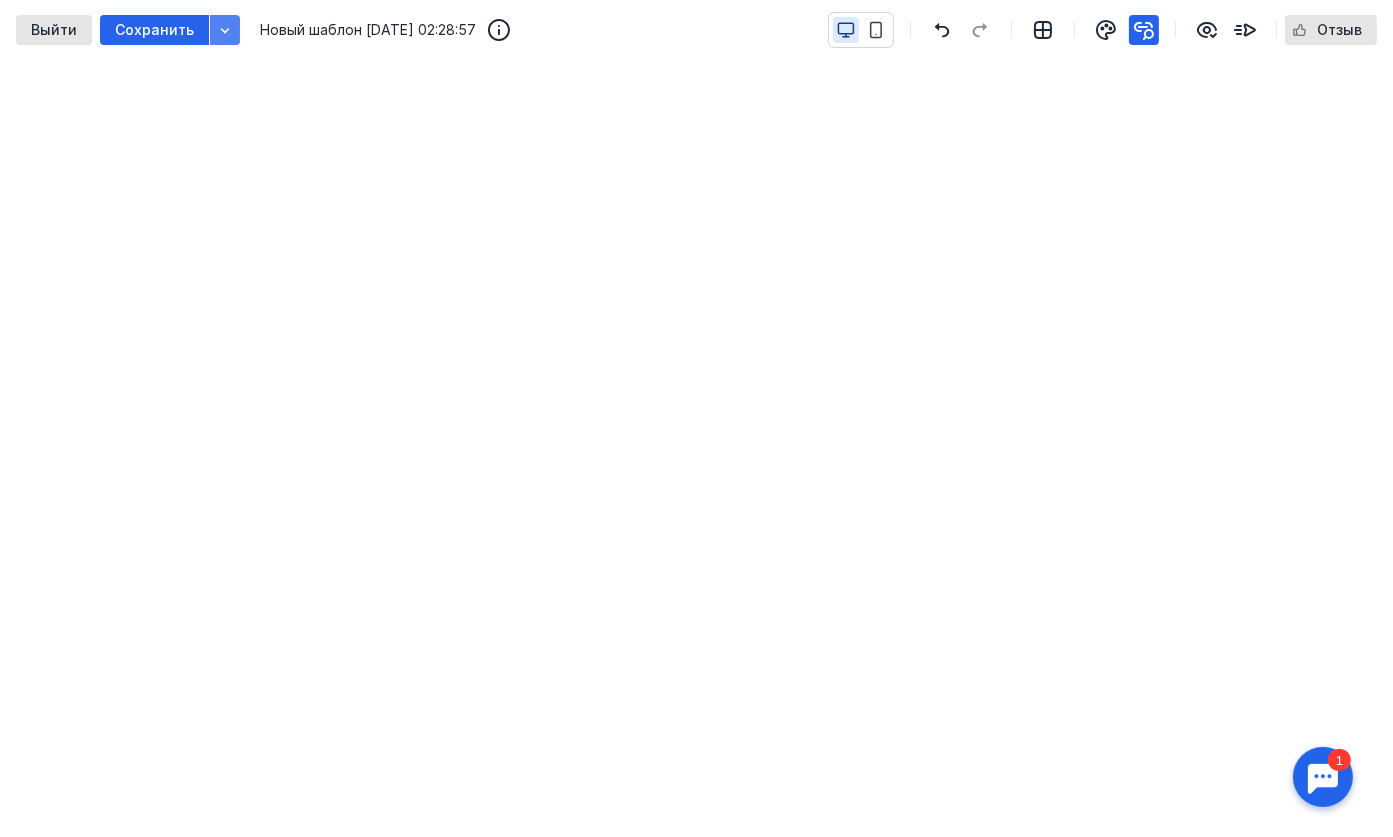 click at bounding box center (225, 30) 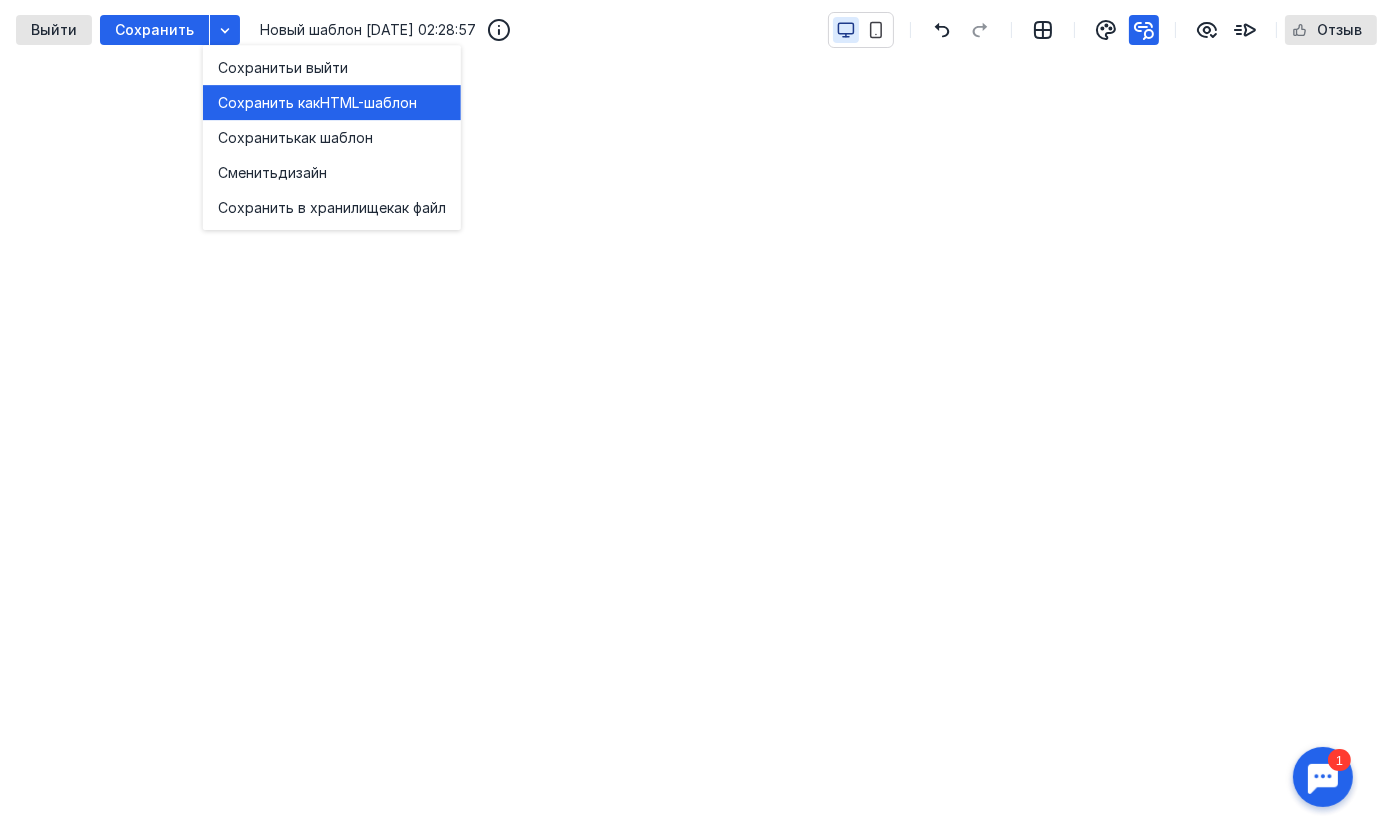click on "Сохранить как" at bounding box center [269, 103] 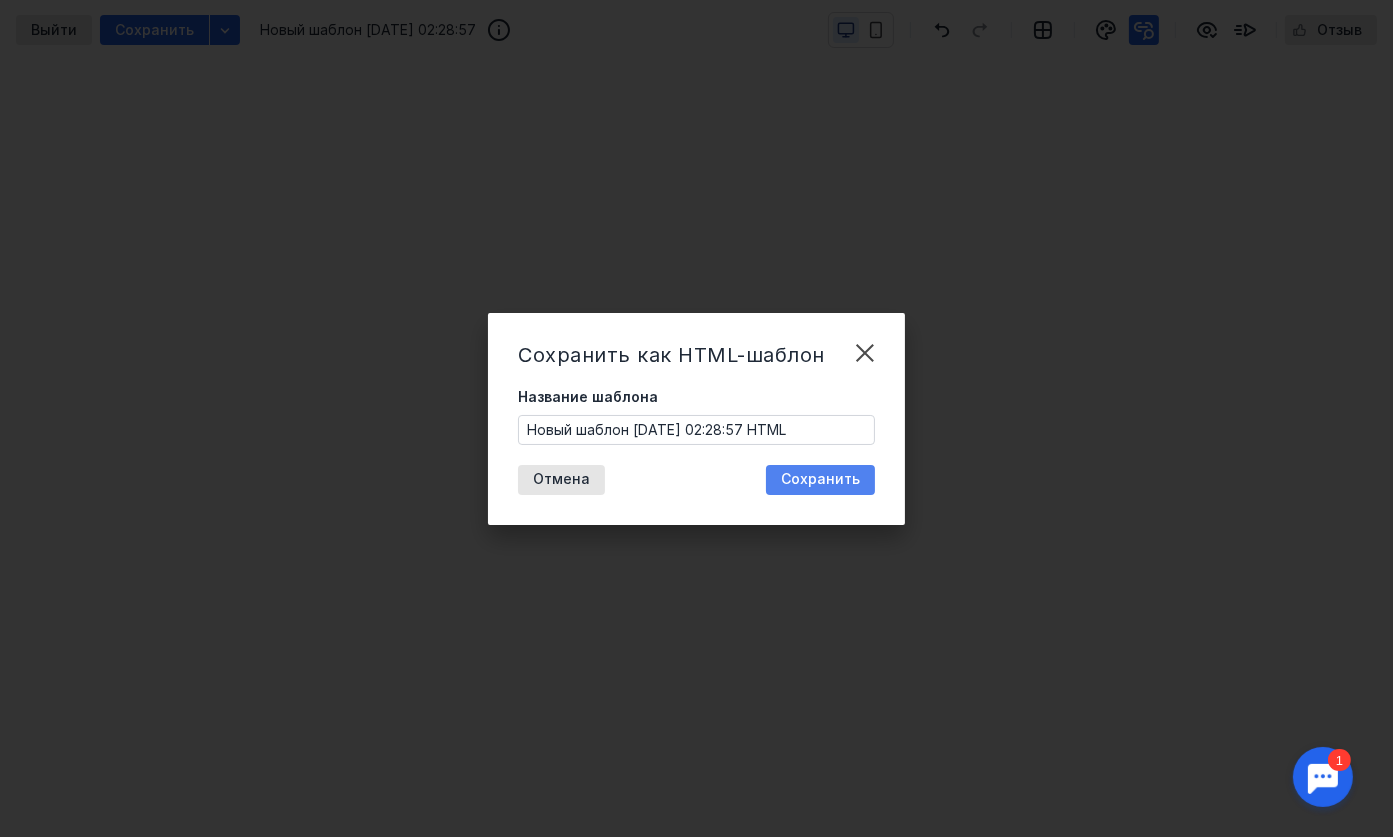 click on "Сохранить" at bounding box center [820, 479] 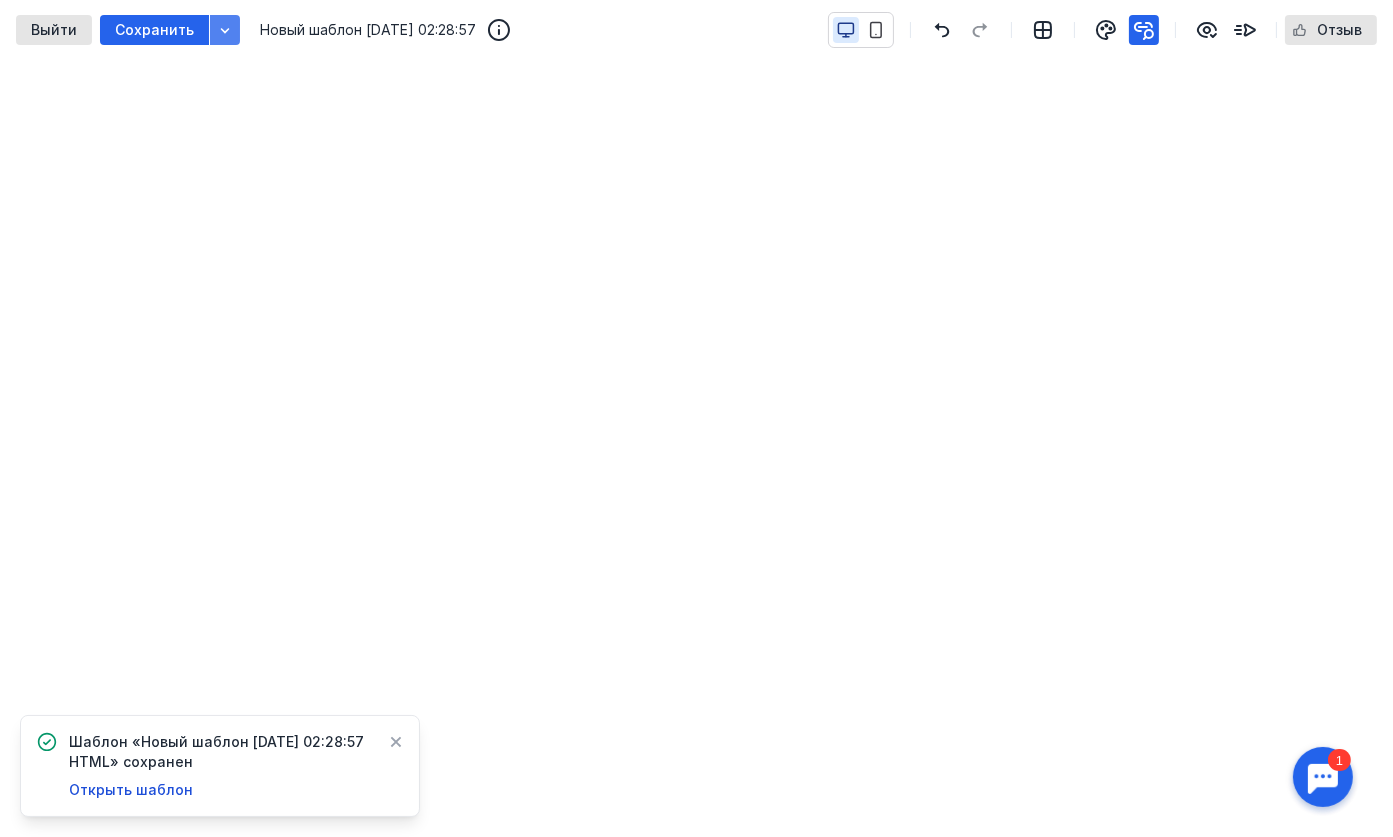 click at bounding box center [225, 30] 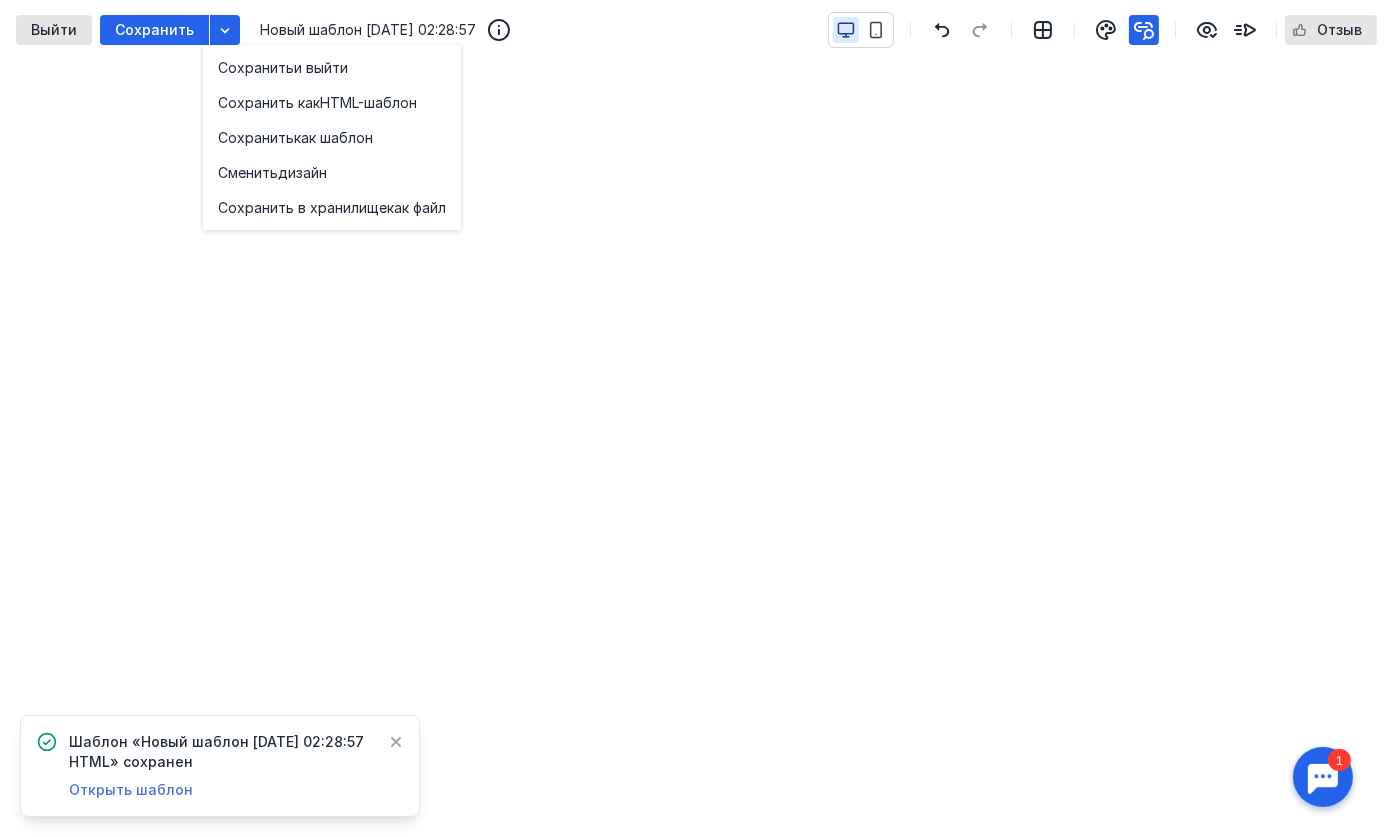 click on "Открыть шаблон" at bounding box center (131, 789) 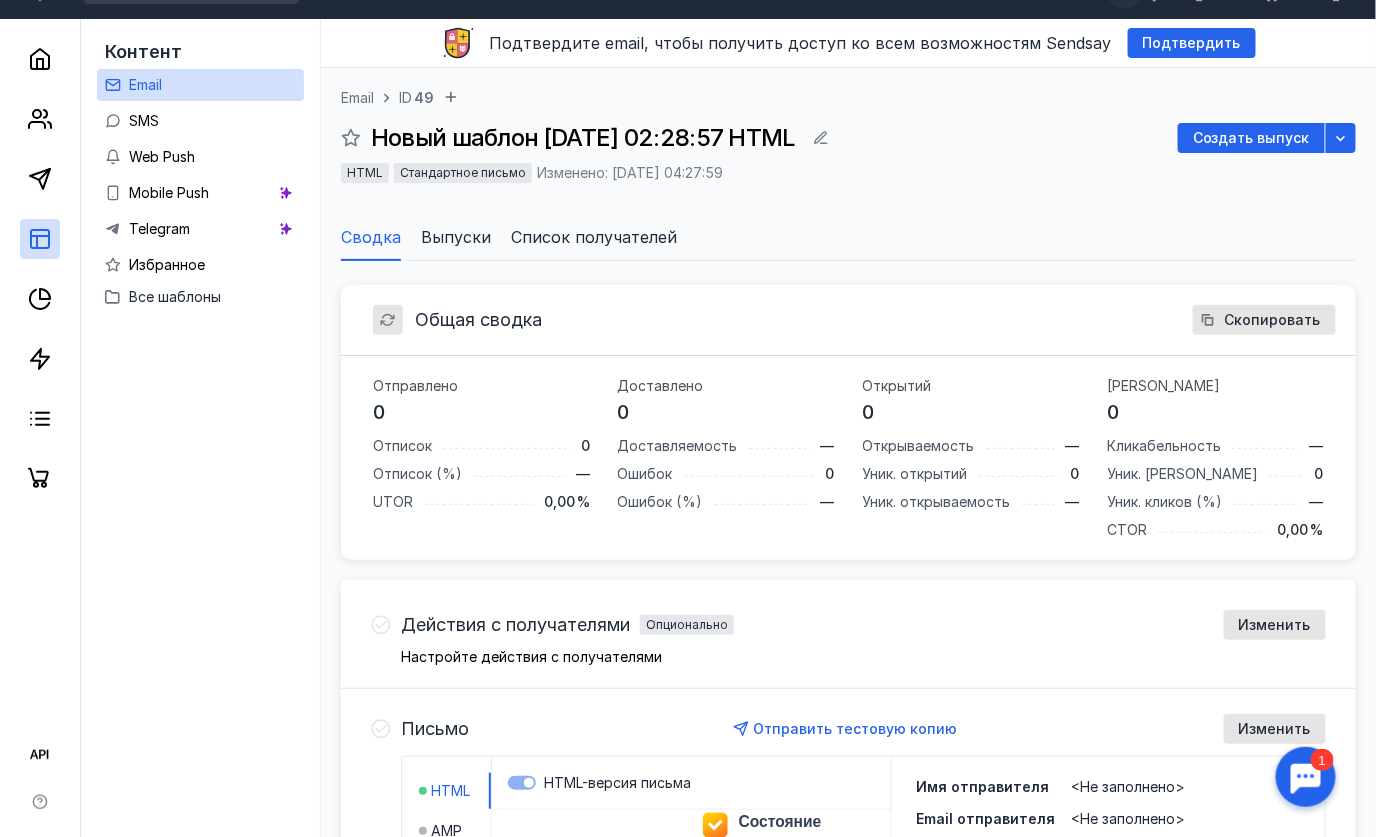 scroll, scrollTop: 40, scrollLeft: 0, axis: vertical 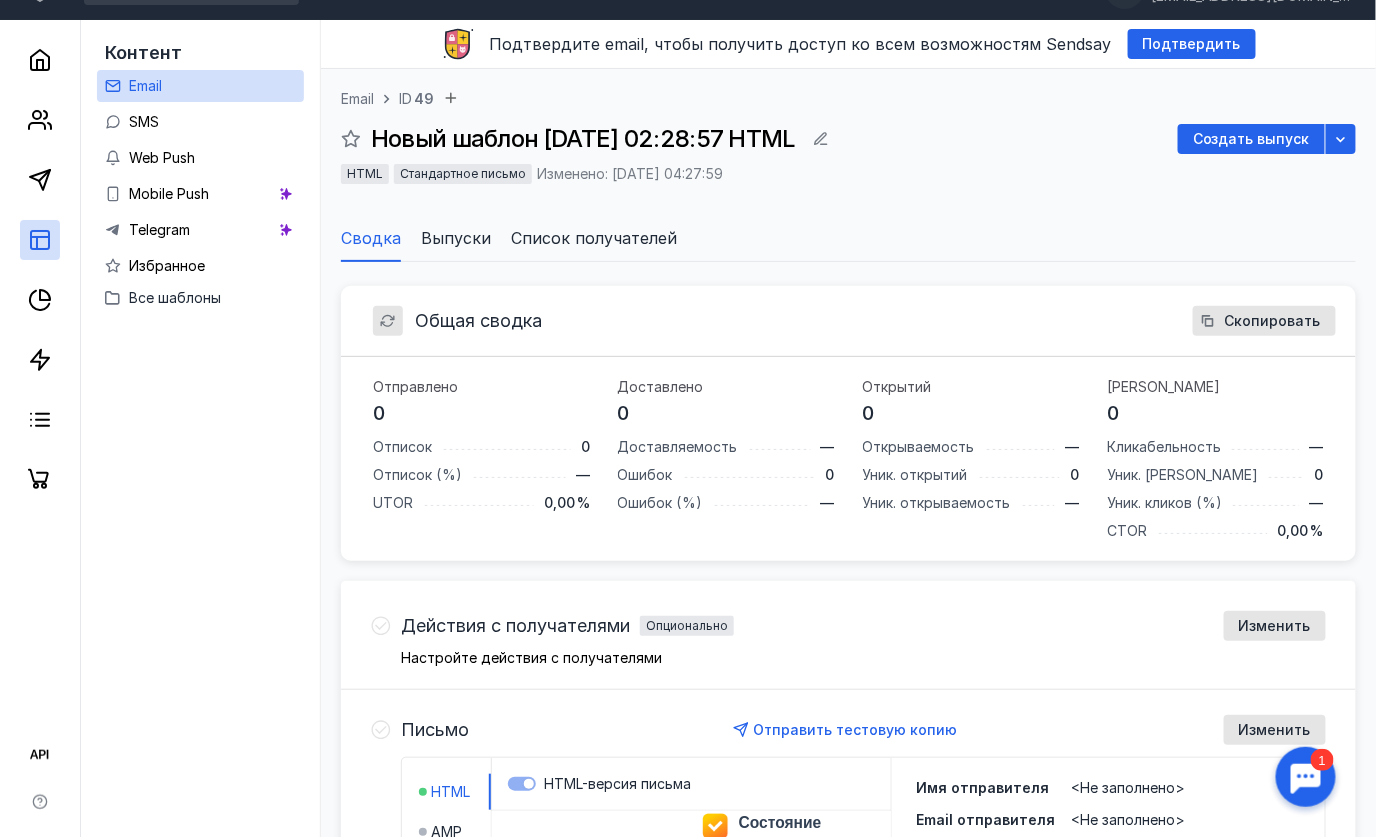 click on "Выпуски" at bounding box center (456, 238) 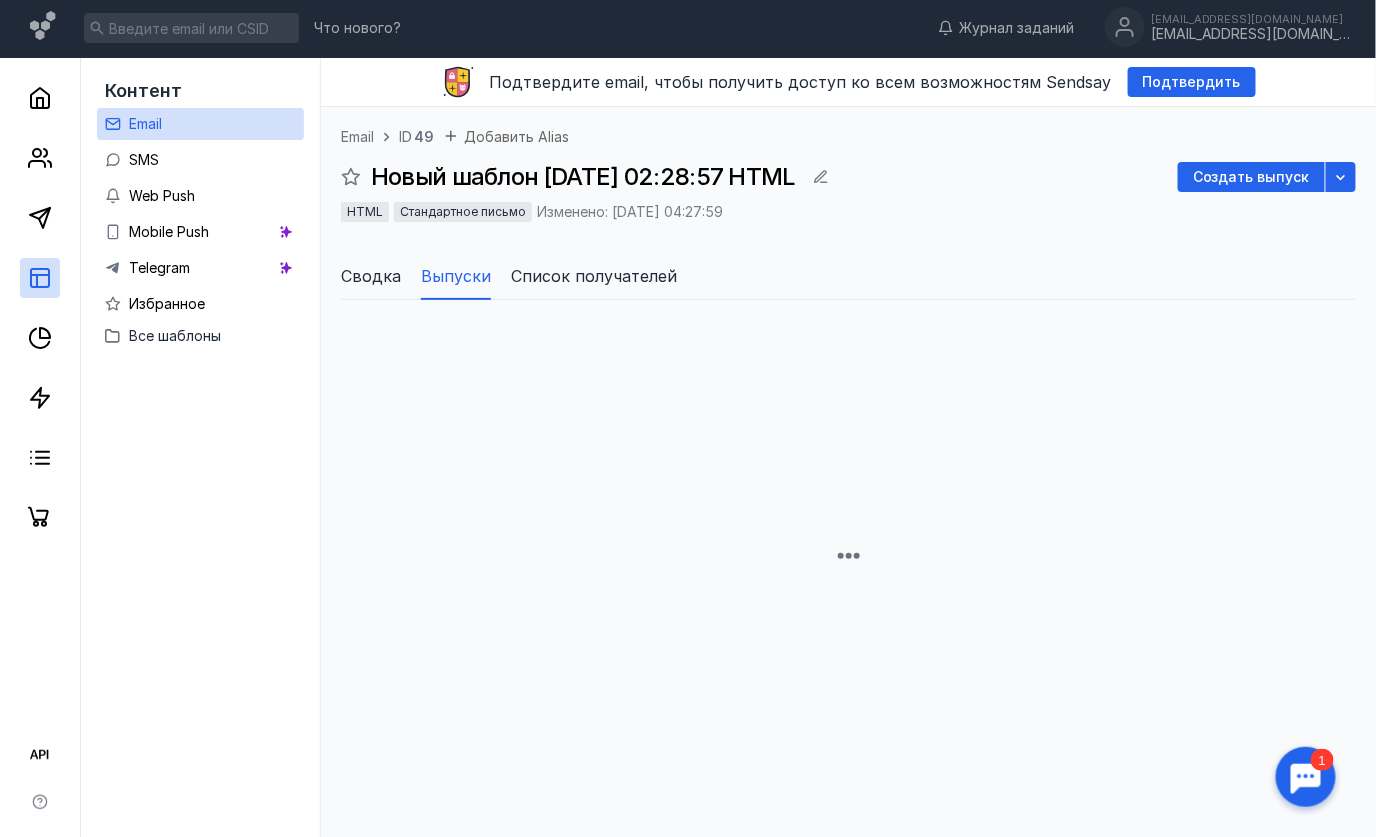 scroll, scrollTop: 0, scrollLeft: 0, axis: both 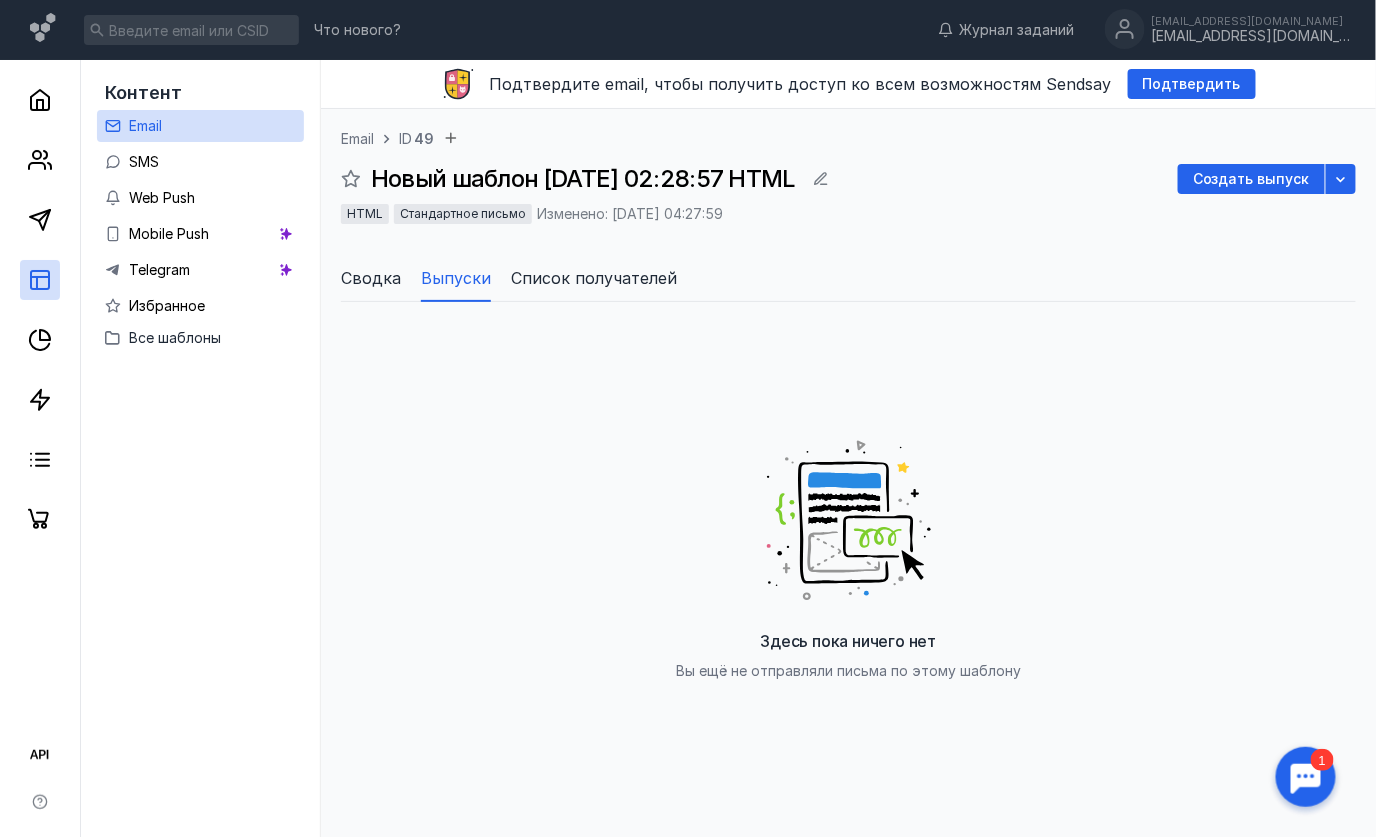 click on "Сводка" at bounding box center [371, 278] 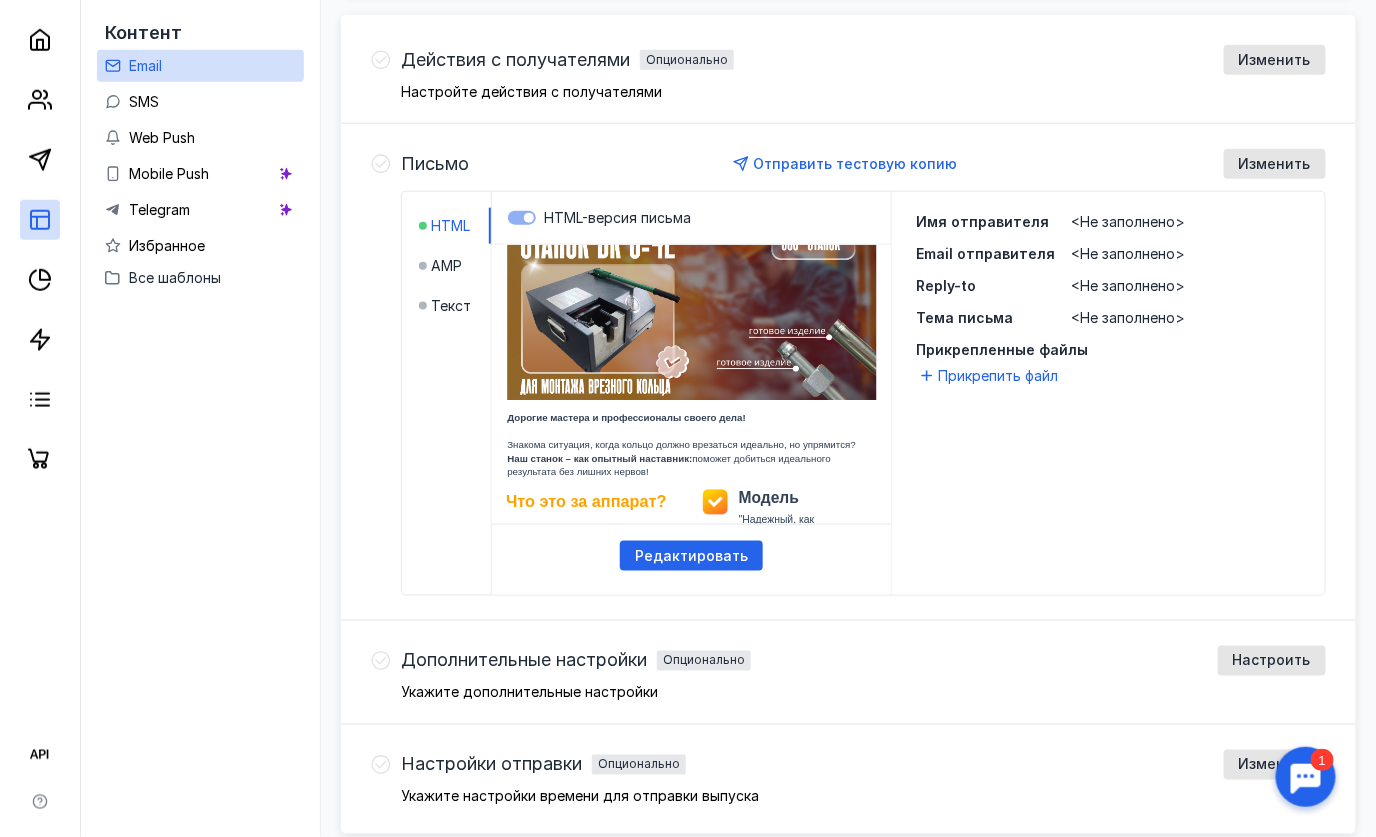 scroll, scrollTop: 0, scrollLeft: 0, axis: both 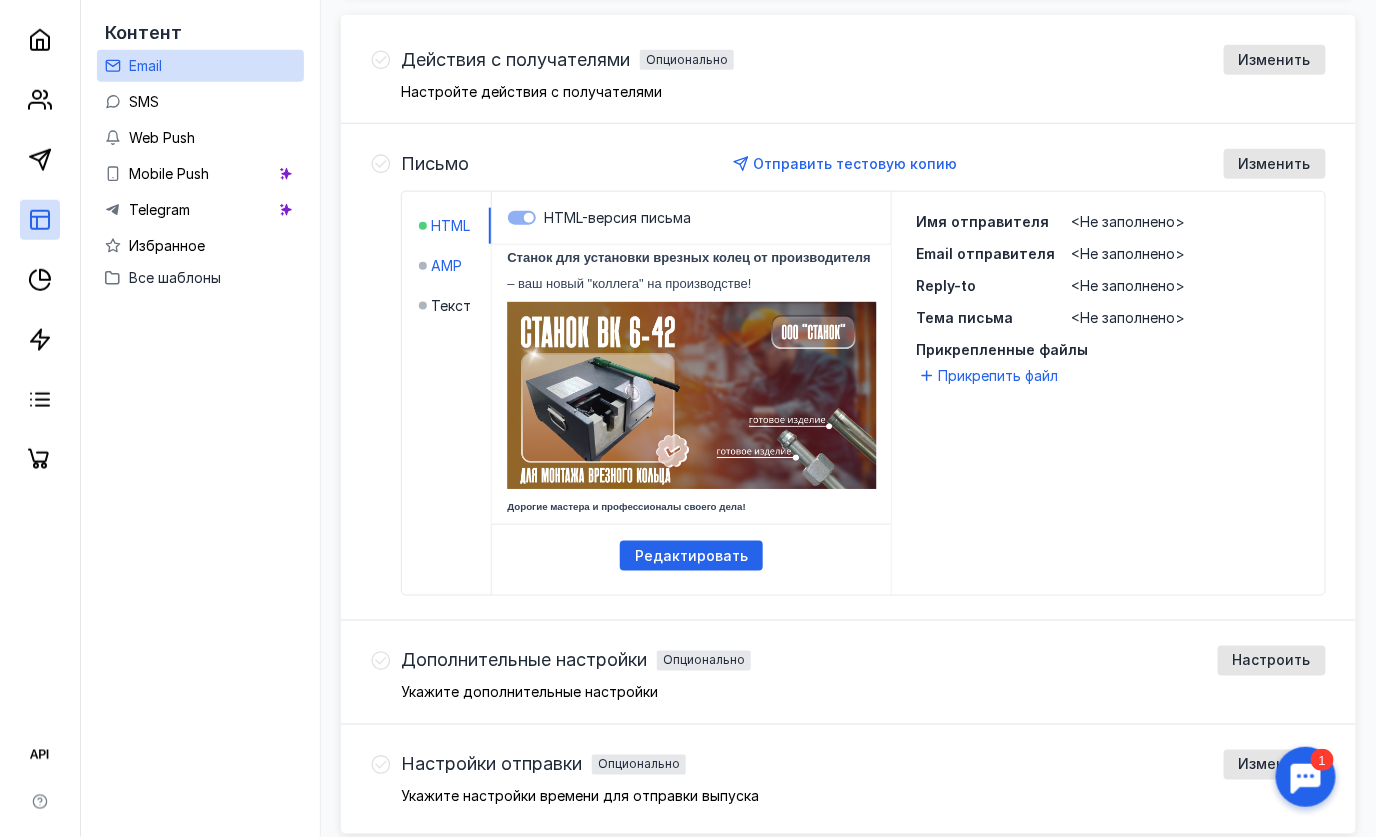 click on "AMP" at bounding box center (446, 266) 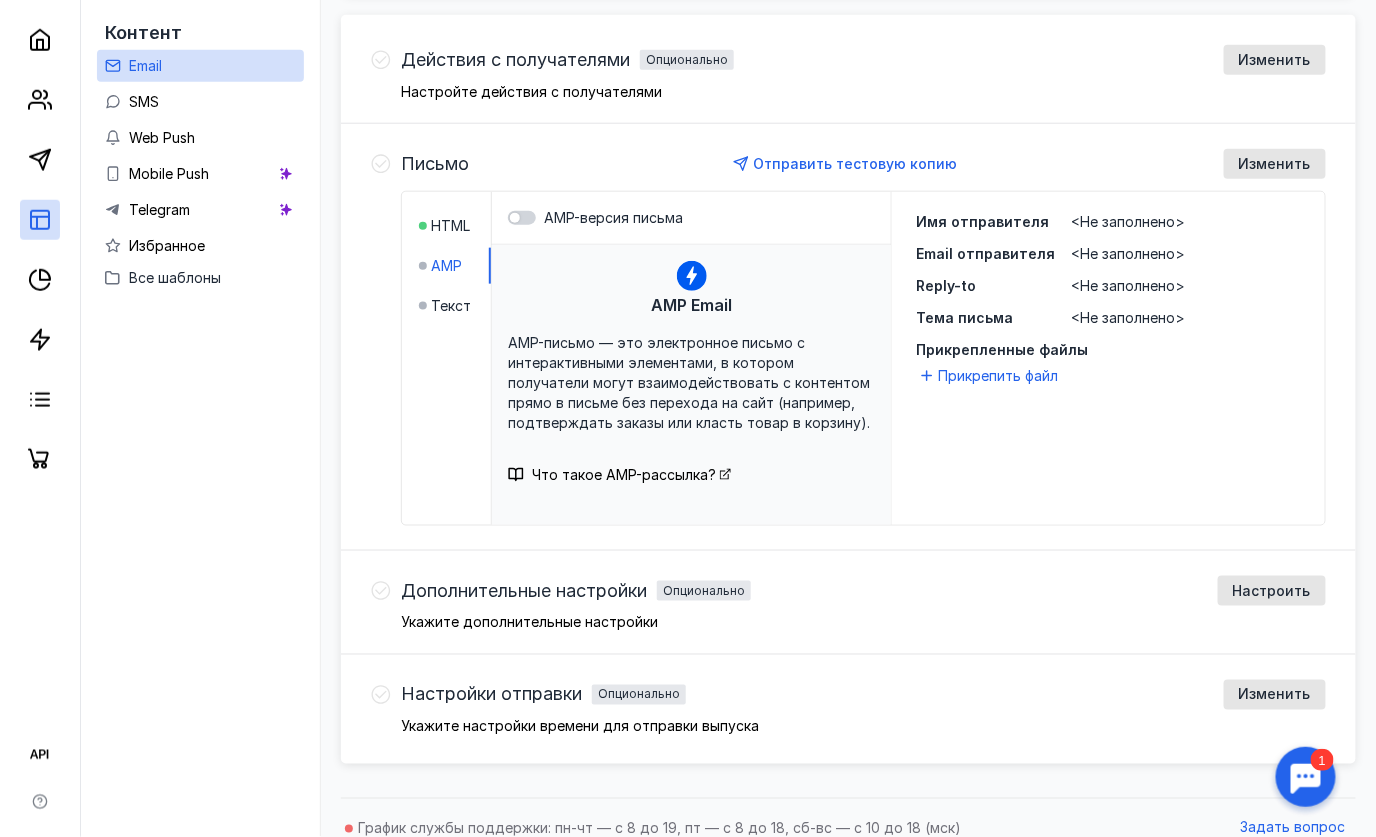 scroll, scrollTop: 623, scrollLeft: 0, axis: vertical 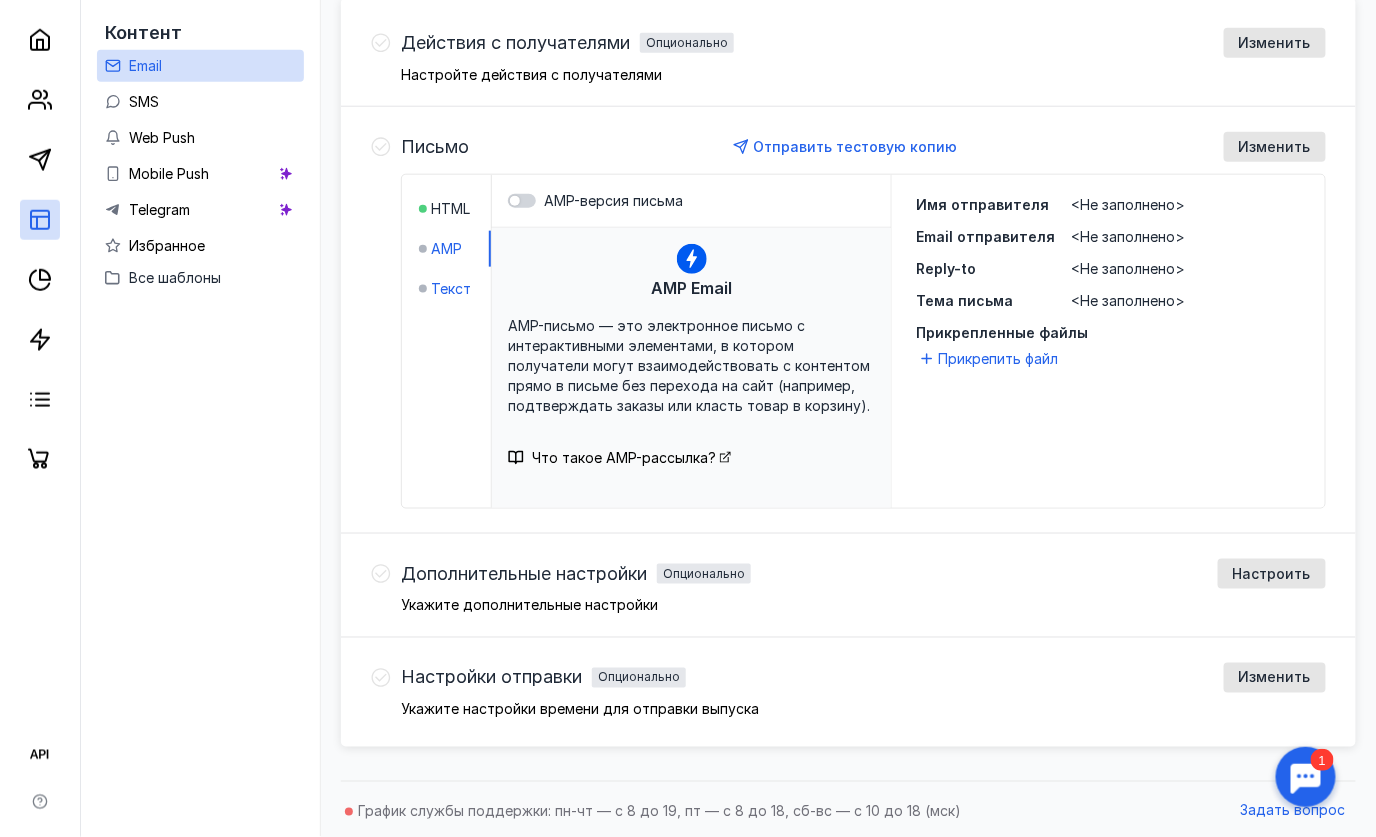 click on "Текст" at bounding box center [451, 289] 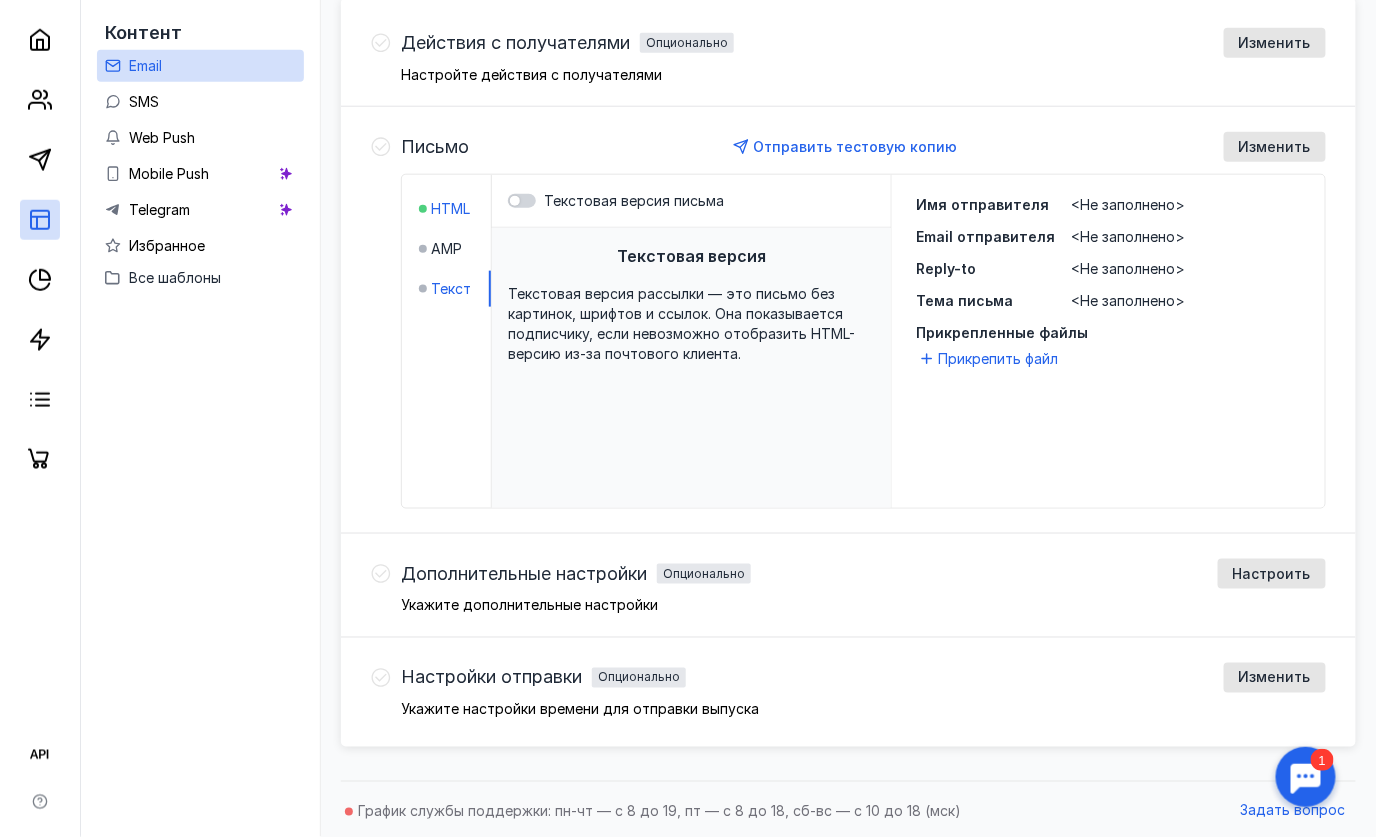 click on "HTML" at bounding box center [450, 209] 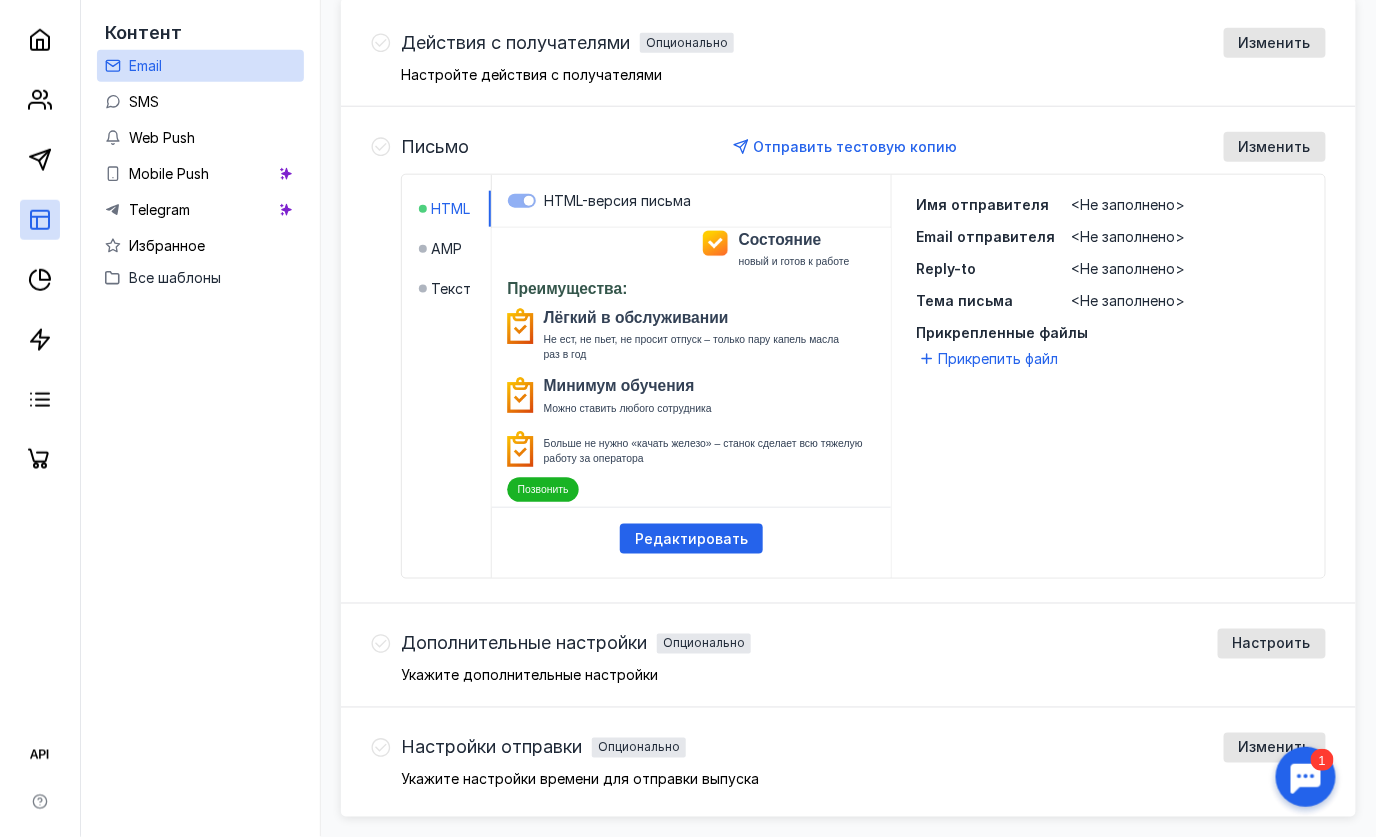 scroll, scrollTop: 693, scrollLeft: 0, axis: vertical 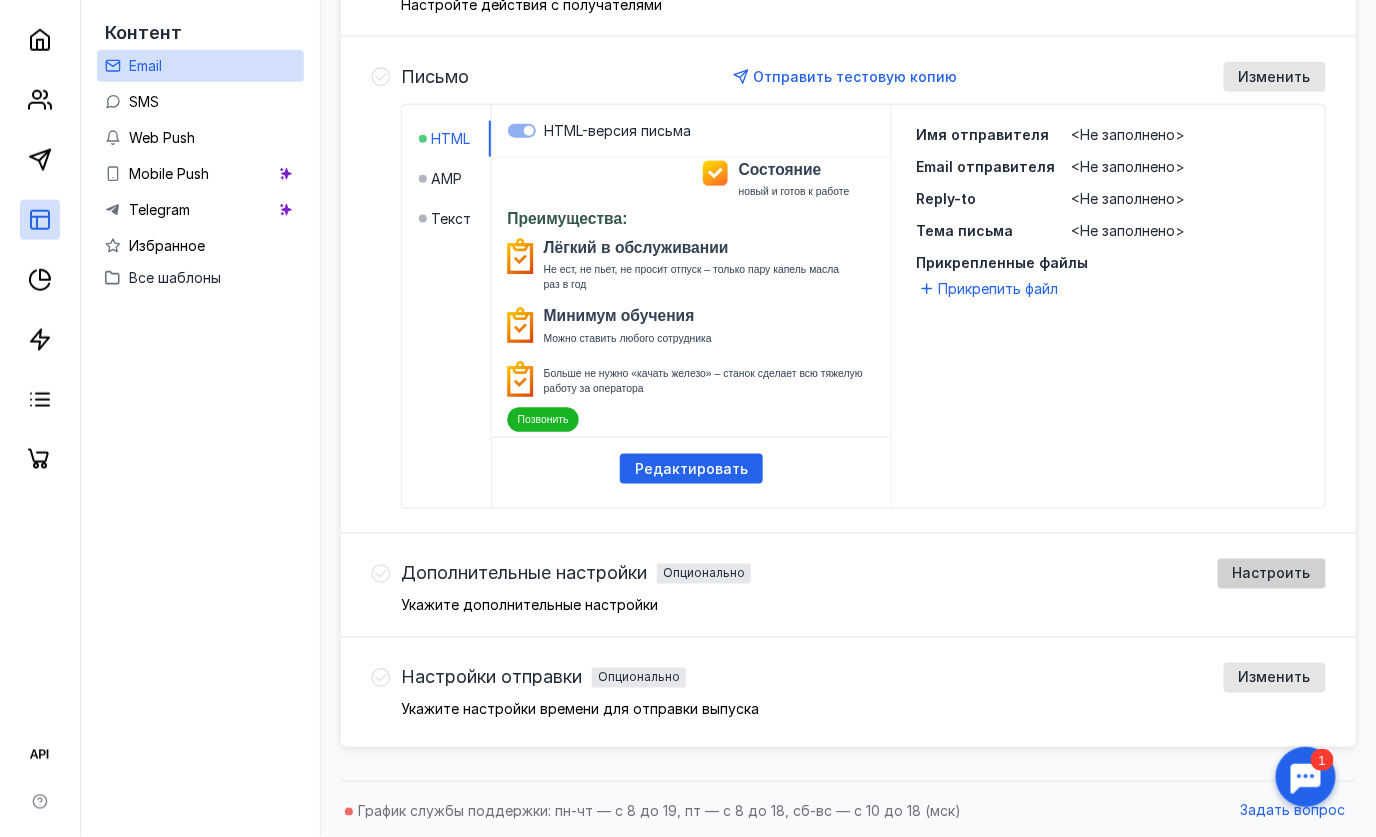 click on "Настроить" at bounding box center [1272, 574] 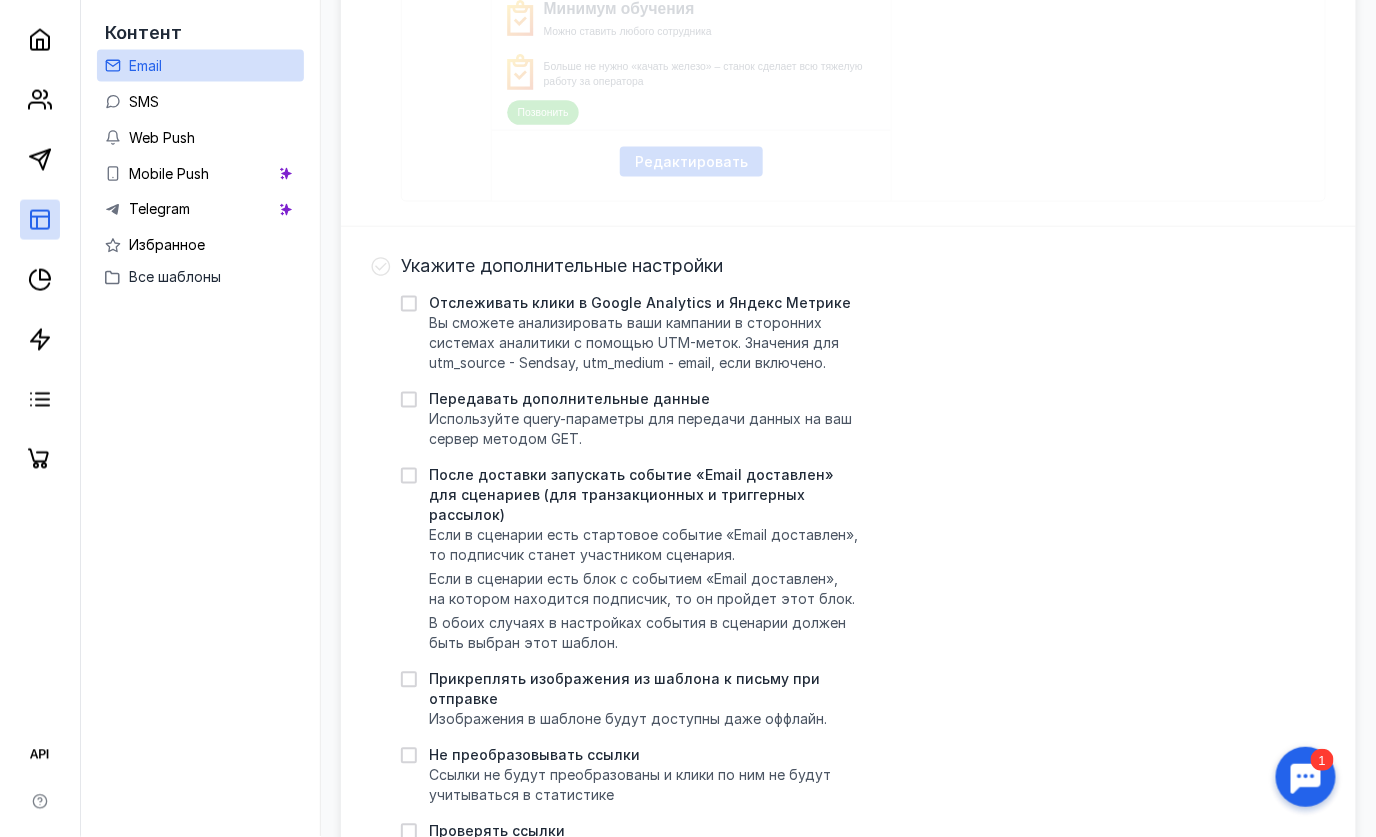 scroll, scrollTop: 1299, scrollLeft: 0, axis: vertical 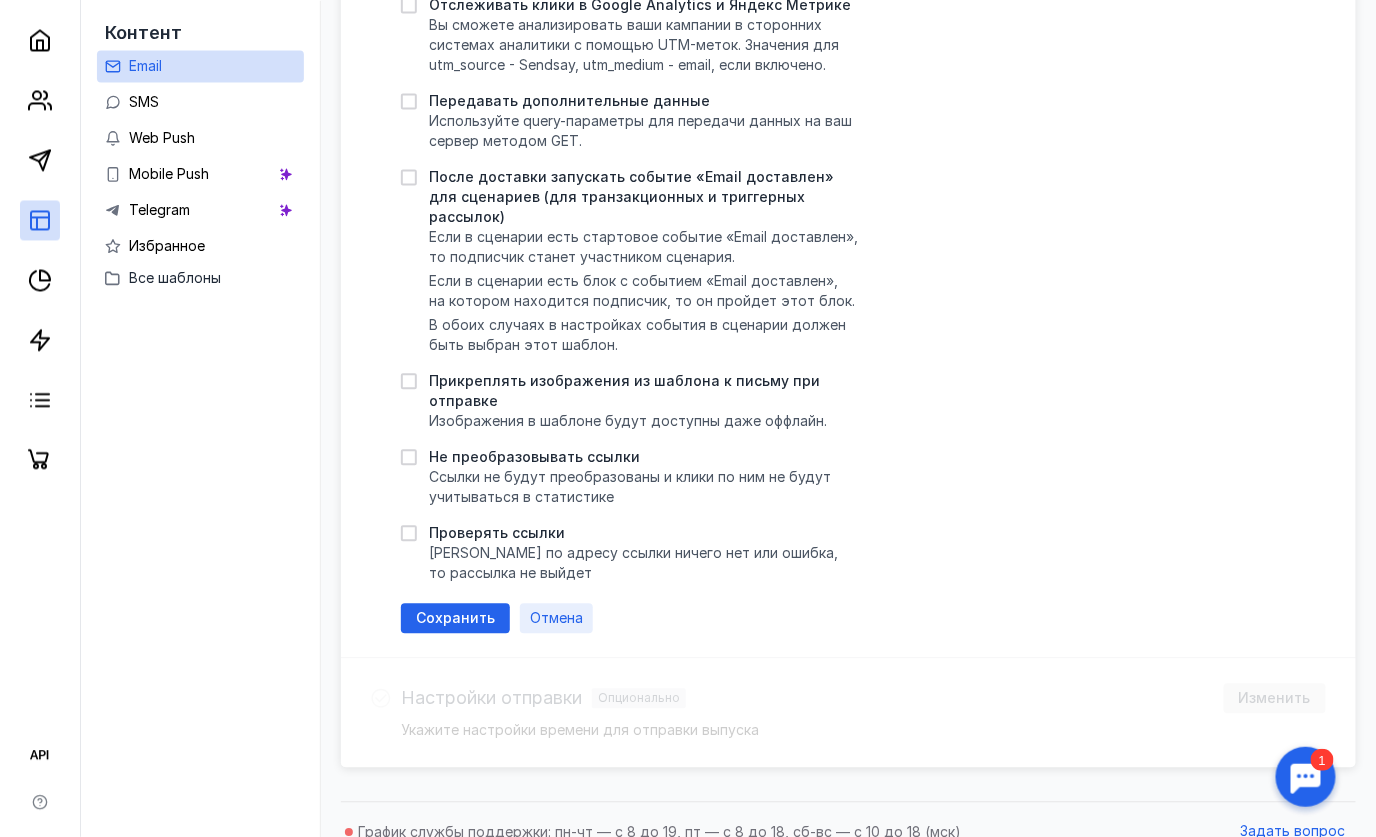 click on "Отмена" at bounding box center [556, 618] 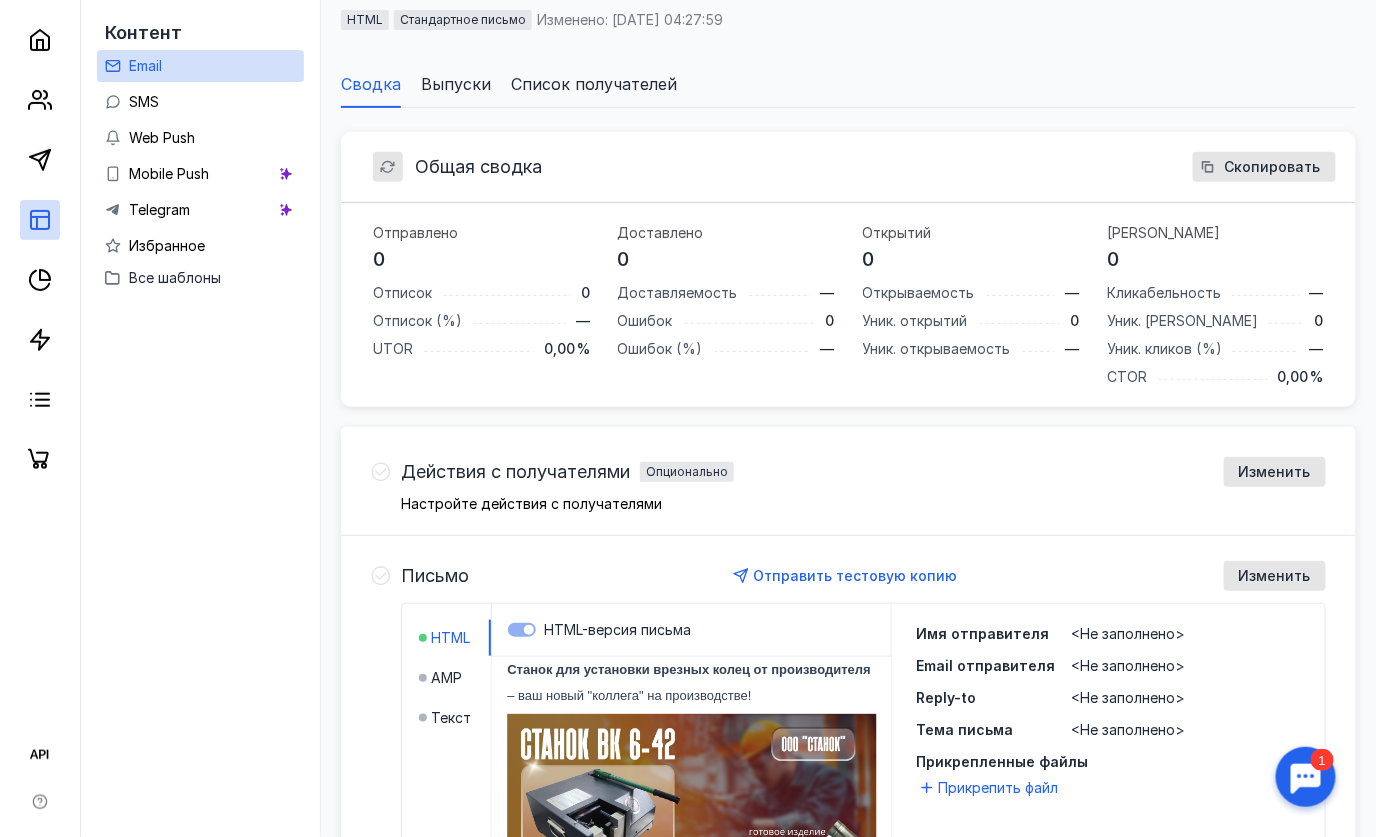 scroll, scrollTop: 192, scrollLeft: 0, axis: vertical 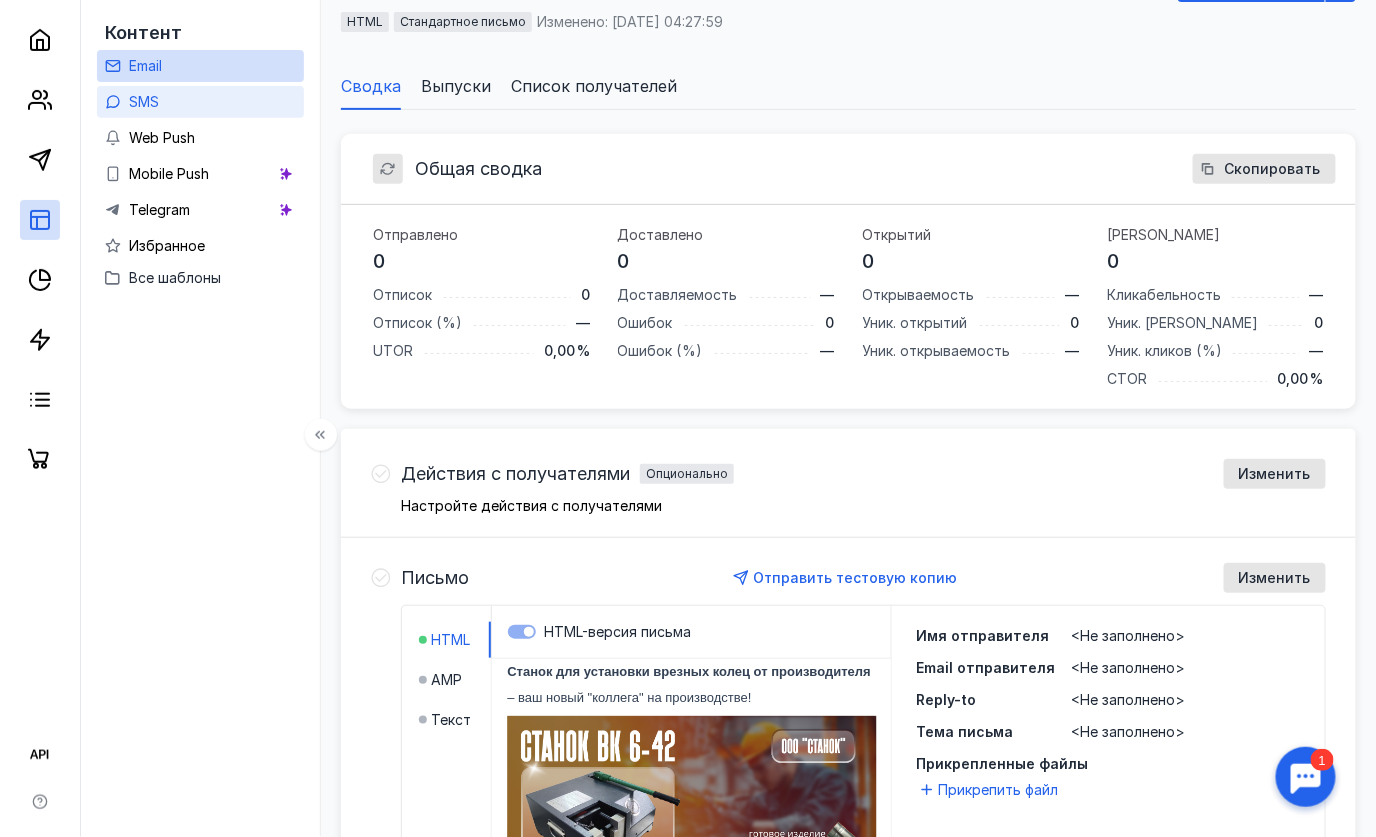 click on "SMS" at bounding box center (144, 101) 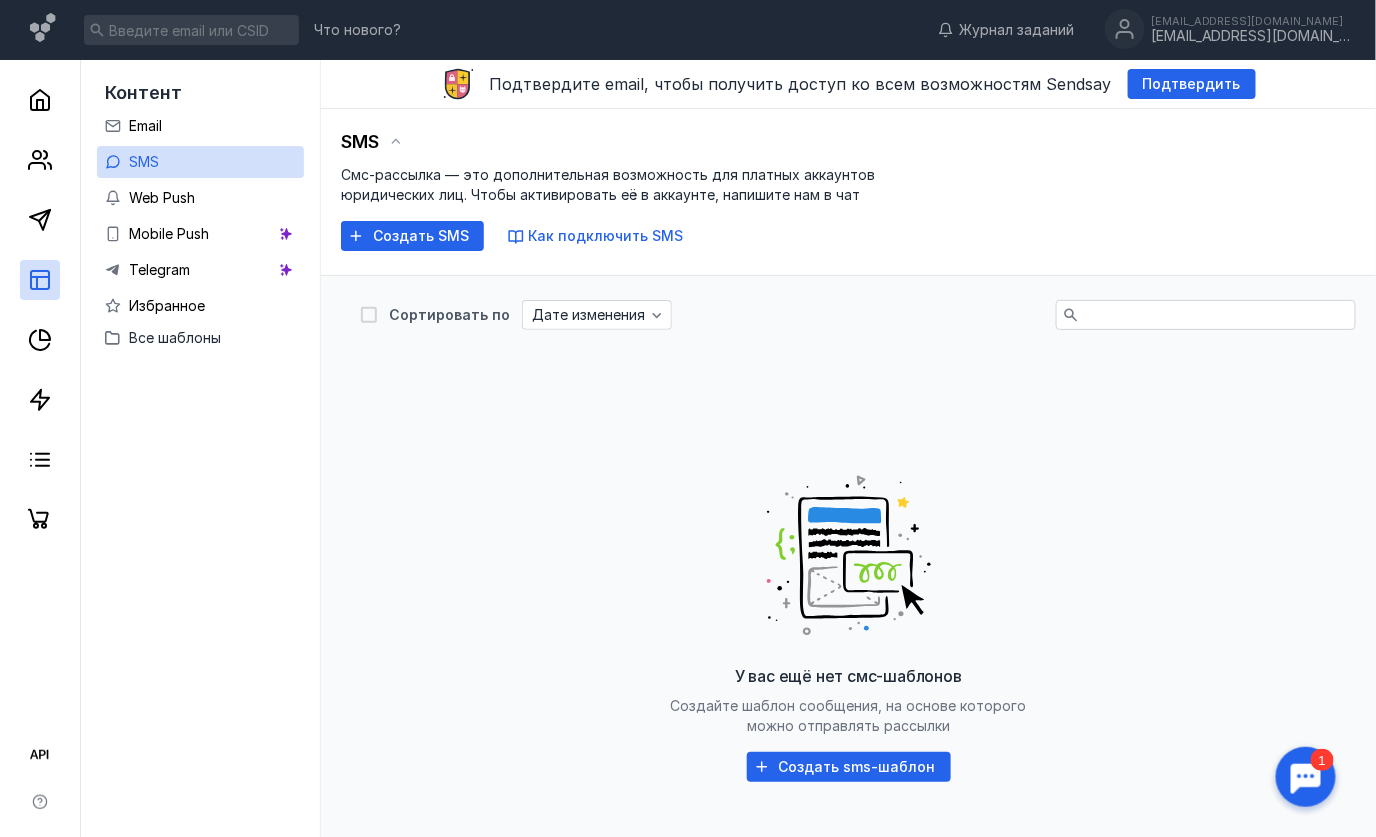 scroll, scrollTop: 26, scrollLeft: 0, axis: vertical 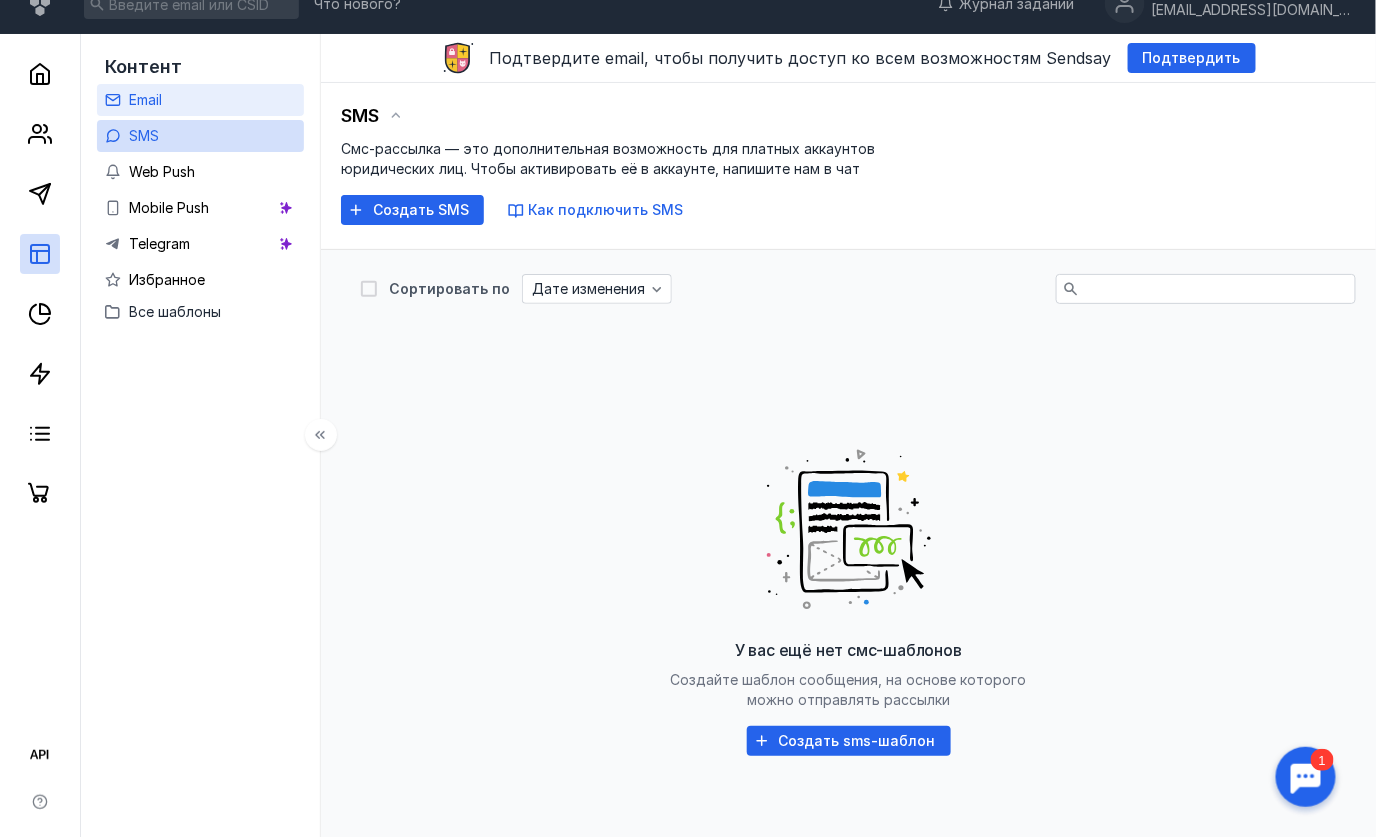 click on "Email" at bounding box center (200, 100) 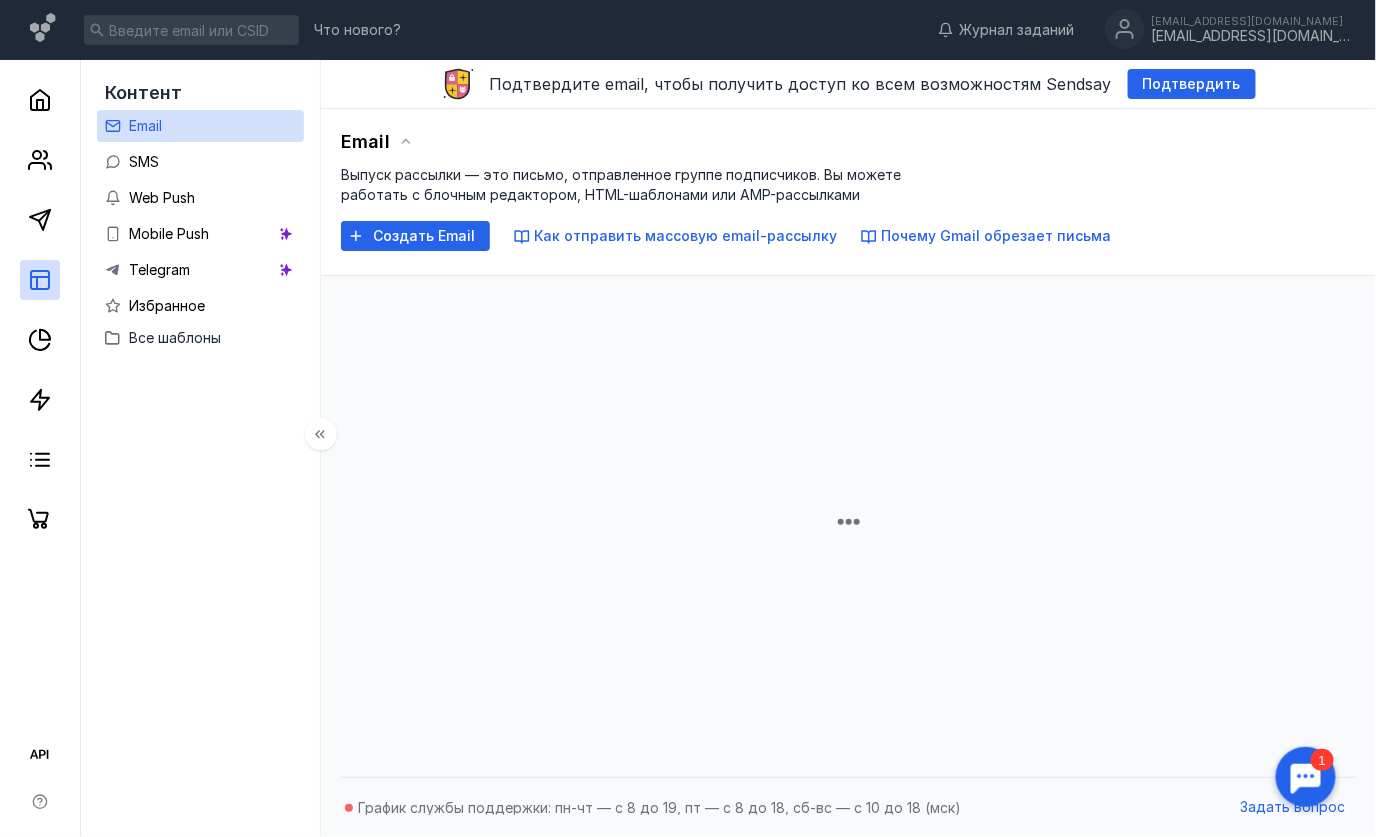 scroll, scrollTop: 0, scrollLeft: 0, axis: both 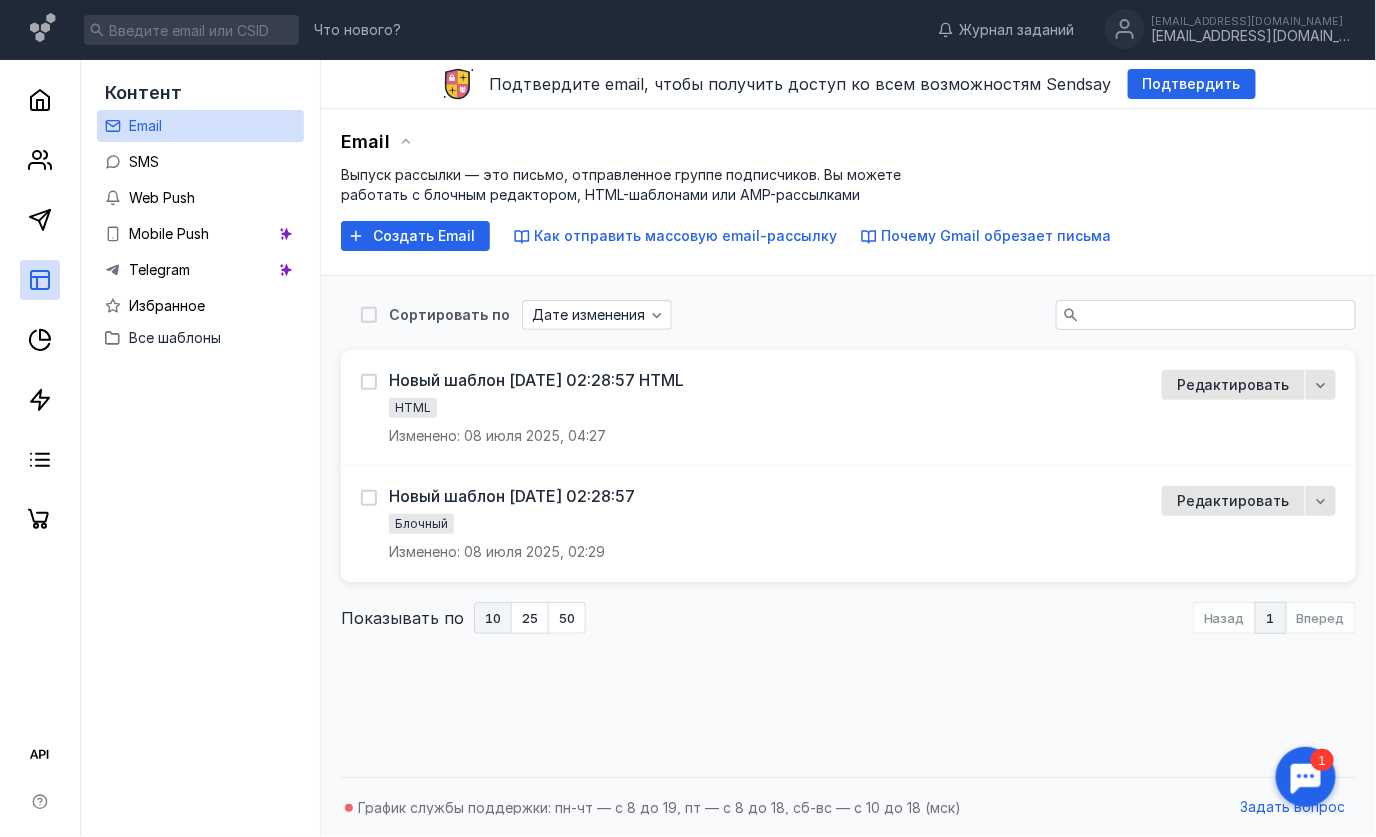 click on "Как отправить массовую email-рассылку" at bounding box center [685, 235] 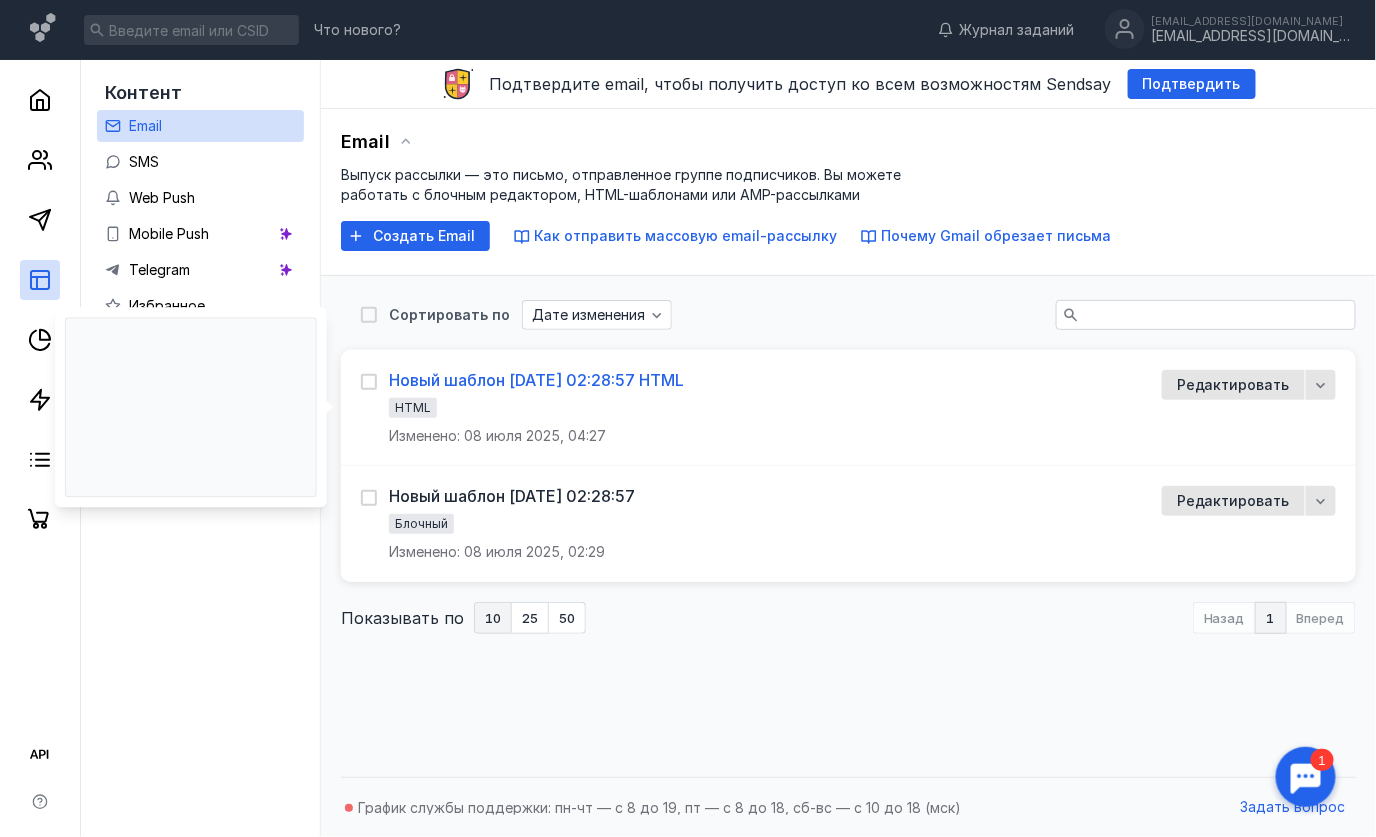 click on "Новый шаблон [DATE] 02:28:57 HTML" at bounding box center (536, 380) 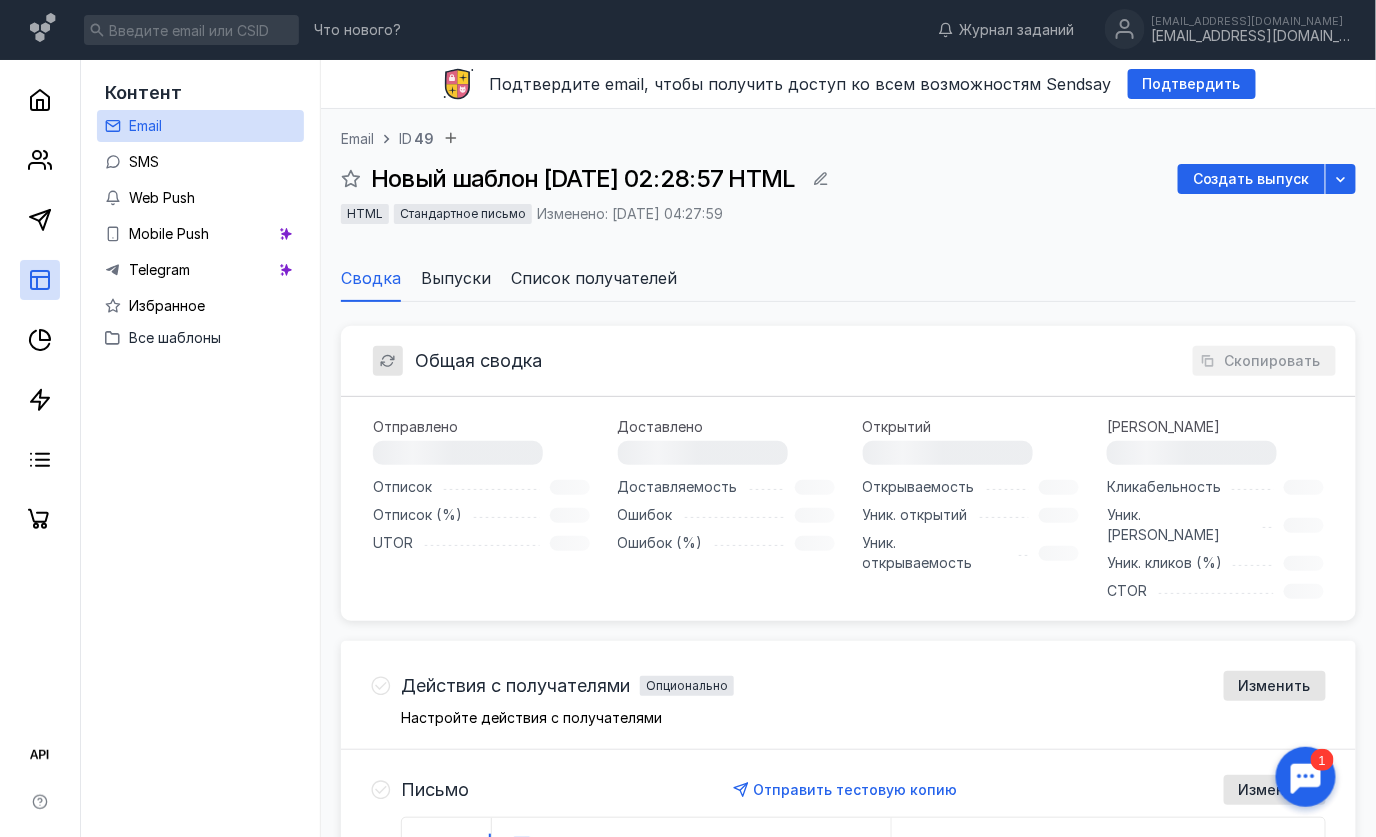 scroll, scrollTop: 0, scrollLeft: 0, axis: both 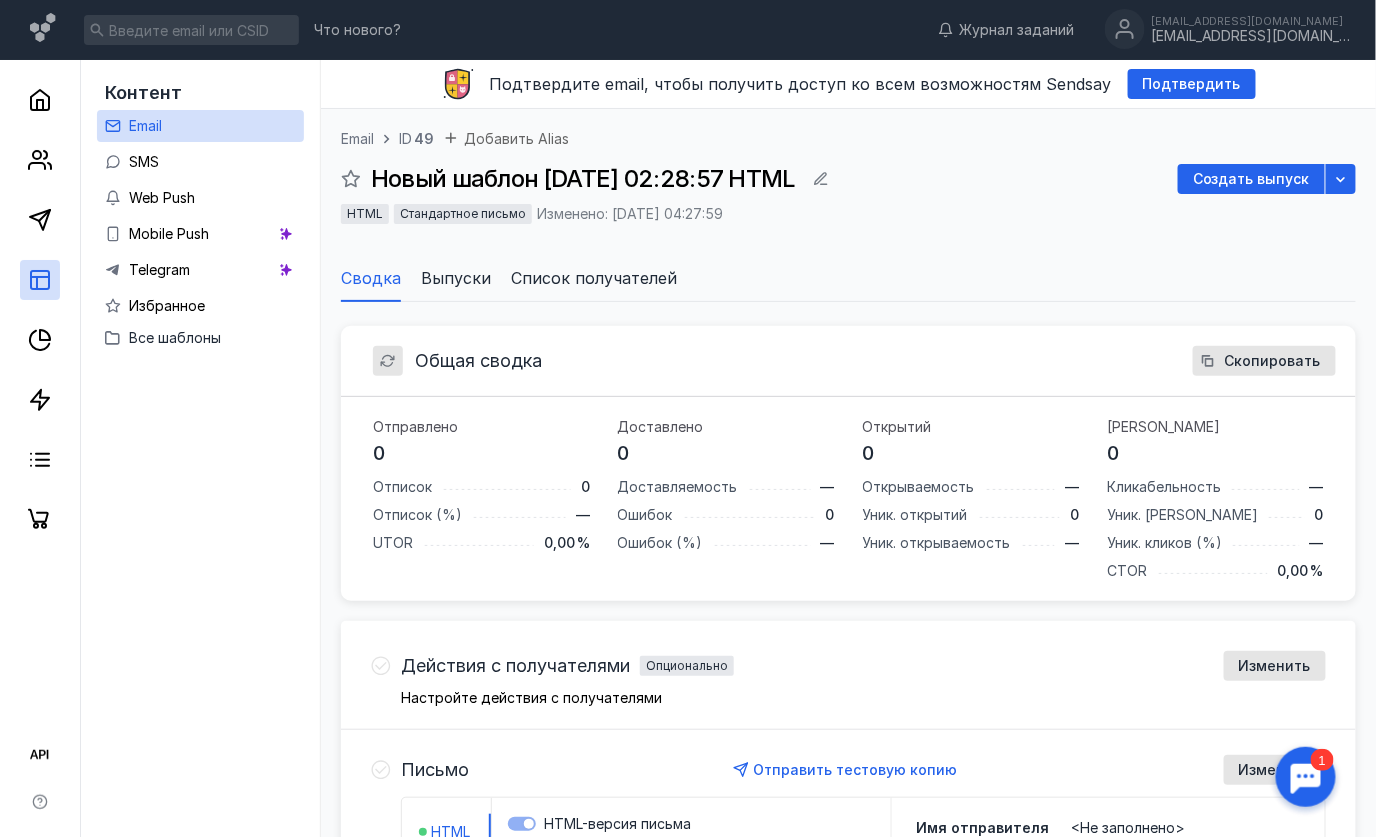 click on "HTML" at bounding box center (365, 213) 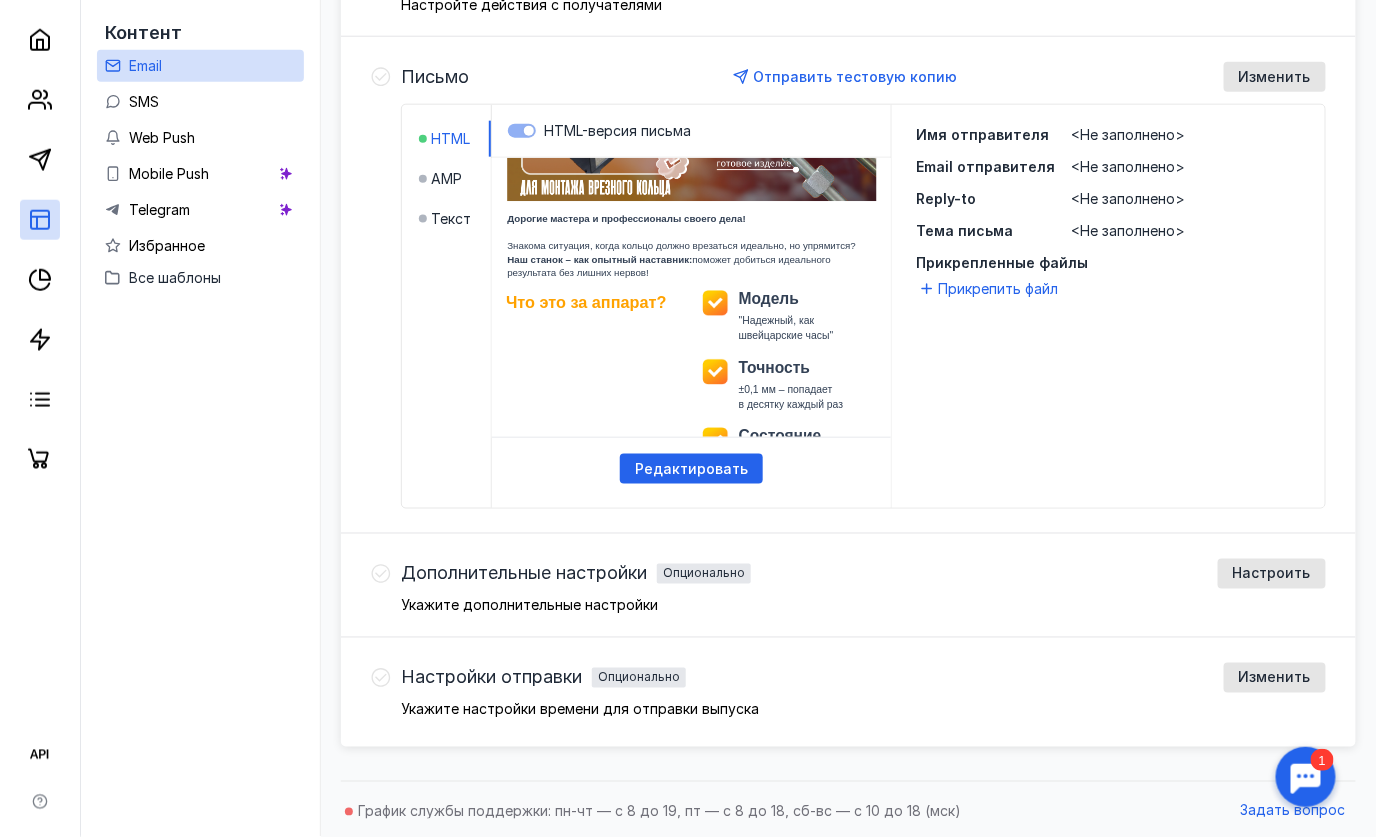 scroll, scrollTop: 0, scrollLeft: 0, axis: both 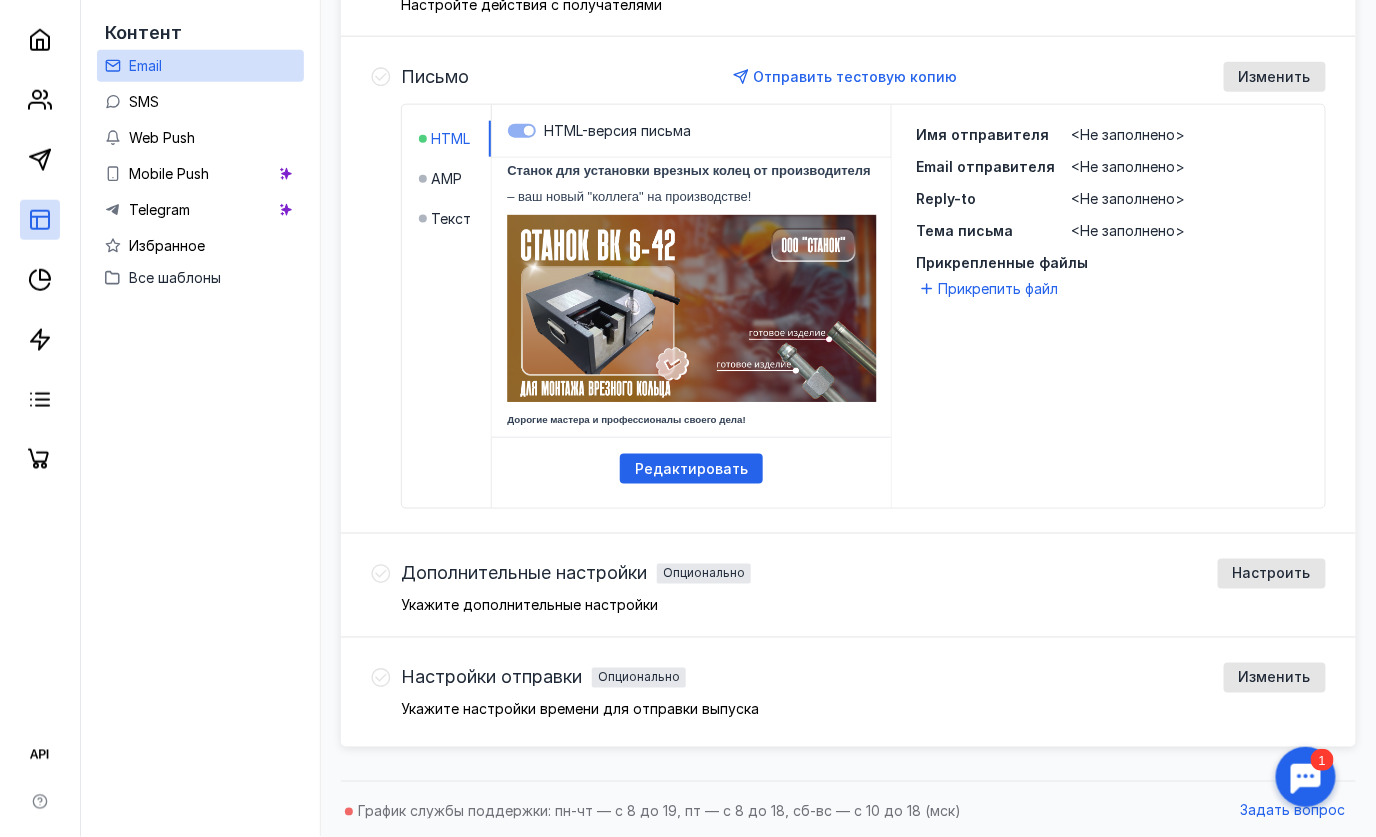 click on "HTML-версия письма" at bounding box center (691, 131) 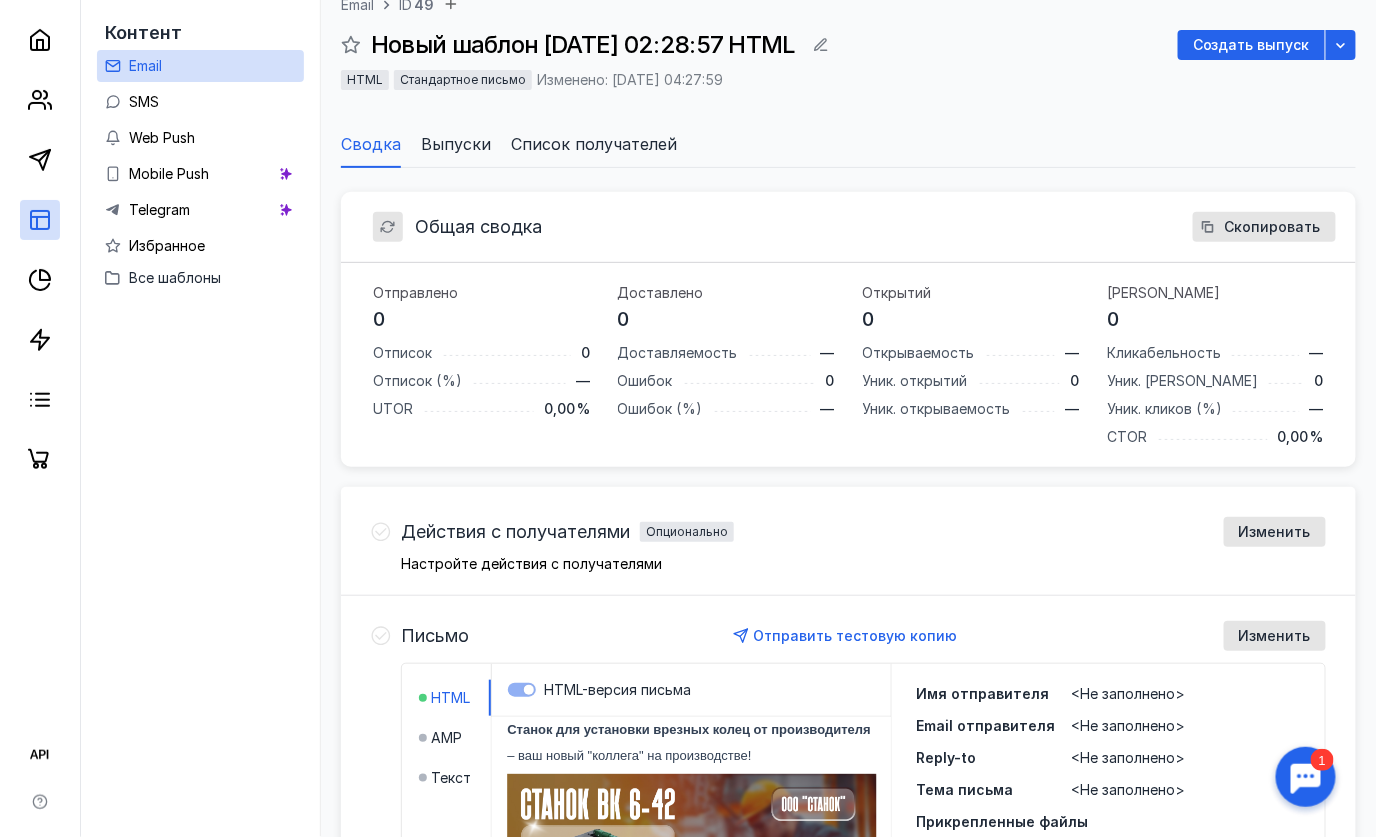 scroll, scrollTop: 161, scrollLeft: 0, axis: vertical 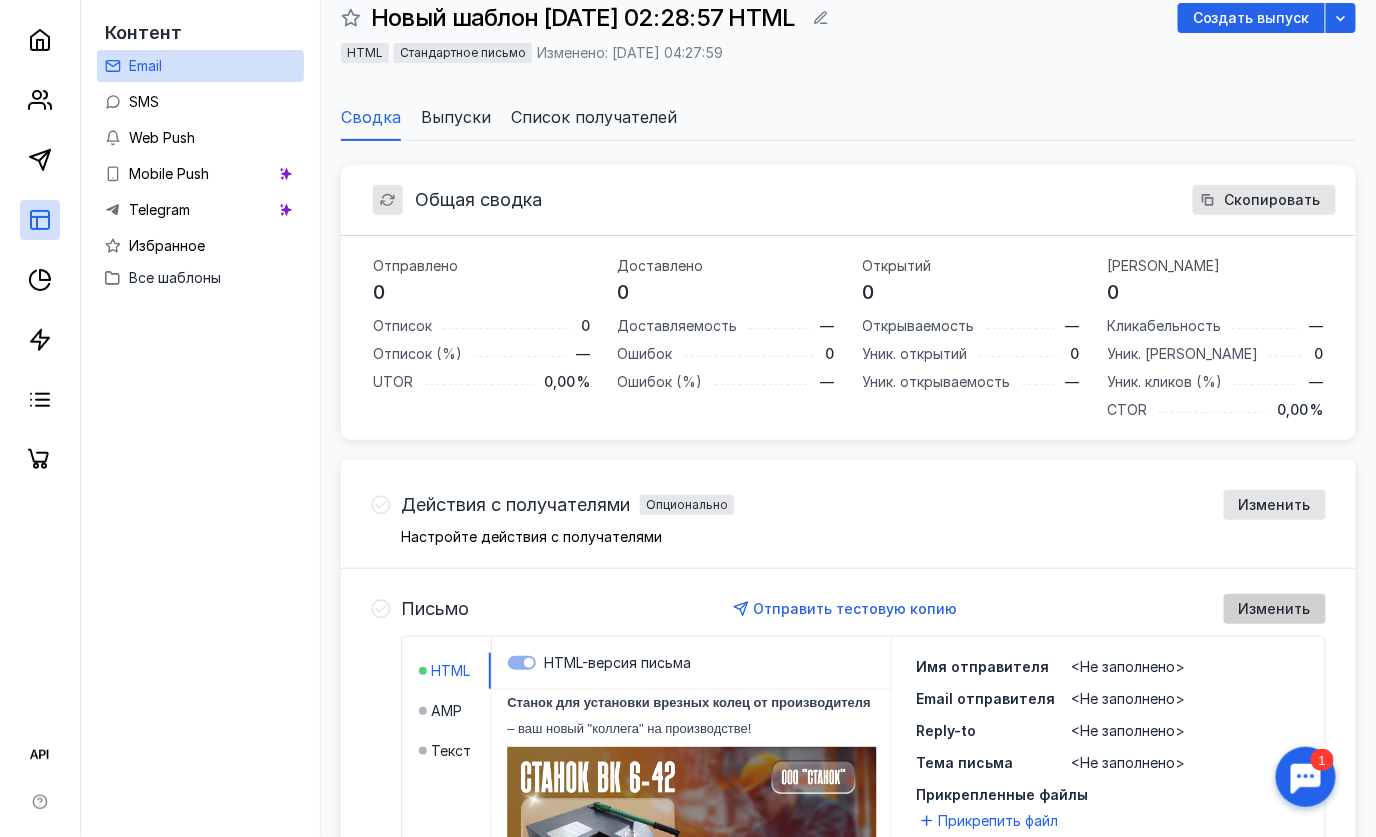 click on "Изменить" at bounding box center [1275, 609] 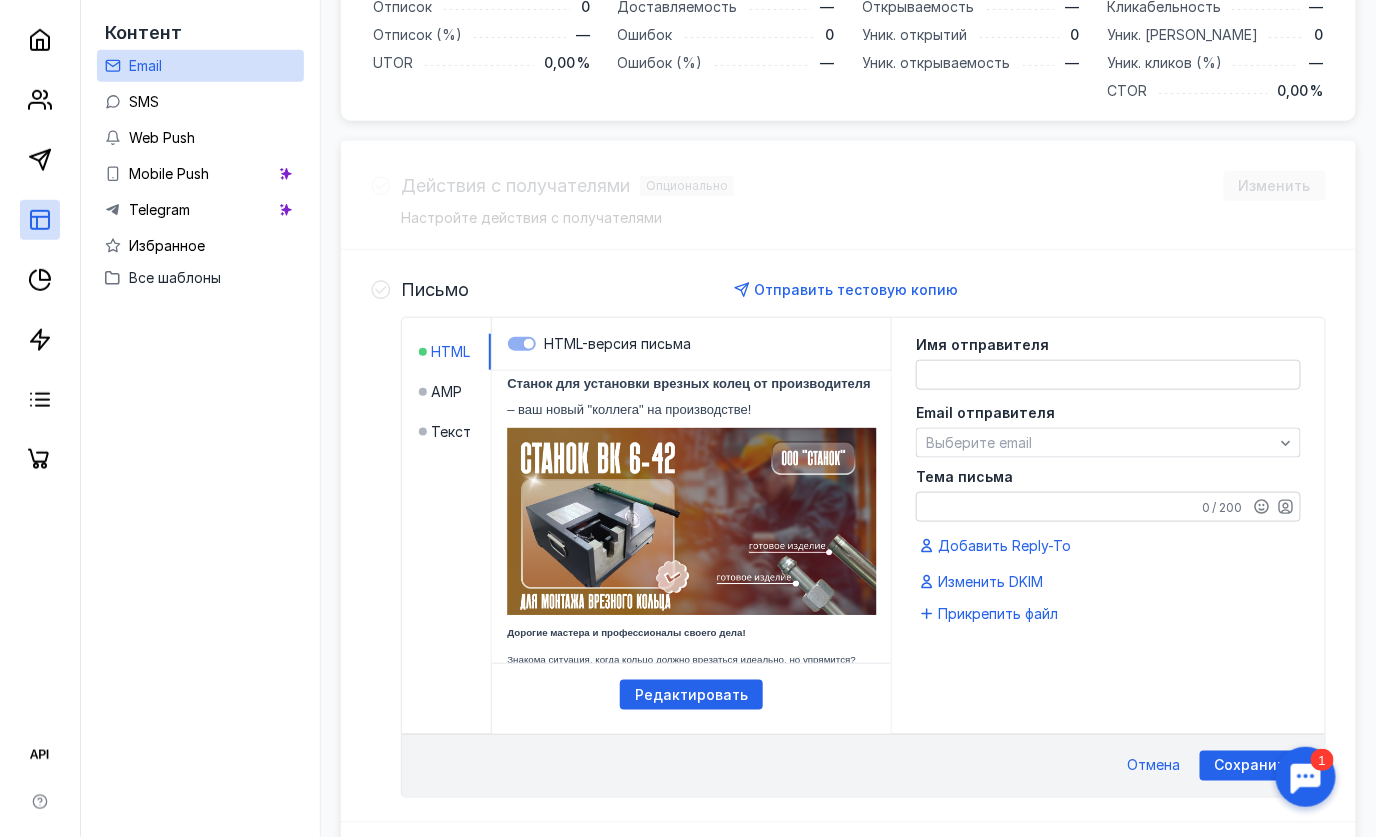 scroll, scrollTop: 481, scrollLeft: 0, axis: vertical 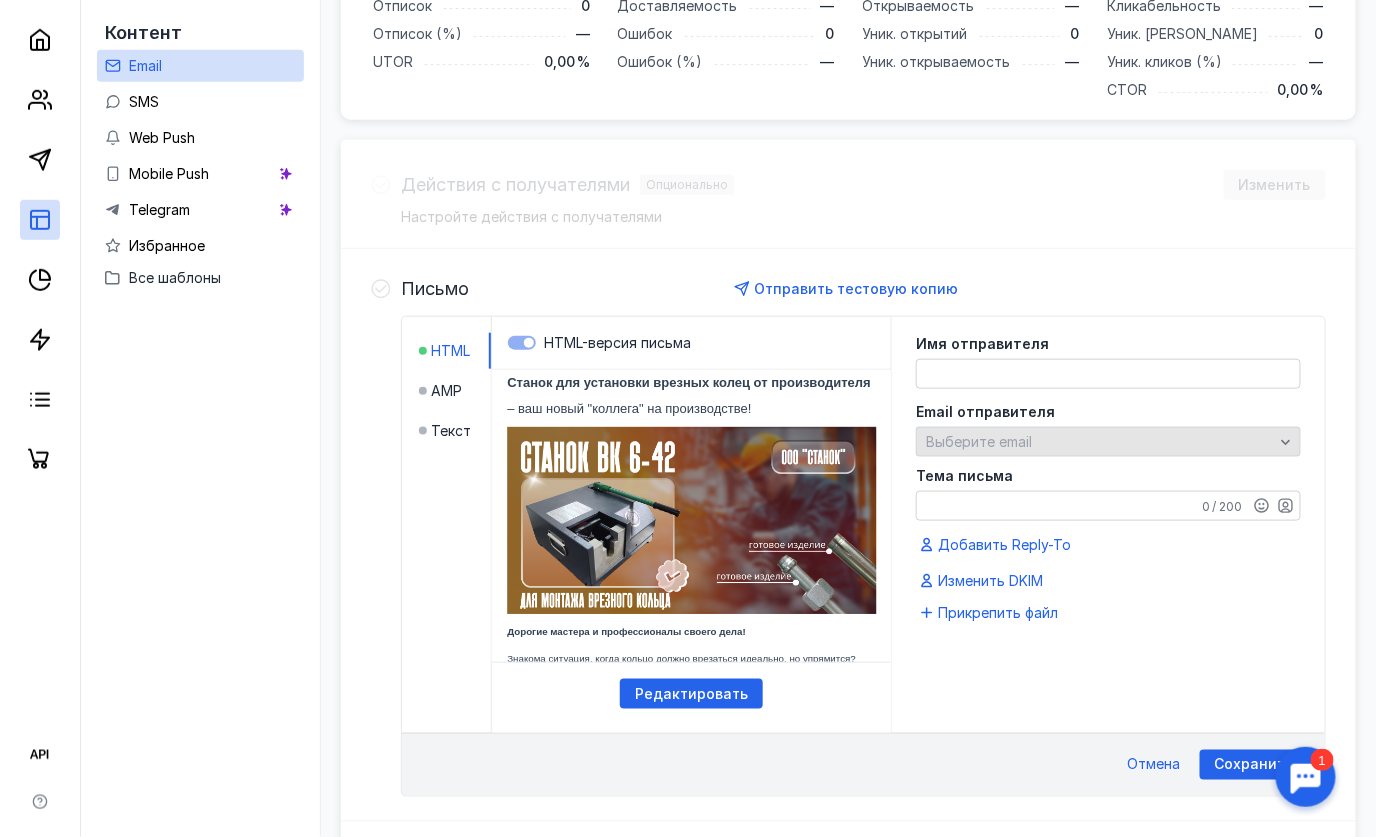 click on "Выберите email" at bounding box center [979, 441] 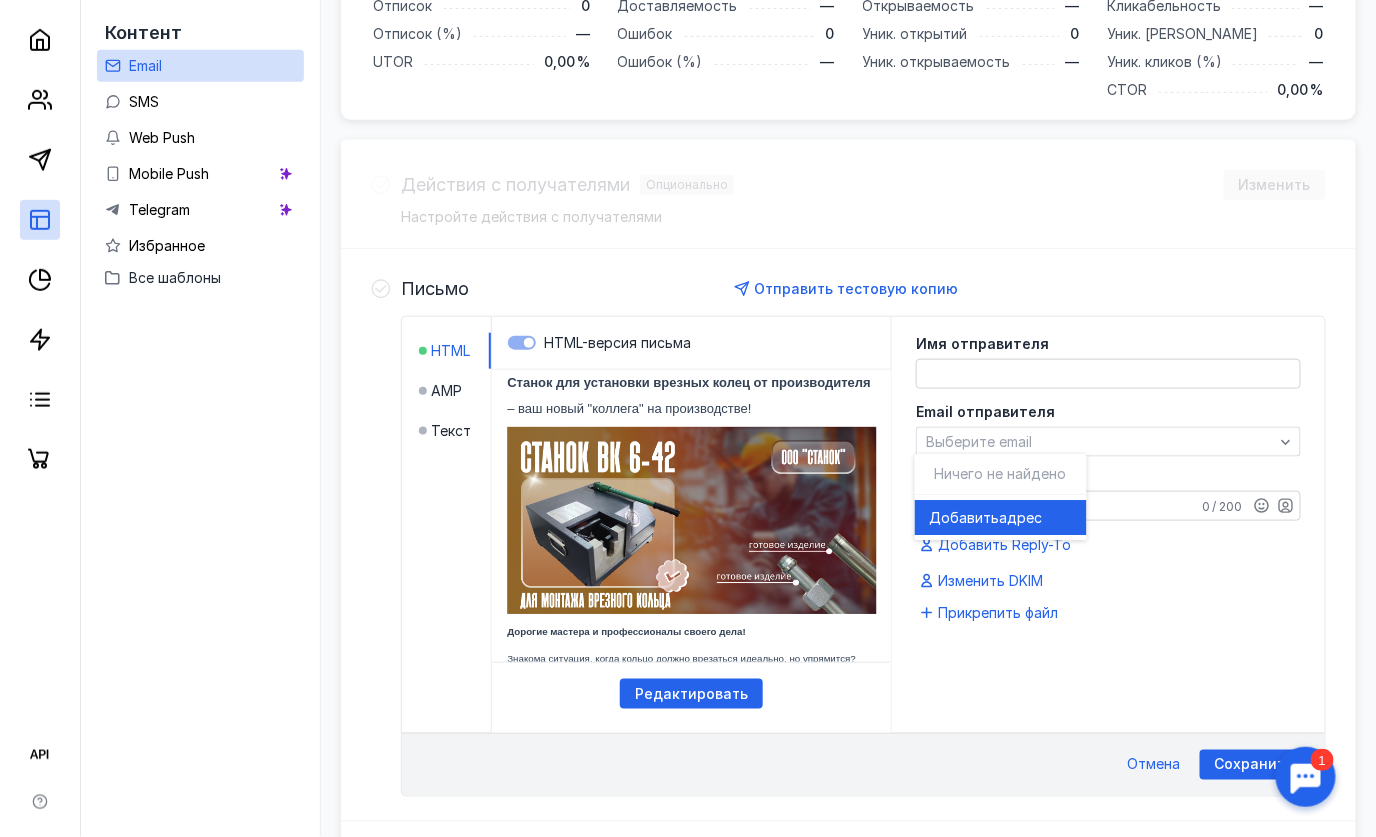 click on "Ничего не найдено" at bounding box center (1001, 473) 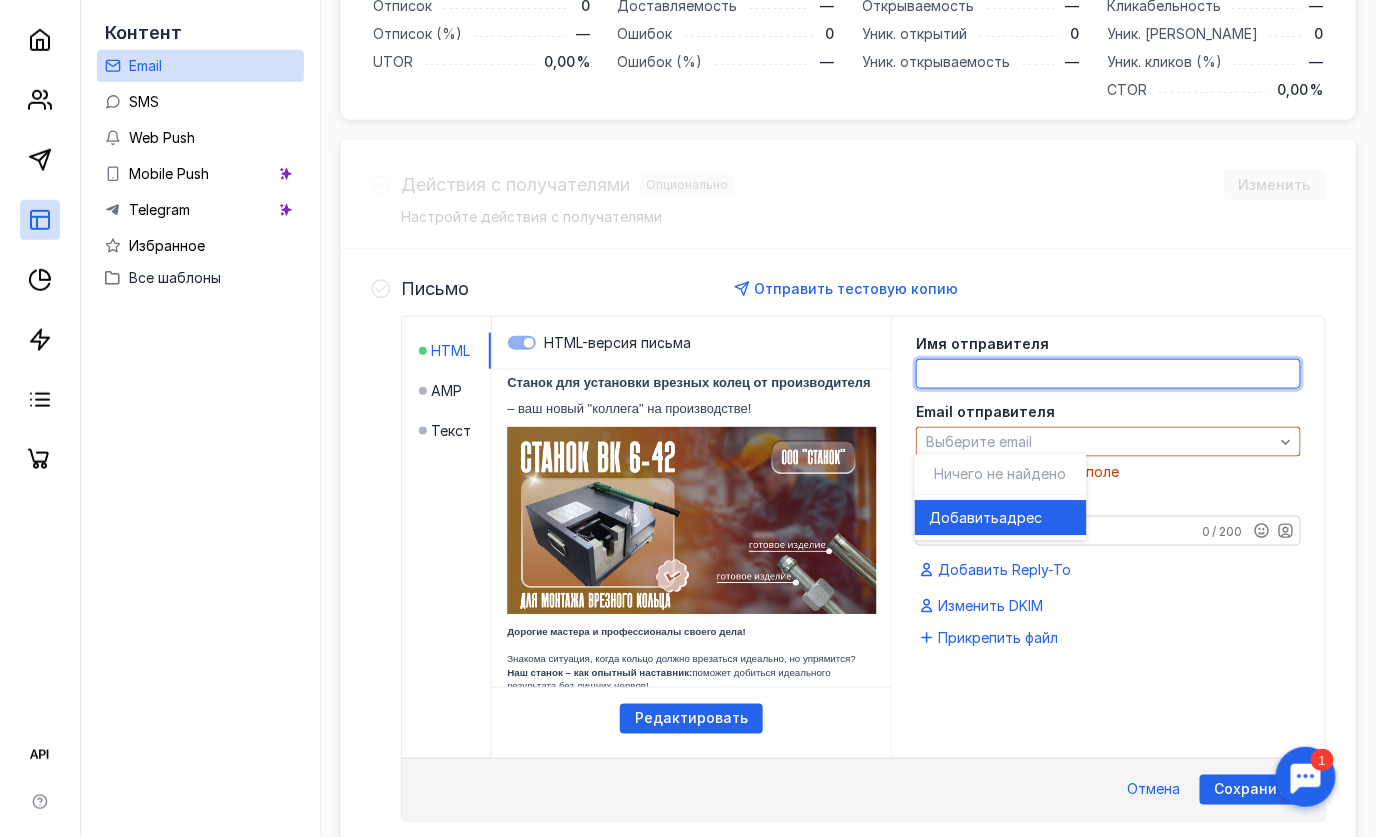 click 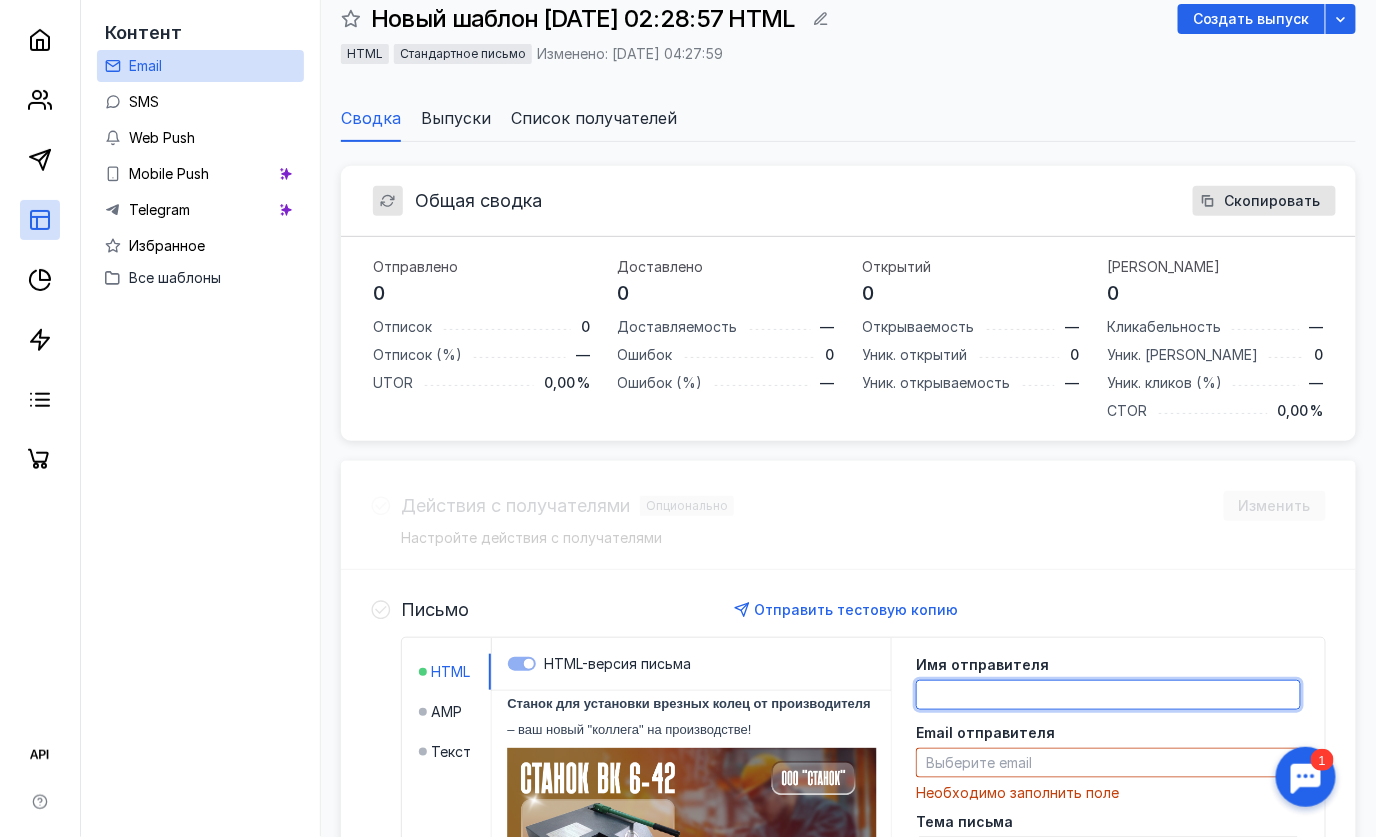 scroll, scrollTop: 152, scrollLeft: 0, axis: vertical 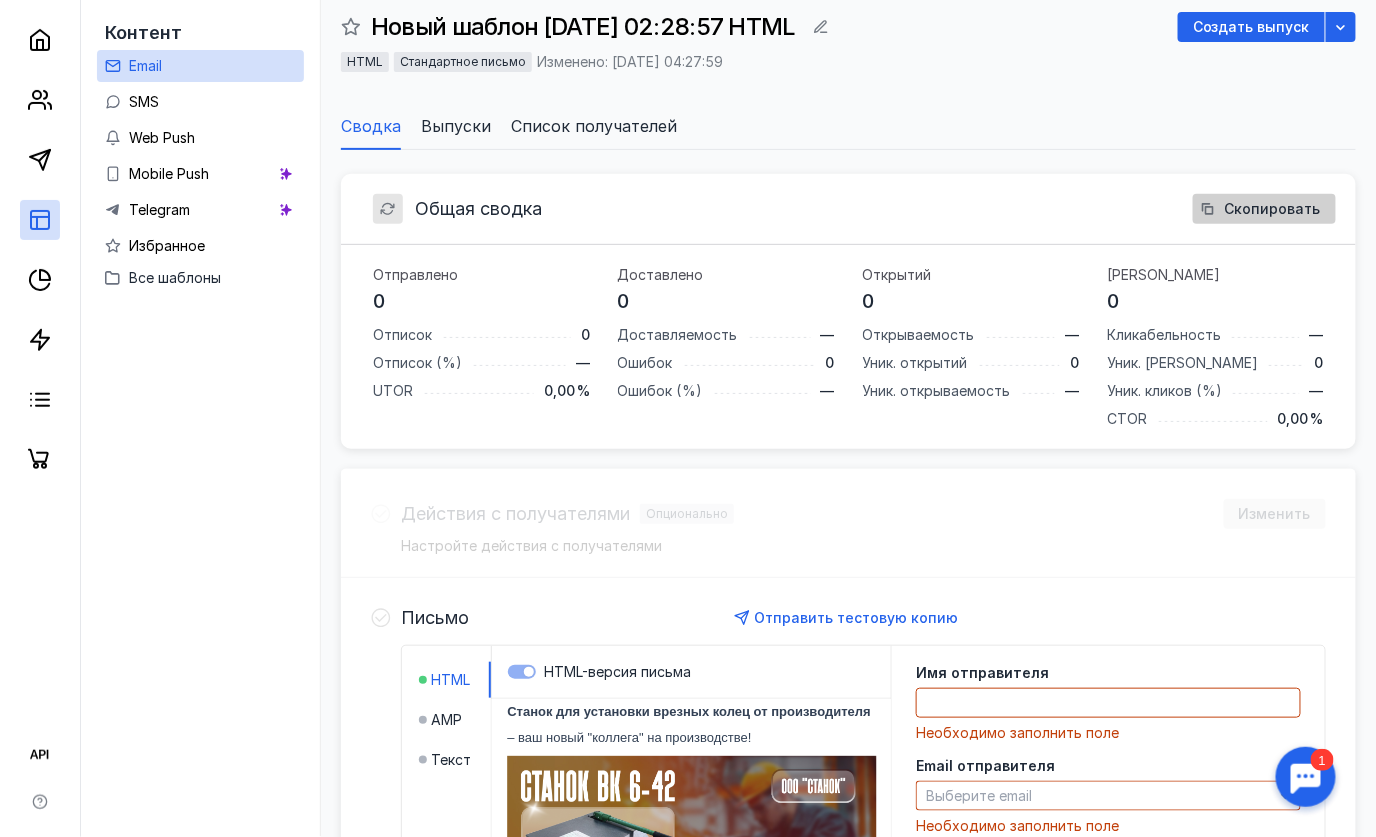 click 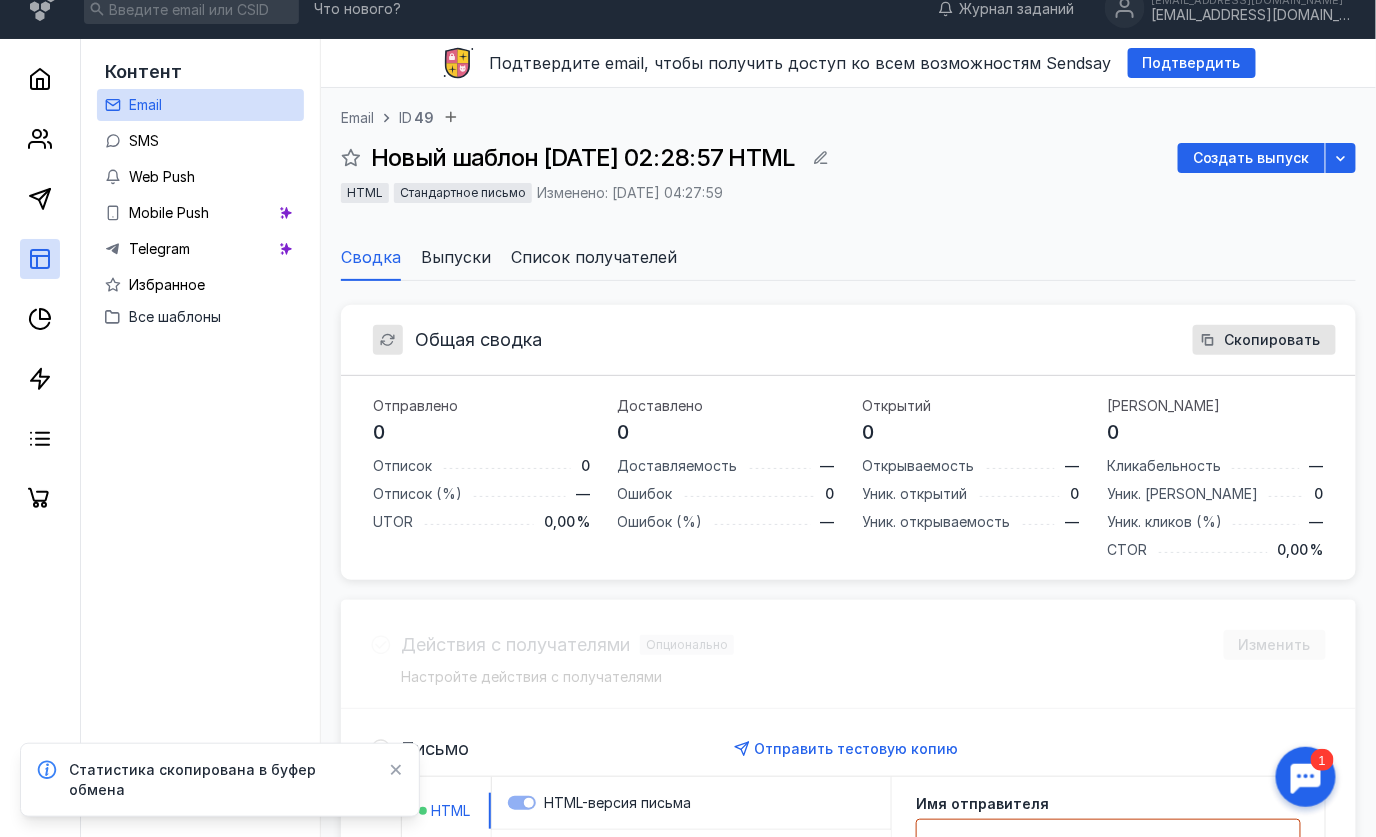 scroll, scrollTop: 10, scrollLeft: 0, axis: vertical 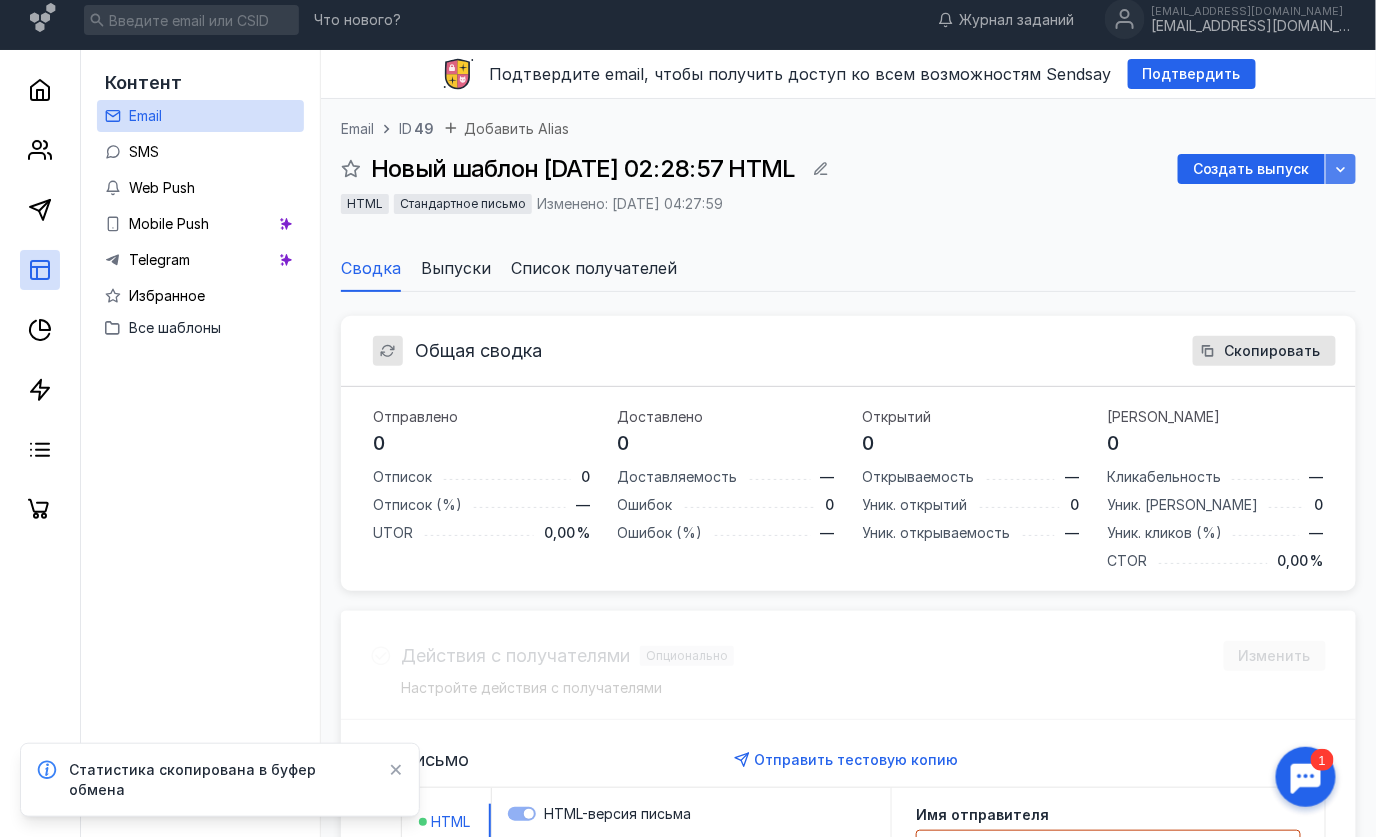 click 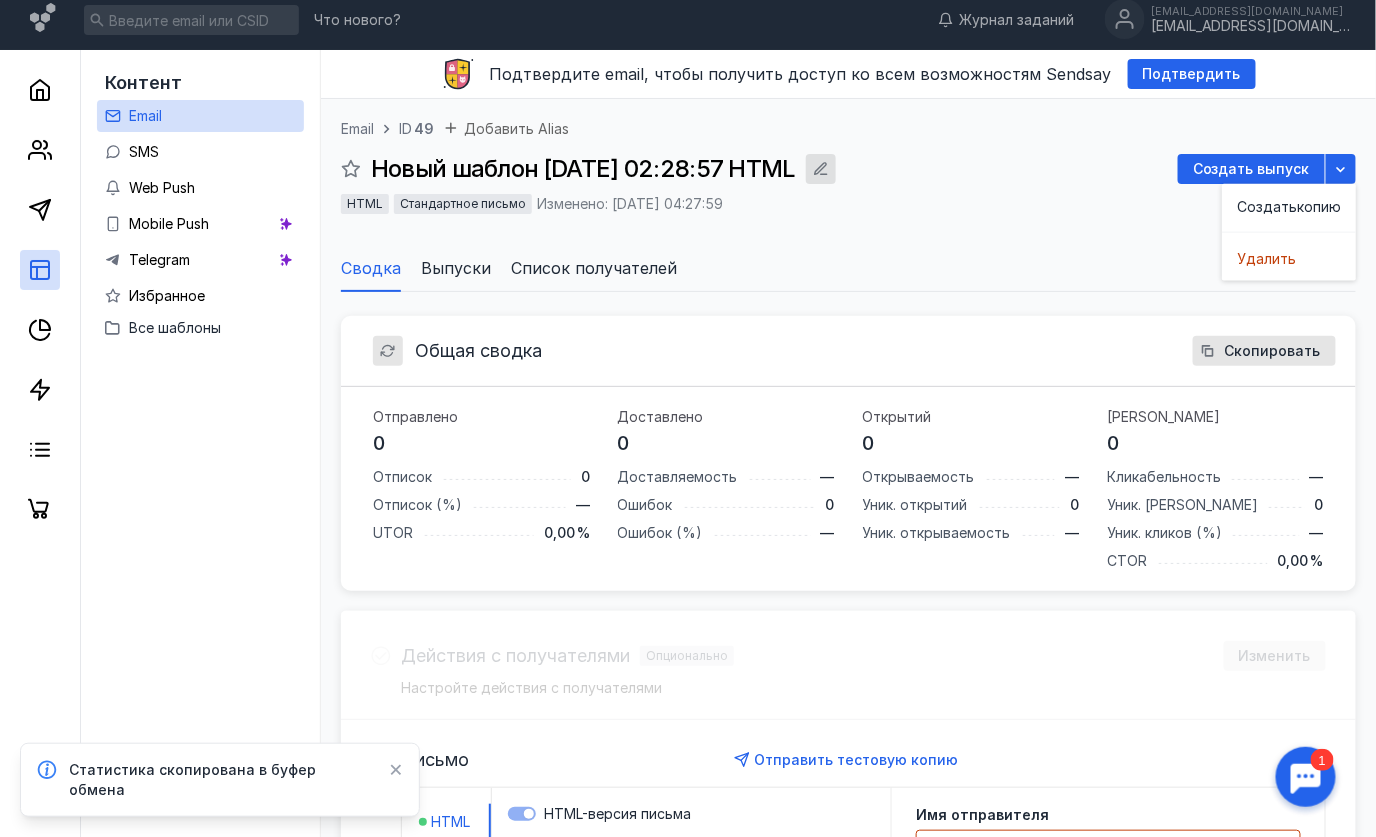click 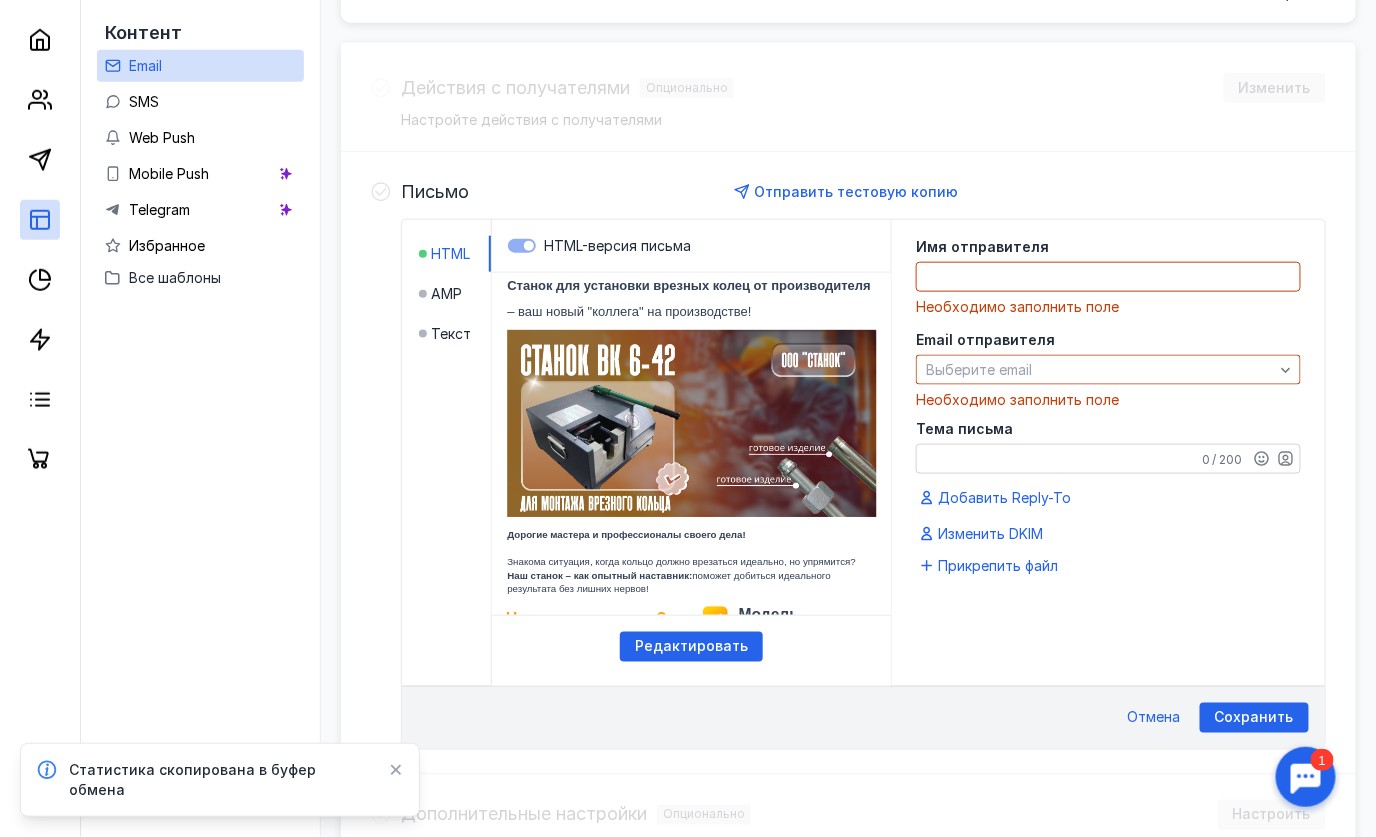 scroll, scrollTop: 581, scrollLeft: 0, axis: vertical 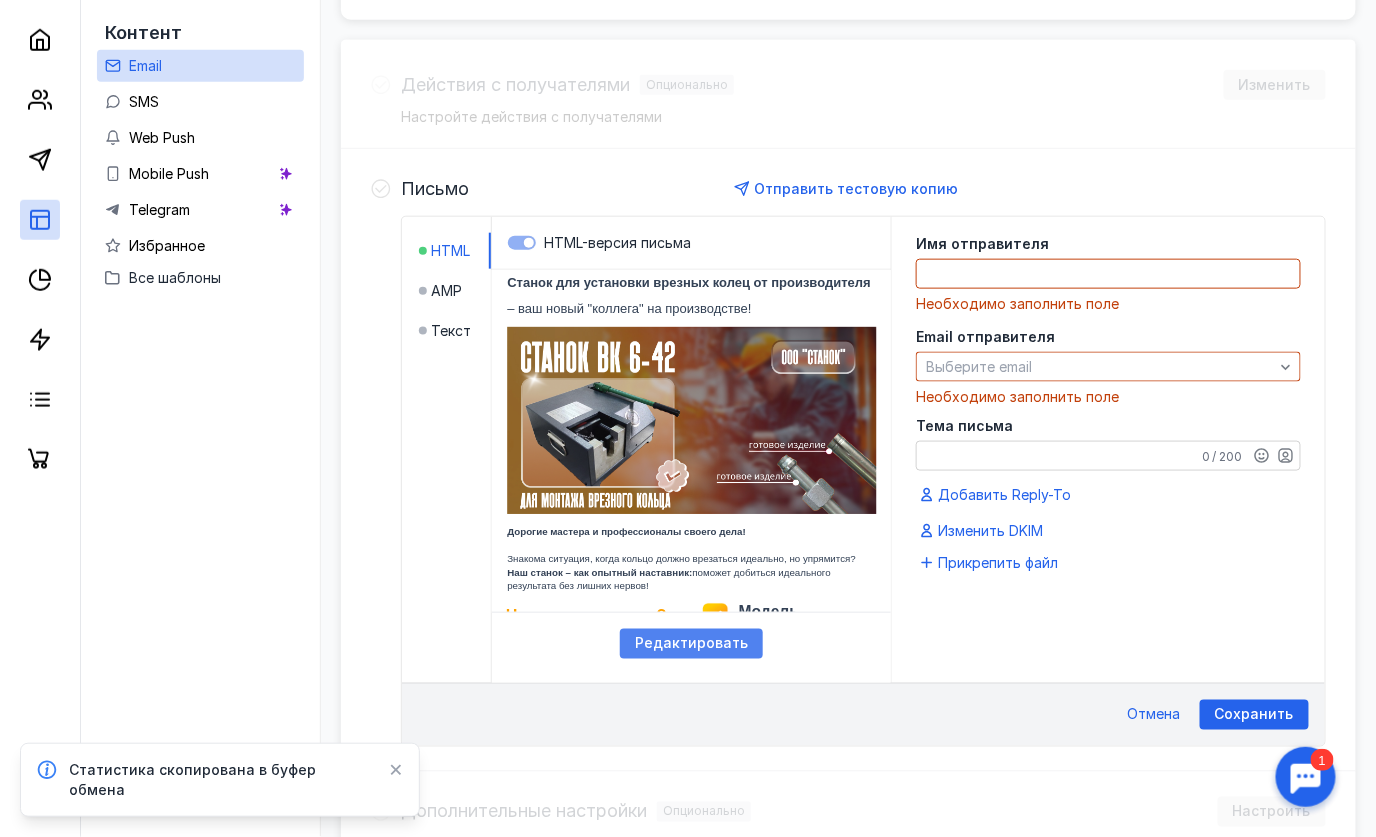 click on "Редактировать" at bounding box center (691, 644) 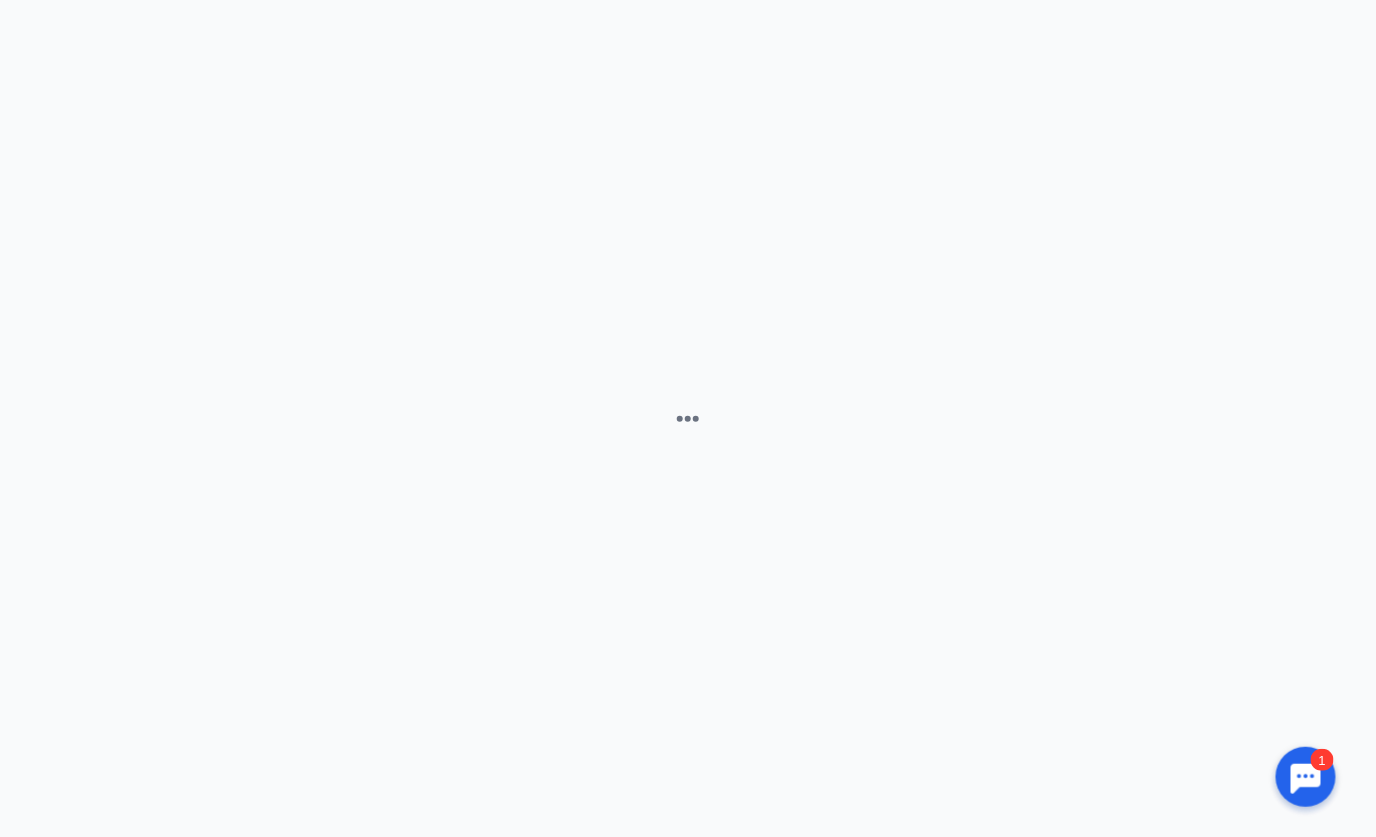 scroll, scrollTop: 580, scrollLeft: 0, axis: vertical 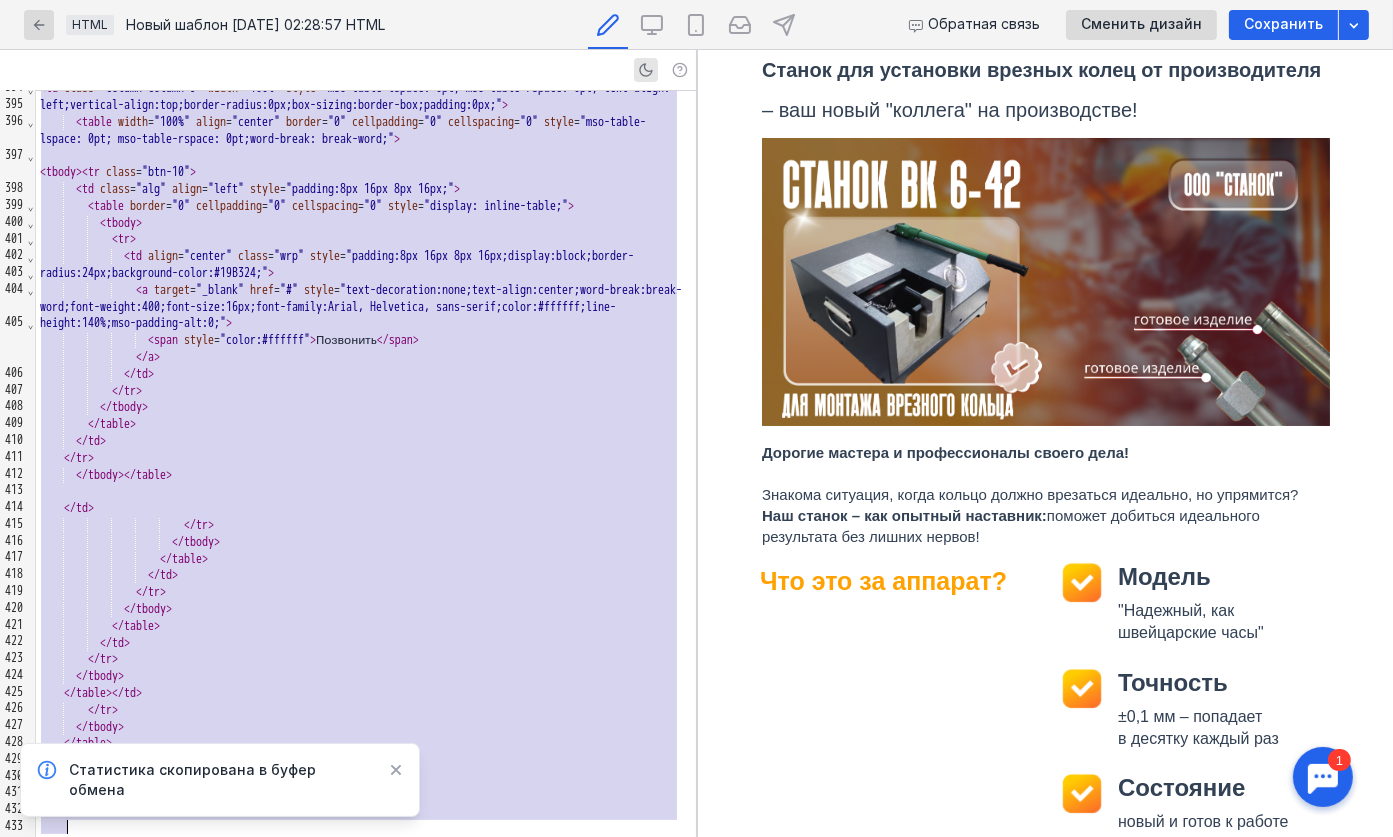 drag, startPoint x: 62, startPoint y: 117, endPoint x: 621, endPoint y: 822, distance: 899.7255 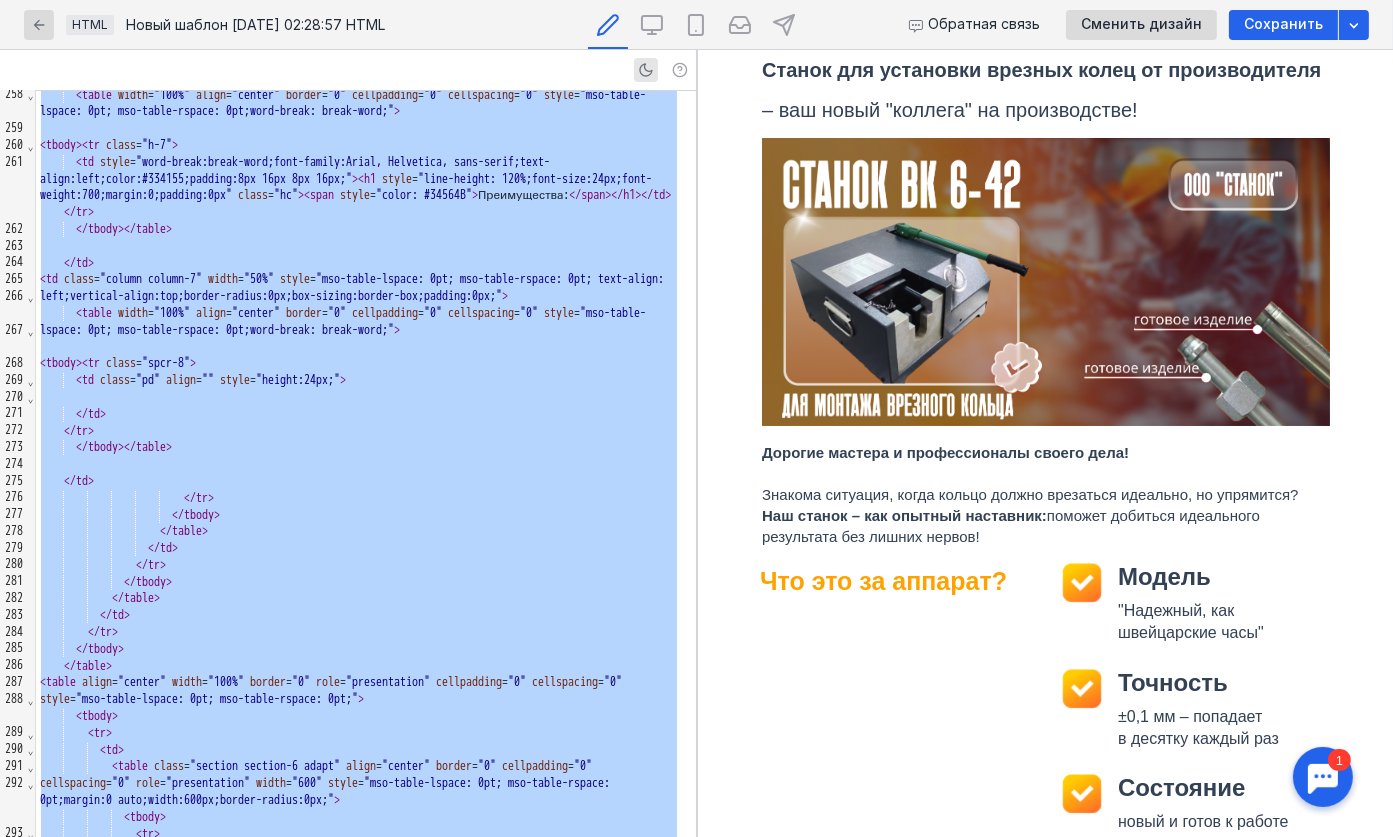 scroll, scrollTop: 5695, scrollLeft: 0, axis: vertical 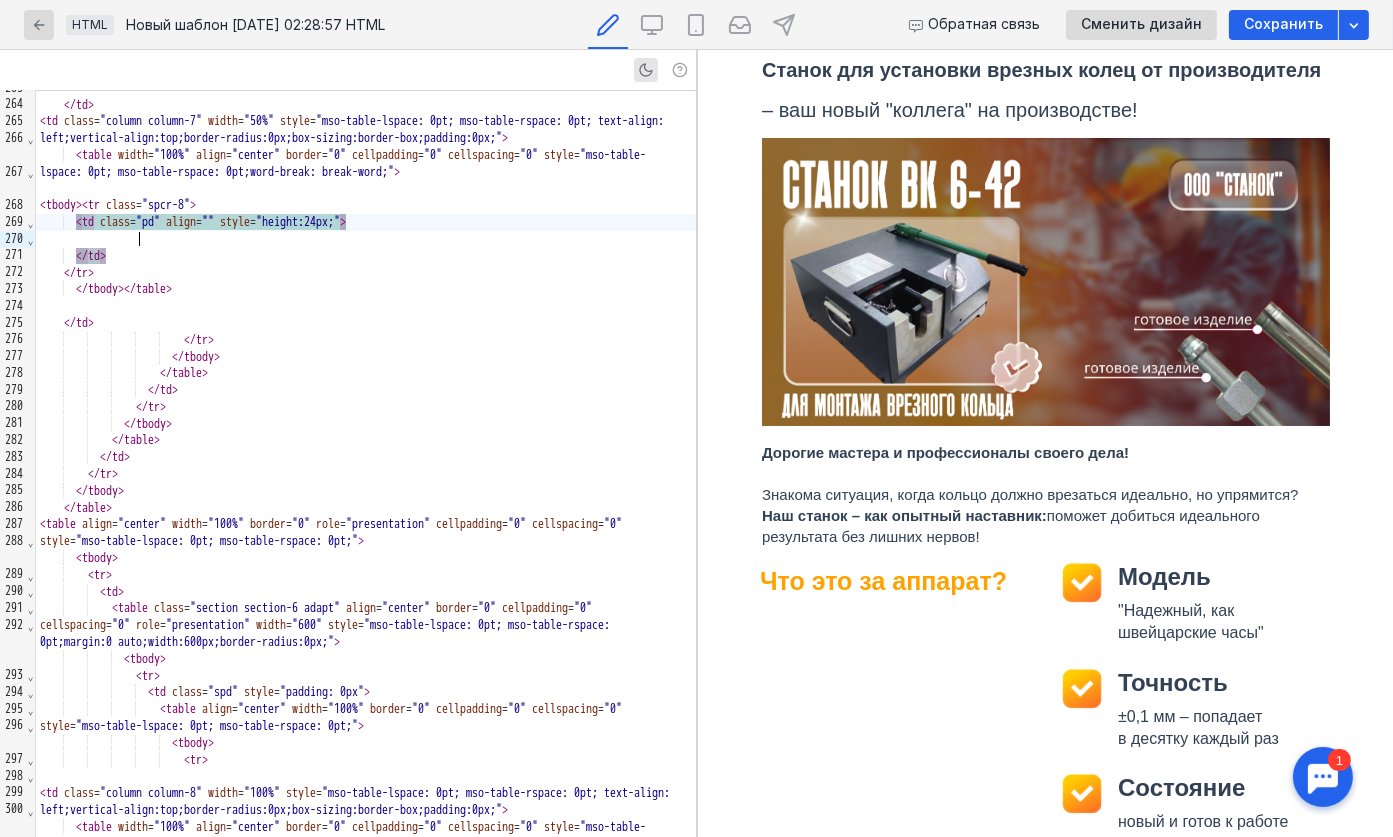 click on "< td   class = "pd"   align = ""   style = "height:24px;" >" at bounding box center (366, 222) 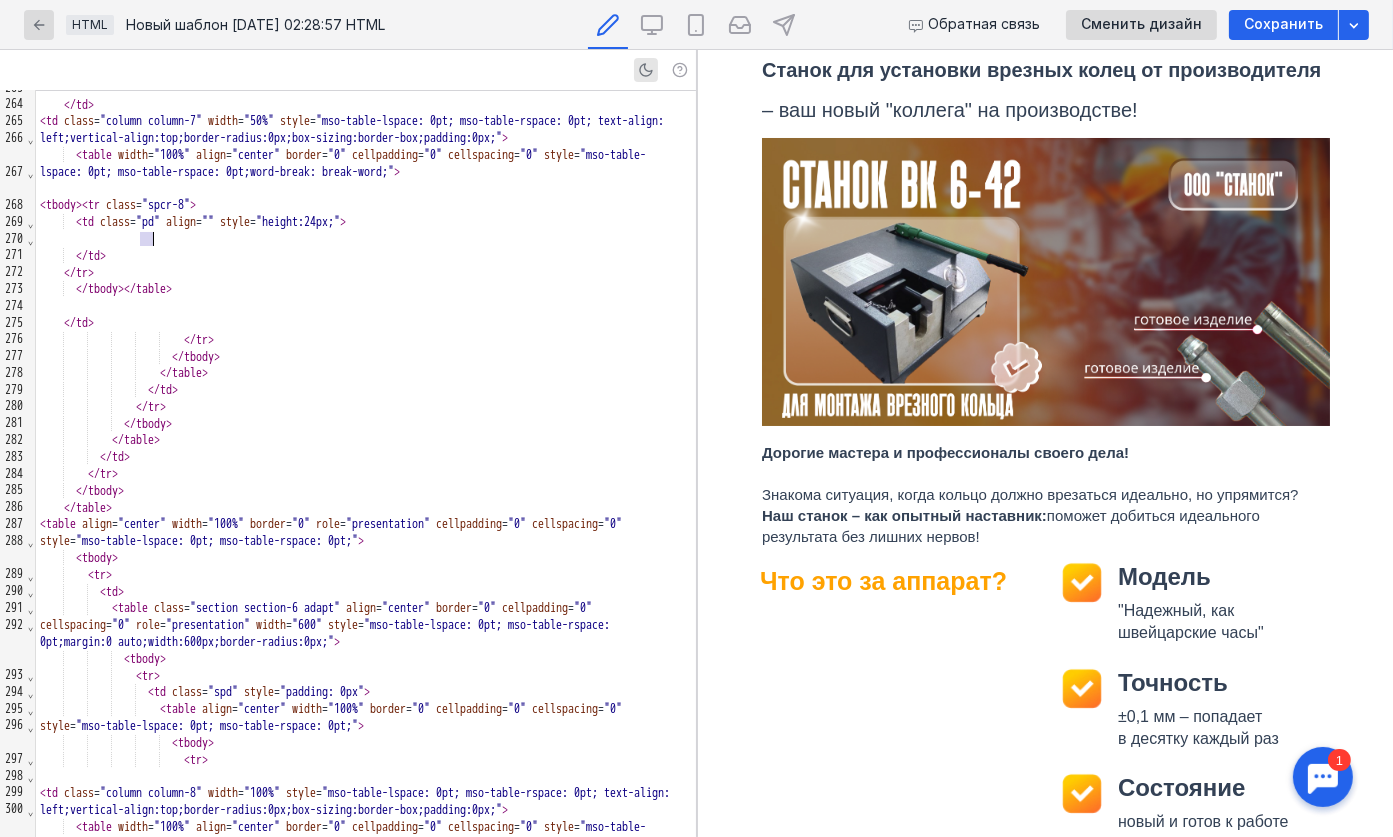 click on "< td   class = "pd"   align = ""   style = "height:24px;" >" at bounding box center (366, 222) 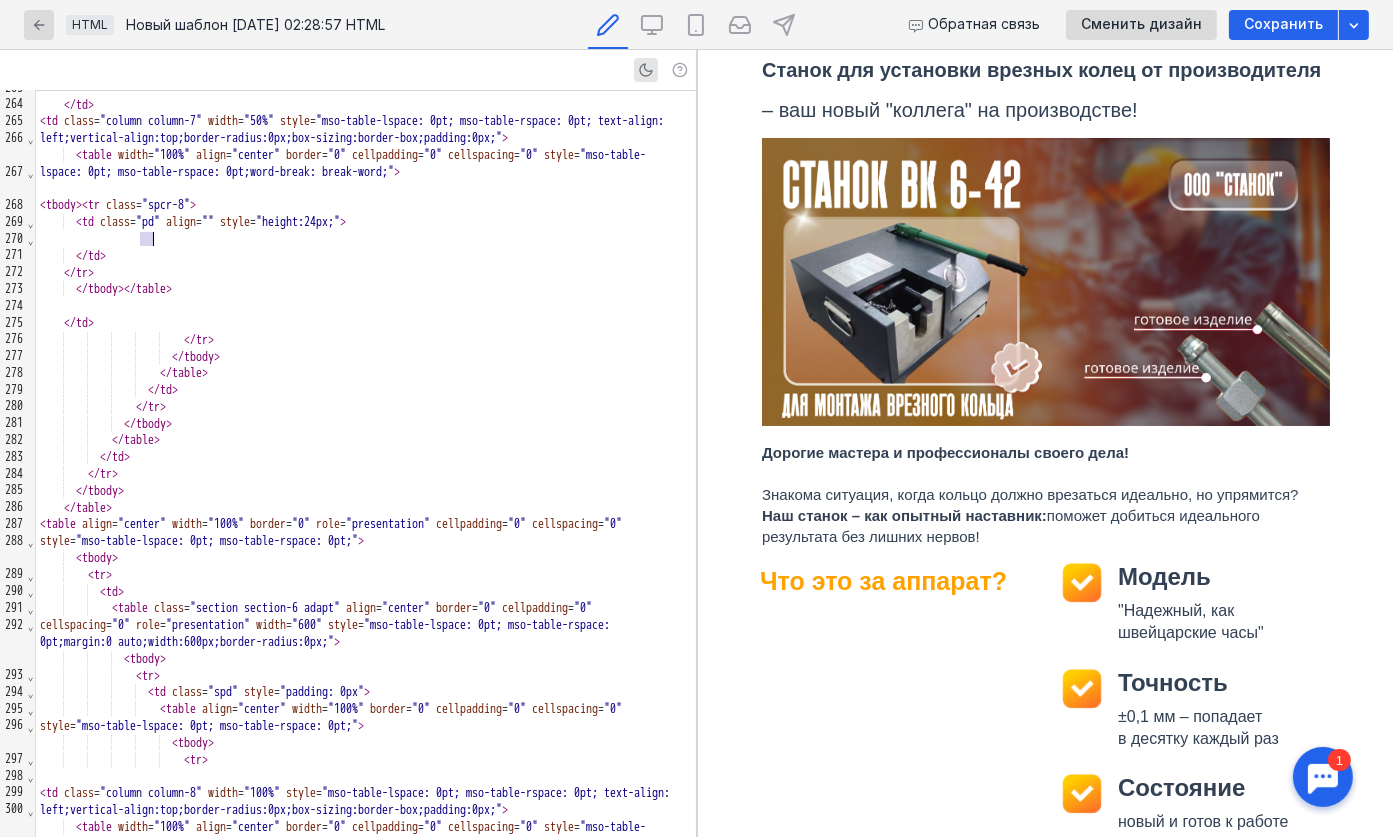 copy on "class = "" 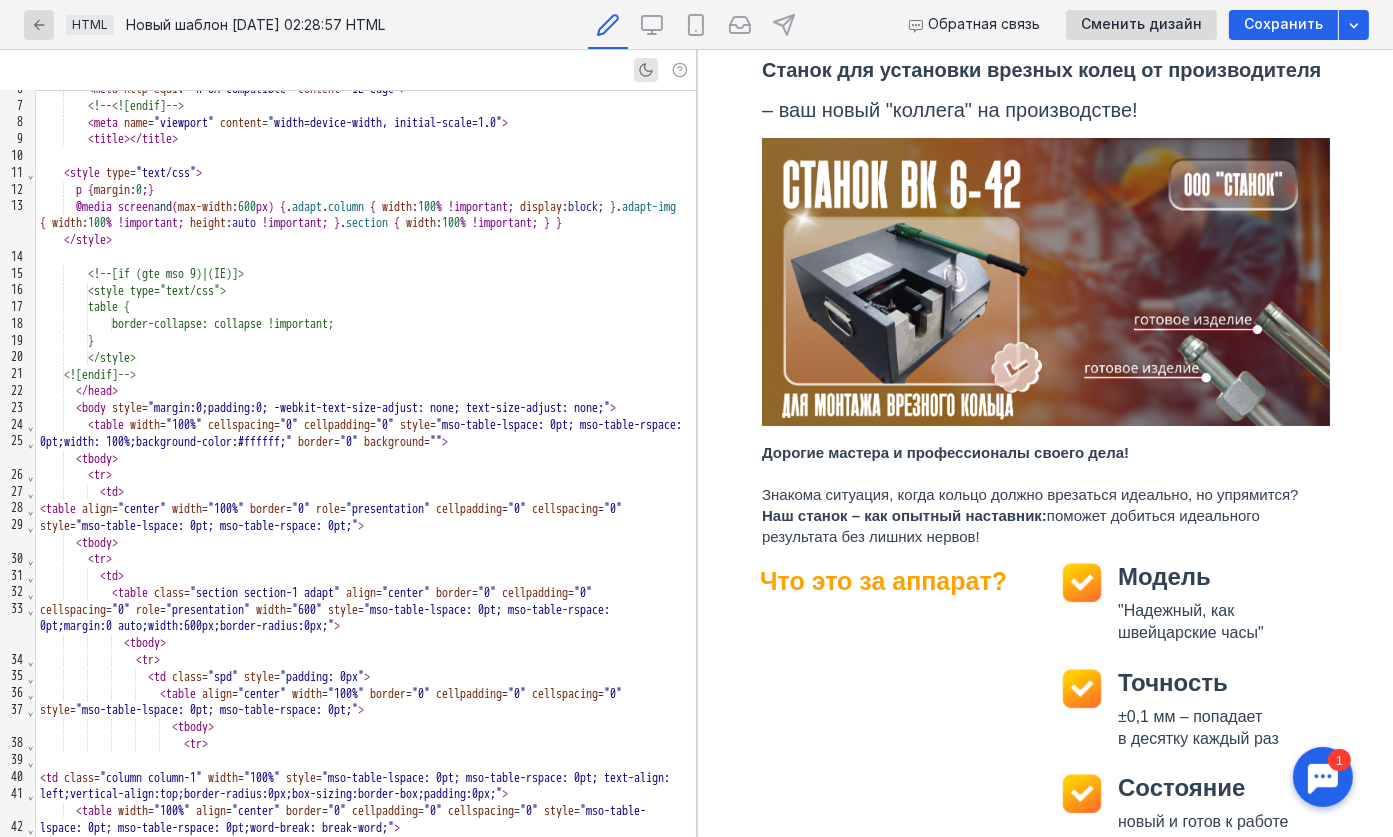 scroll, scrollTop: 0, scrollLeft: 0, axis: both 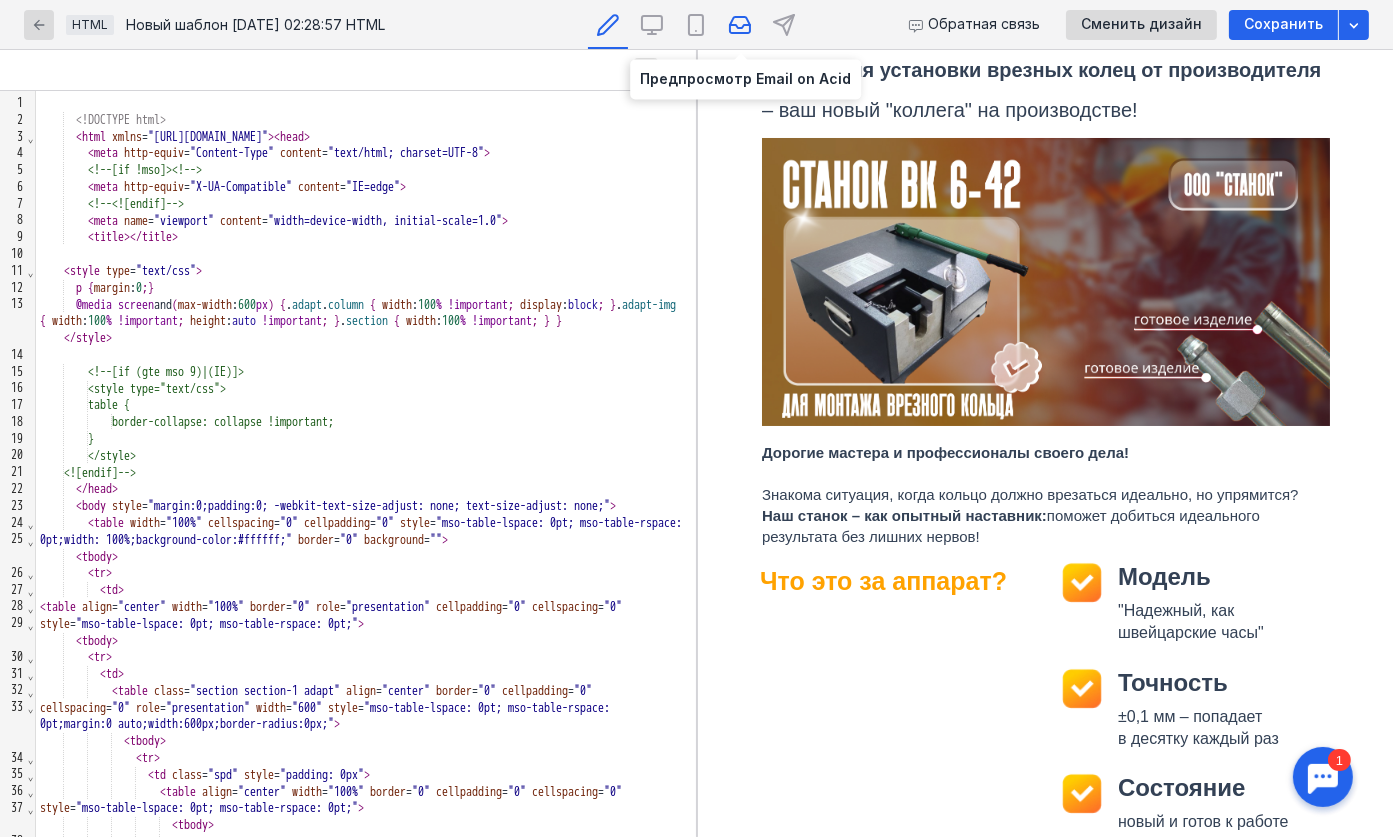 click 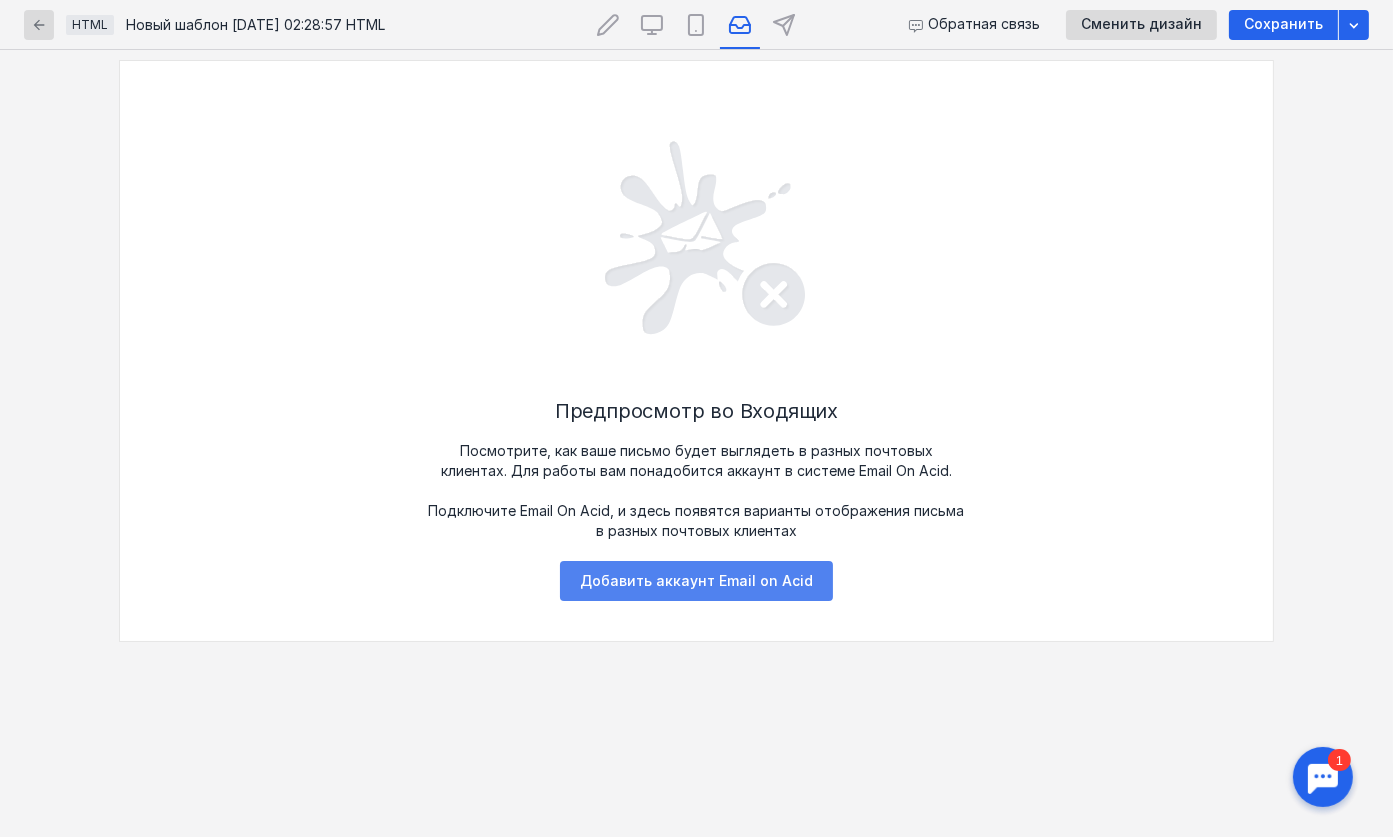 click on "Добавить аккаунт Email on Acid" at bounding box center (696, 581) 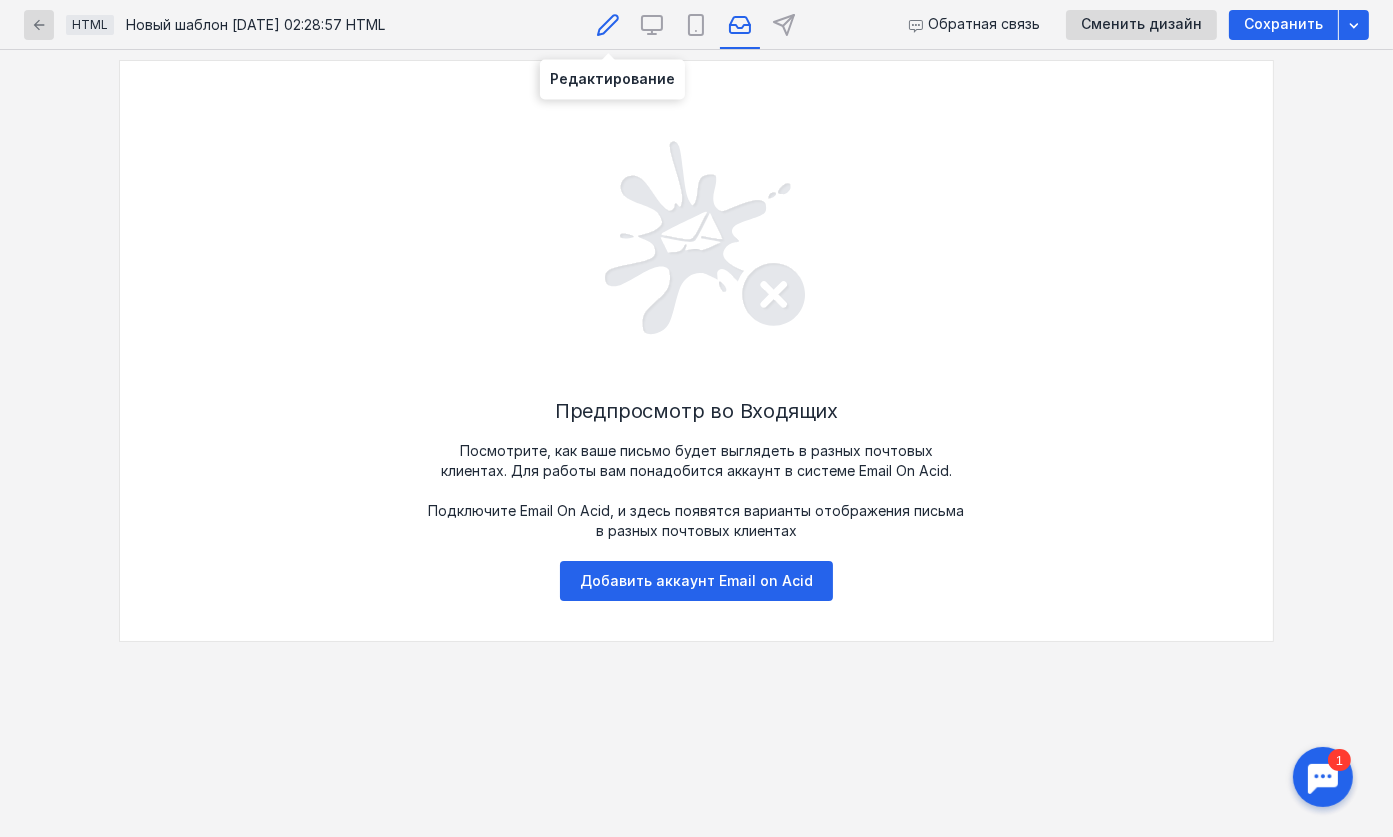 click at bounding box center (608, 24) 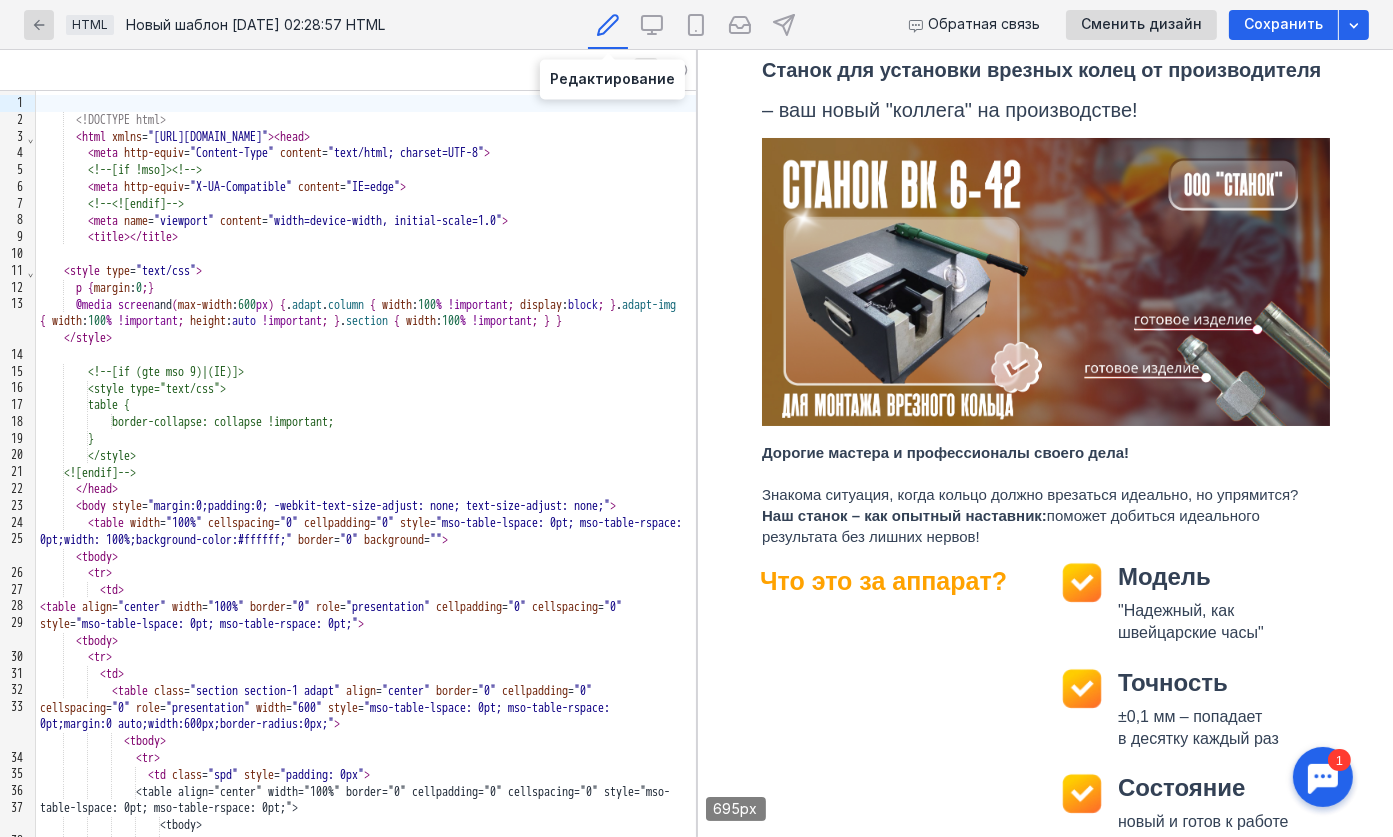 scroll, scrollTop: 0, scrollLeft: 0, axis: both 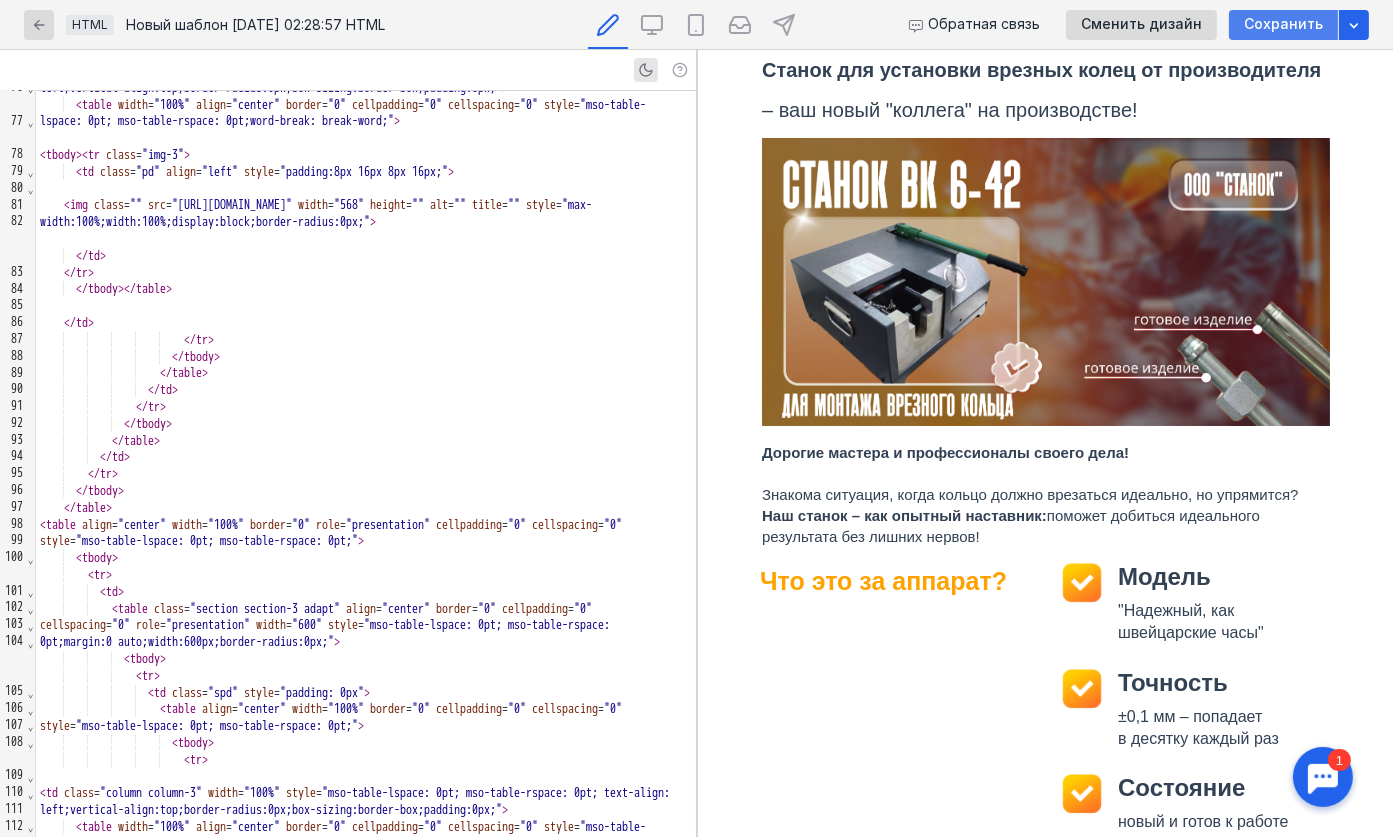 click on "Сохранить" at bounding box center (1283, 24) 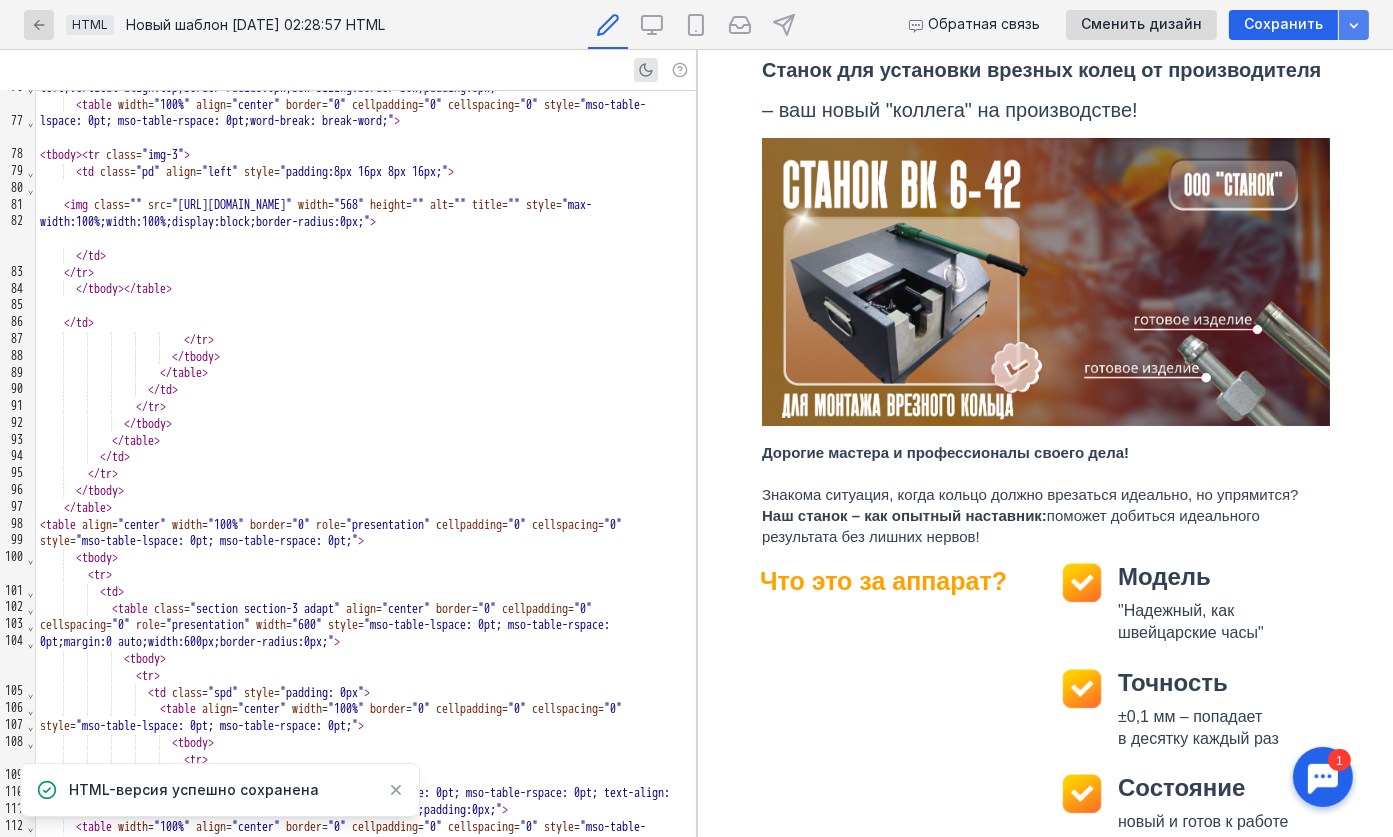 click 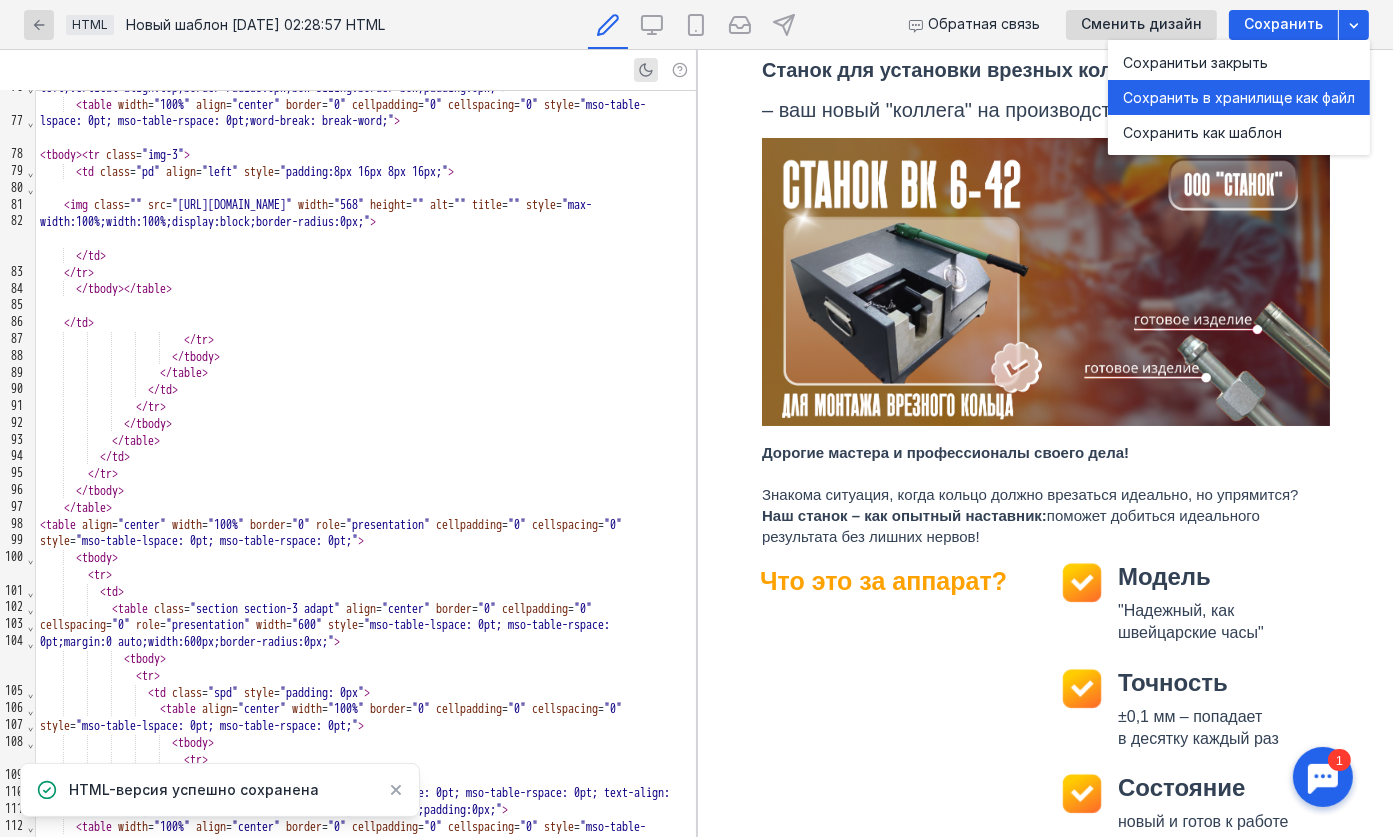 click on "Сохранить в хранилище как файл" at bounding box center [1239, 98] 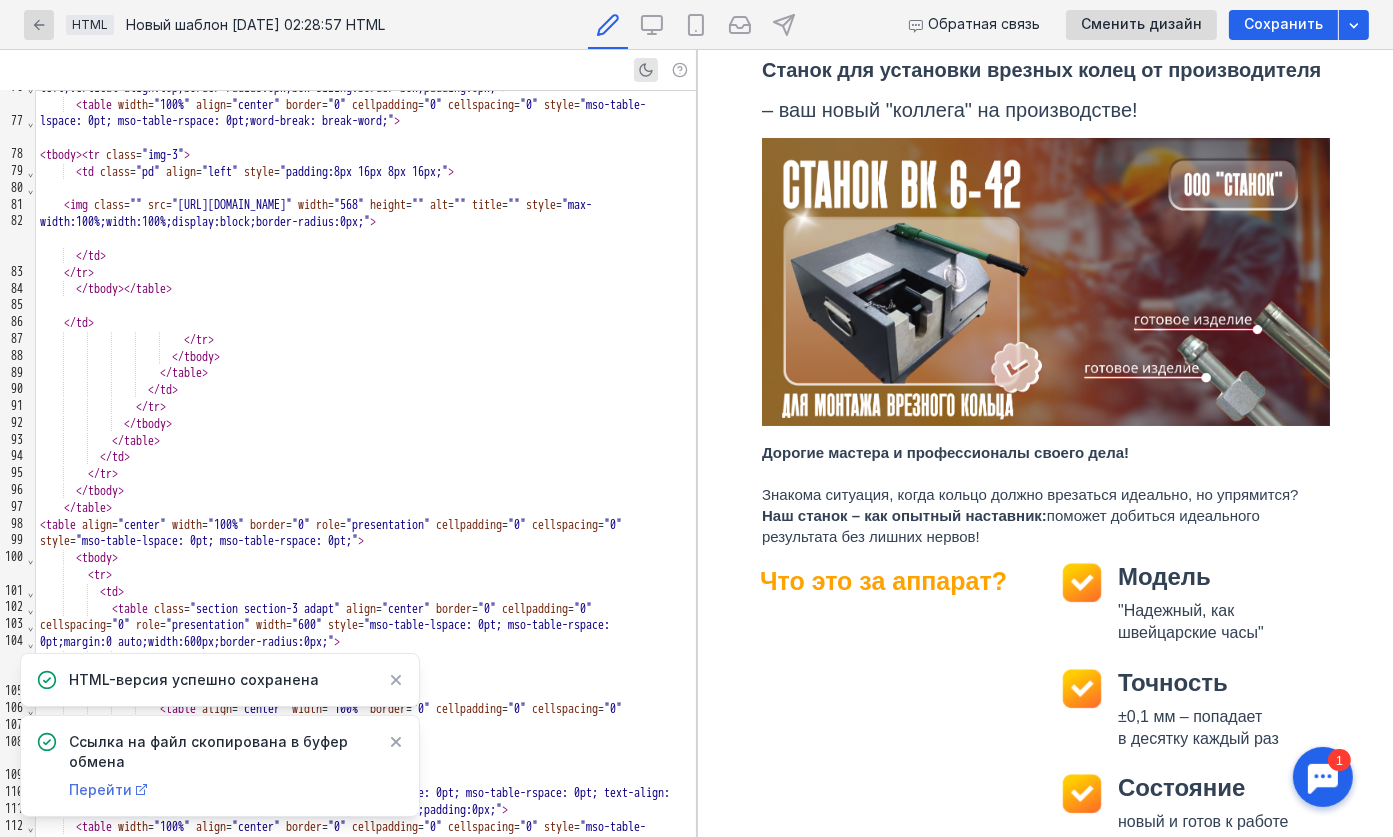 click on "Перейти" at bounding box center [100, 789] 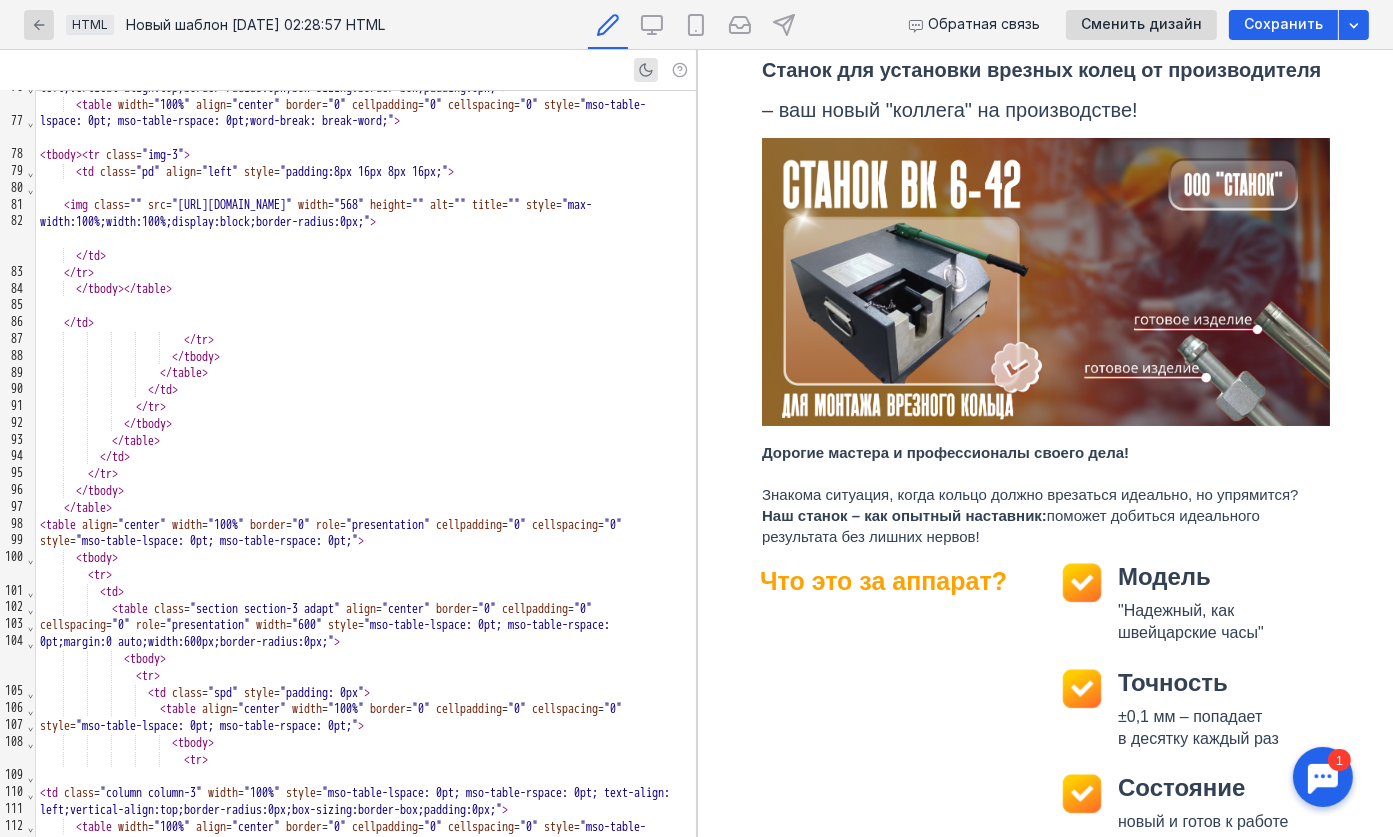 scroll, scrollTop: 362, scrollLeft: 0, axis: vertical 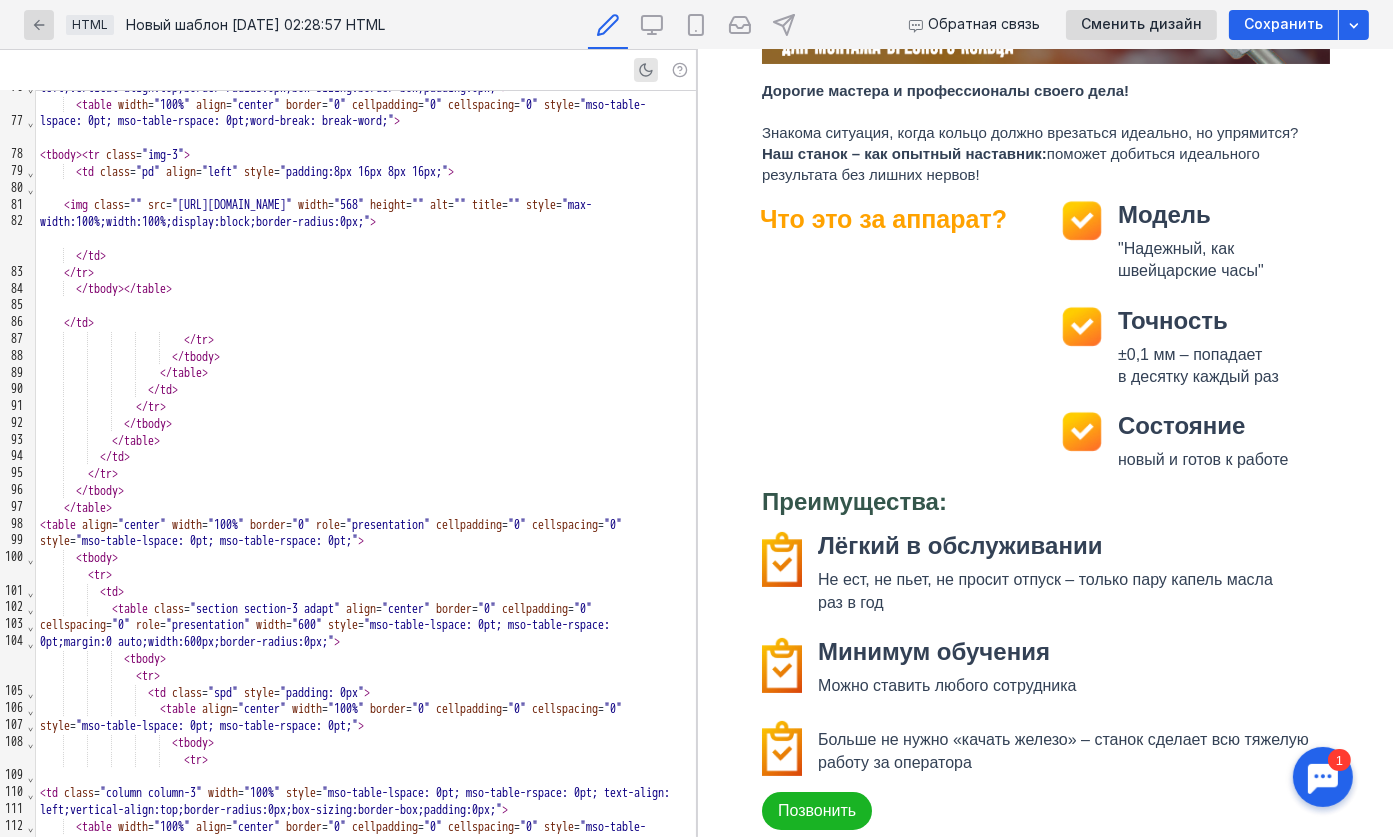click on "Позвонить" at bounding box center [816, 810] 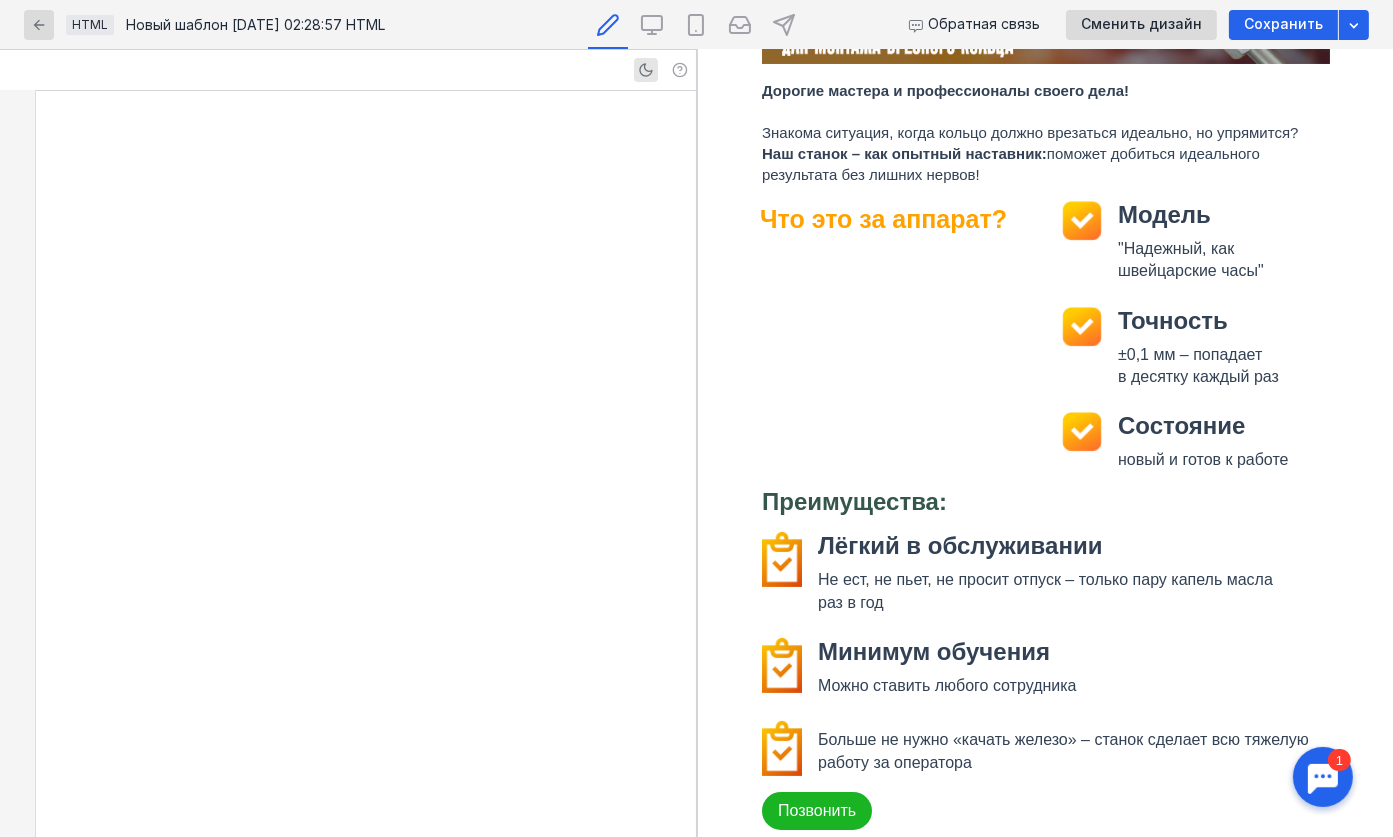 click on "Позвонить" at bounding box center (816, 810) 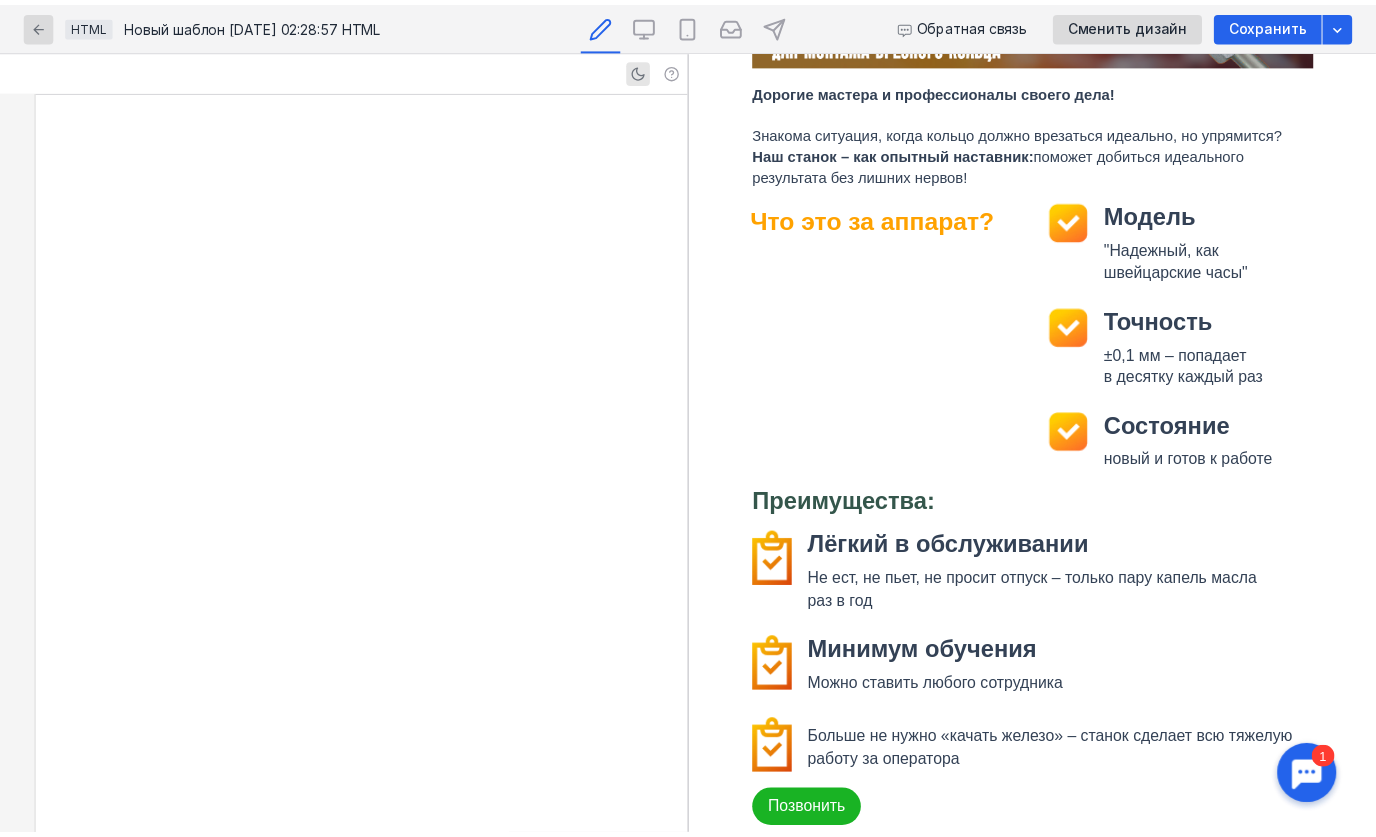 scroll, scrollTop: 7901, scrollLeft: 0, axis: vertical 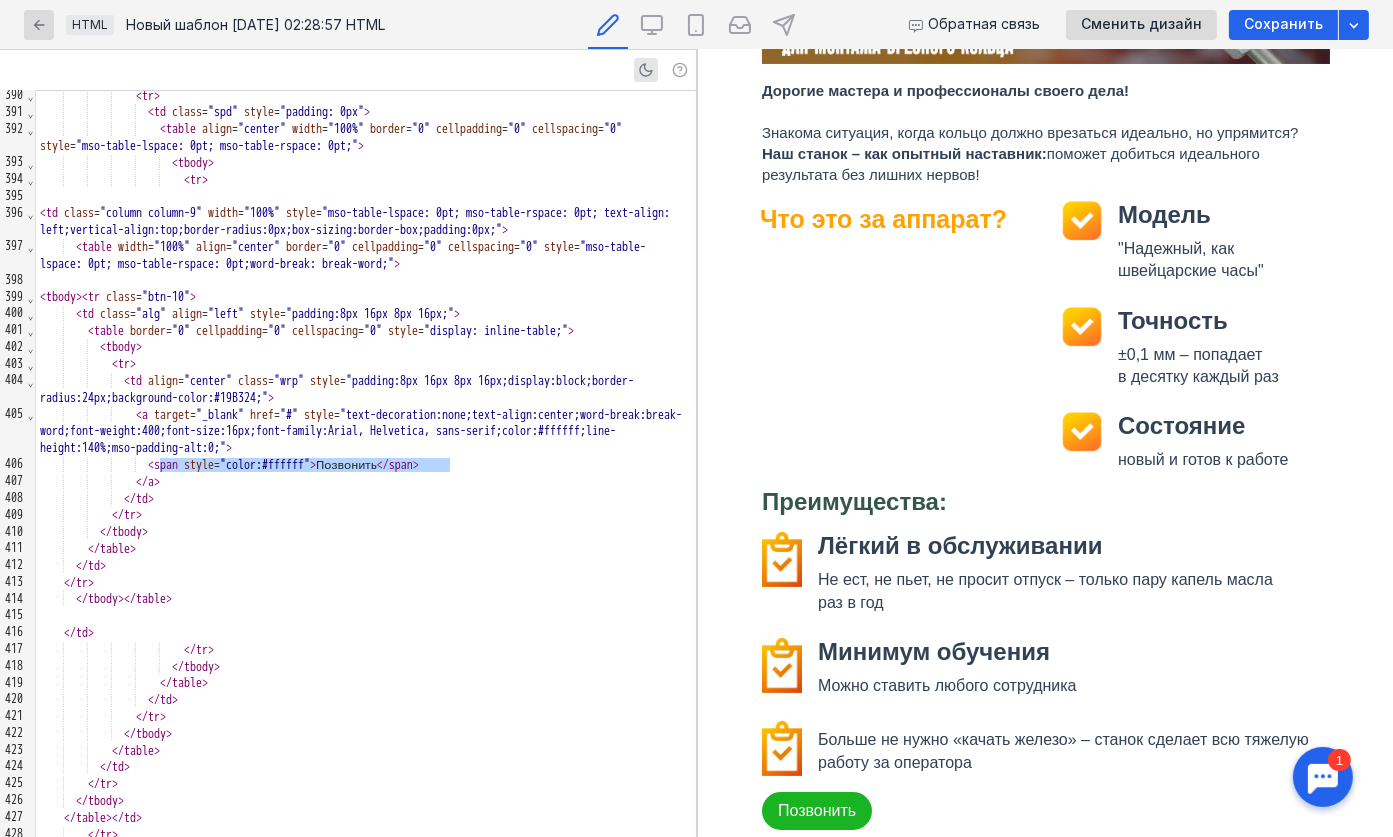 click on "Позвонить" at bounding box center [816, 810] 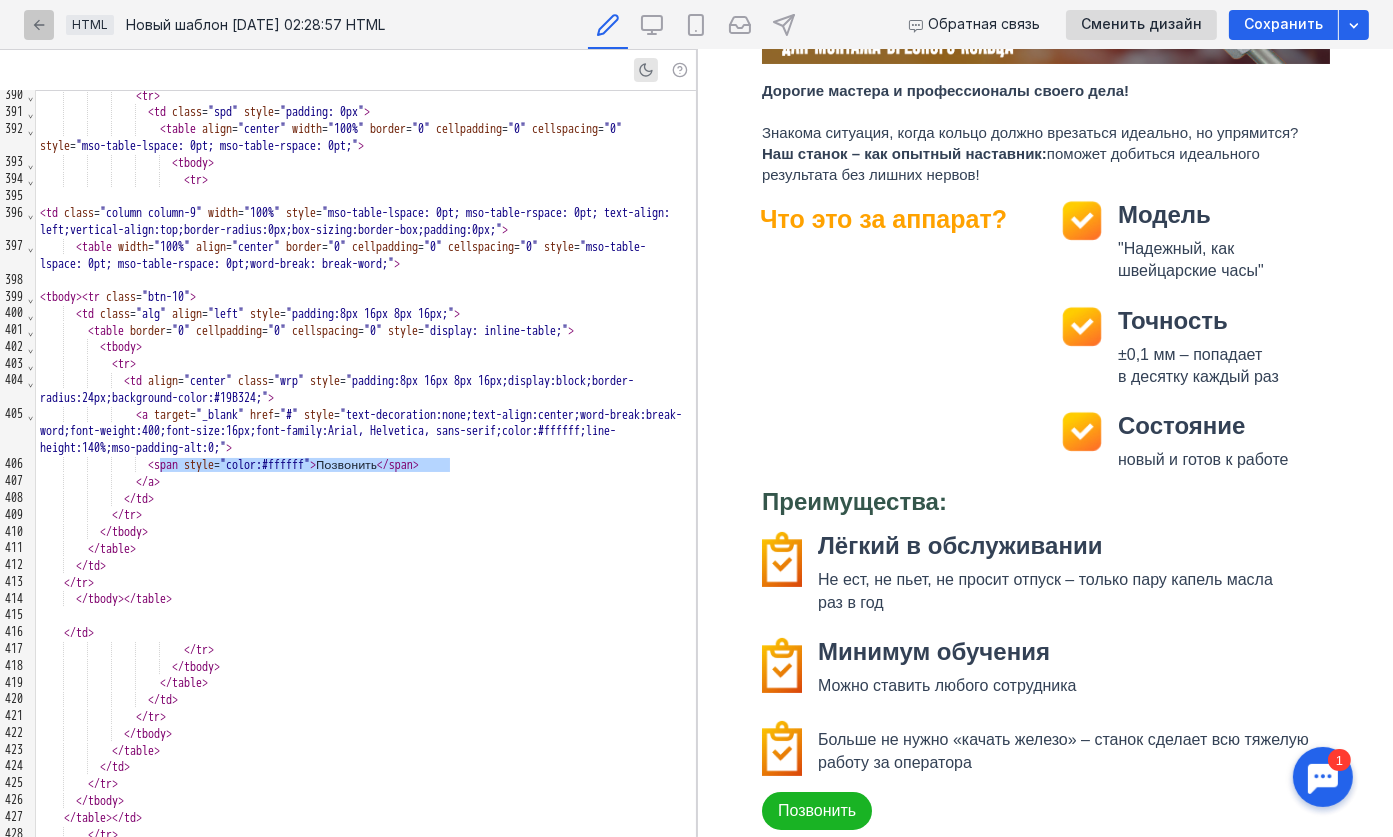 click at bounding box center [39, 25] 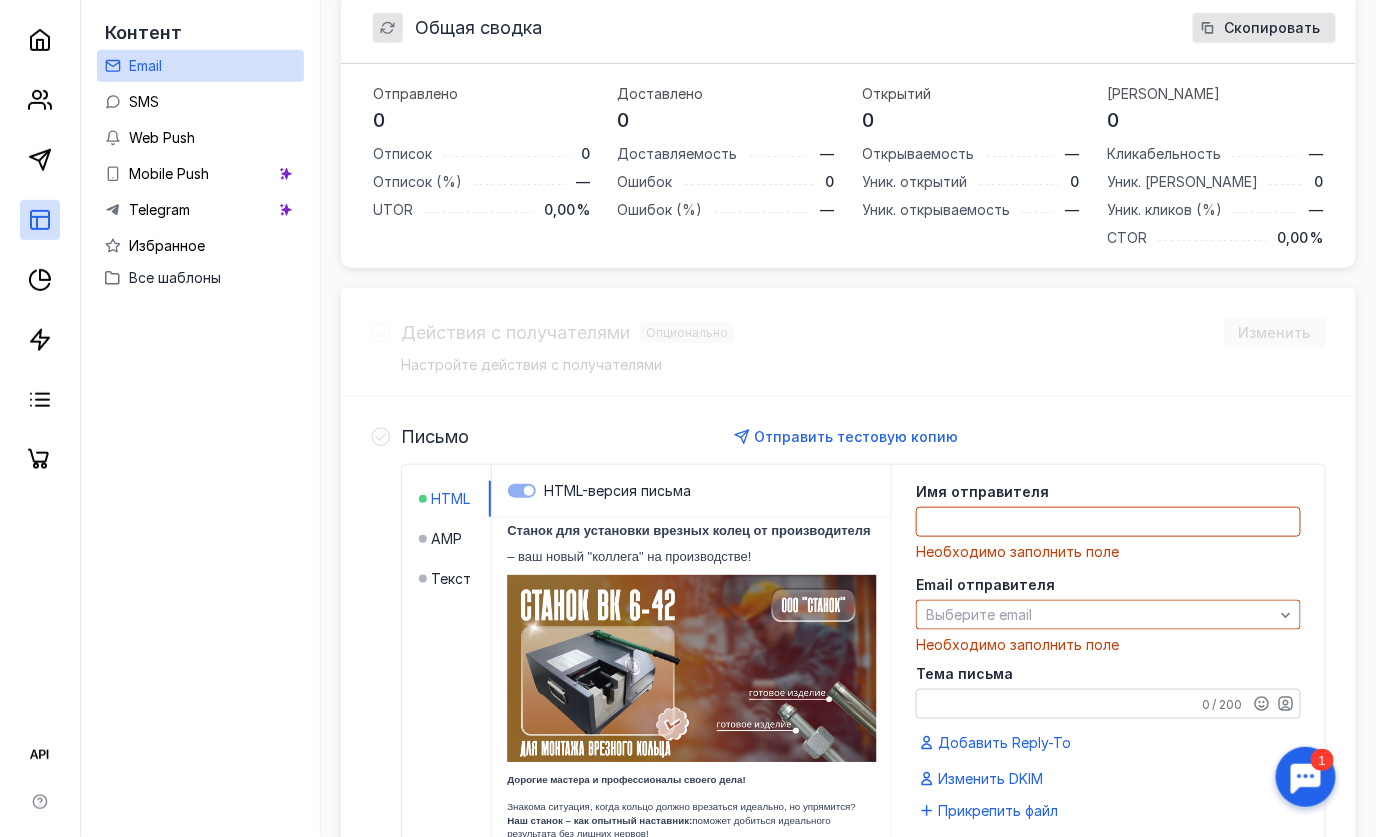 scroll, scrollTop: 345, scrollLeft: 0, axis: vertical 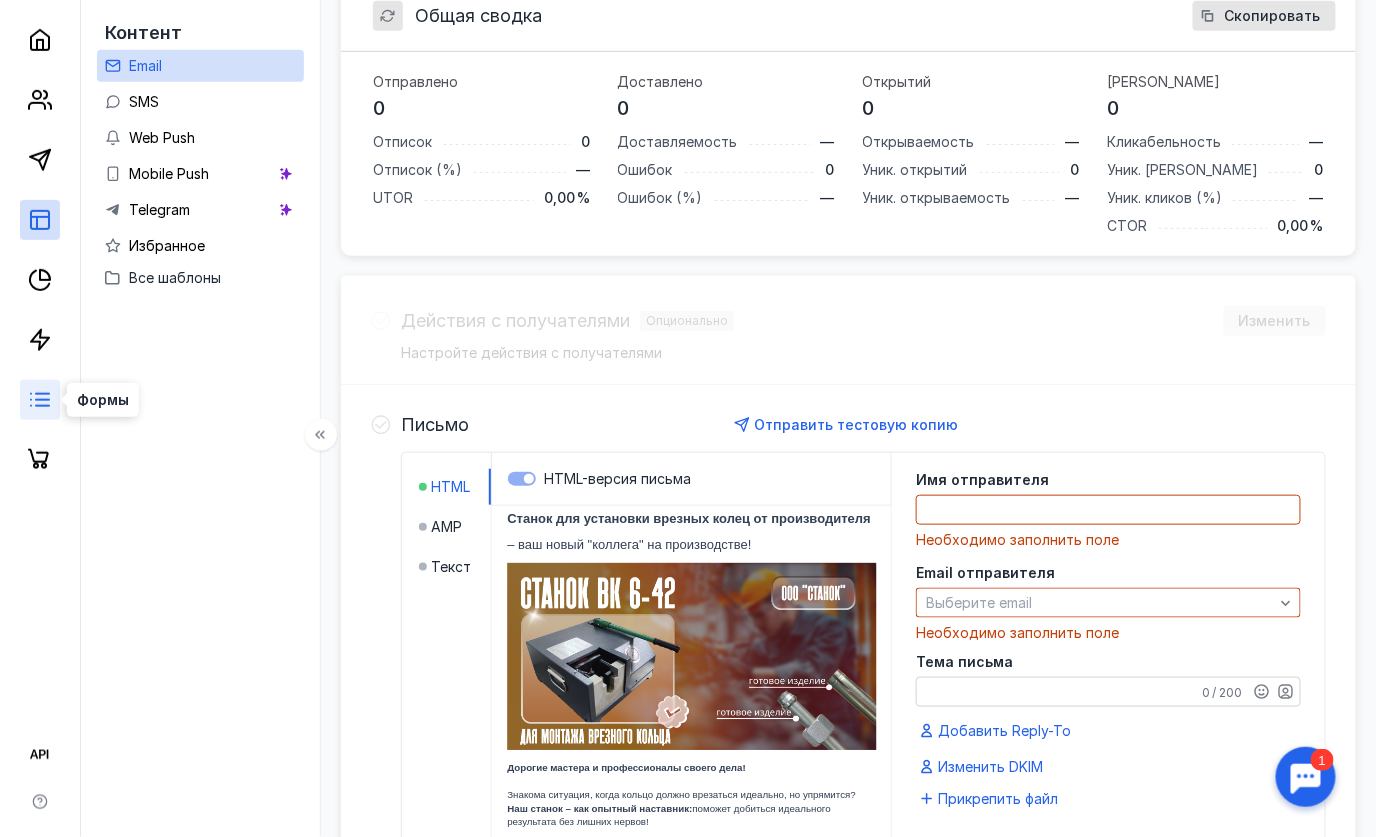 click 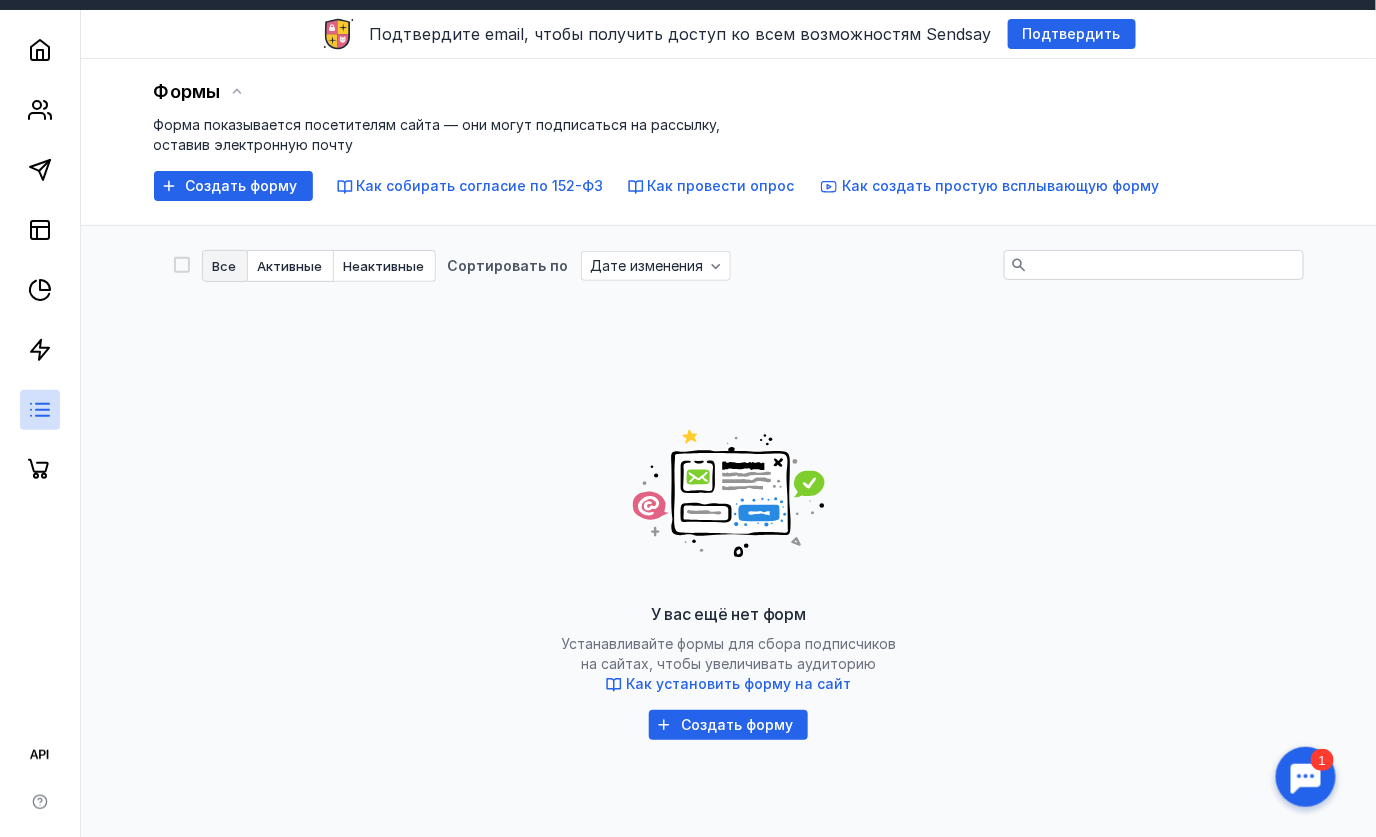 scroll, scrollTop: 0, scrollLeft: 0, axis: both 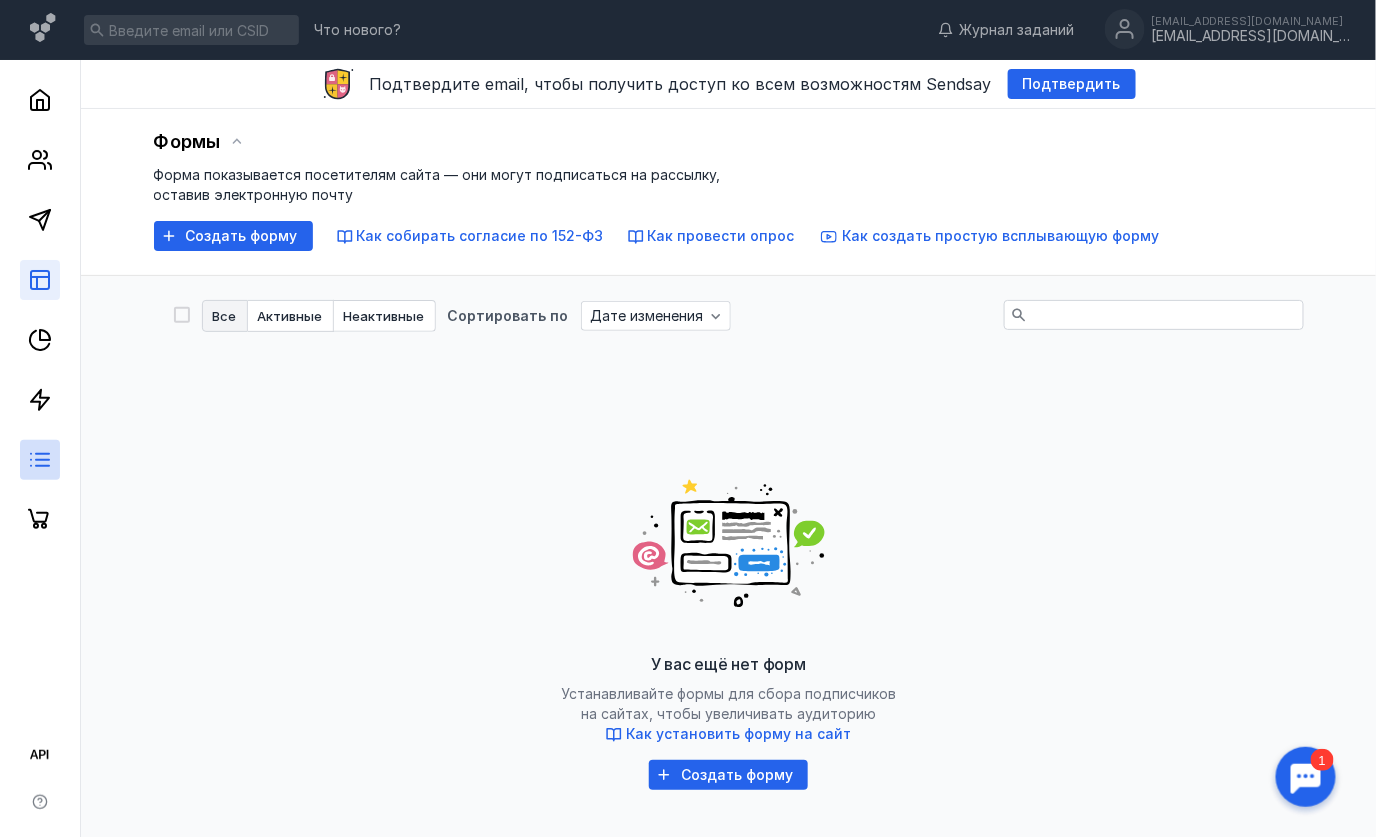 click at bounding box center (40, 280) 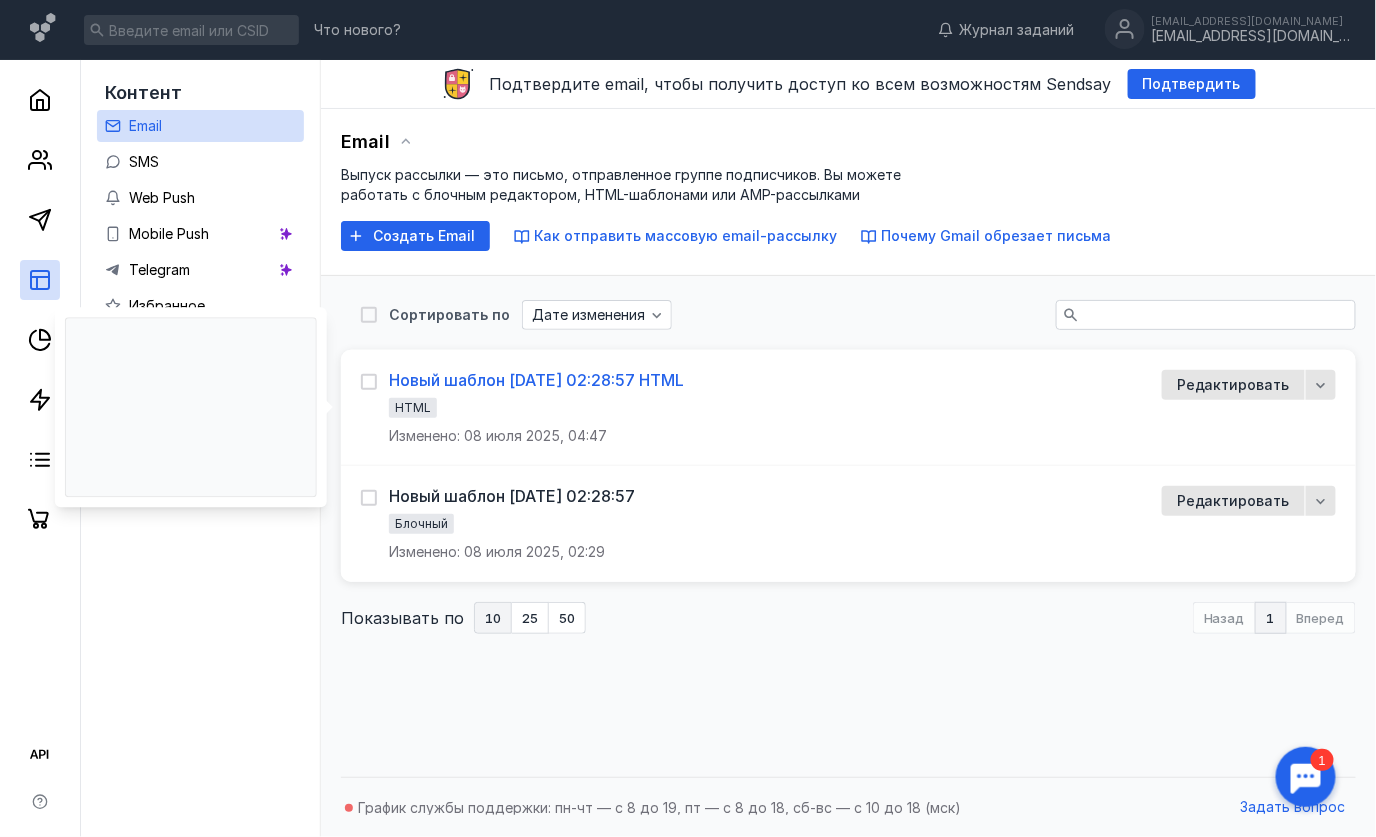 click on "Новый шаблон [DATE] 02:28:57 HTML" at bounding box center (536, 380) 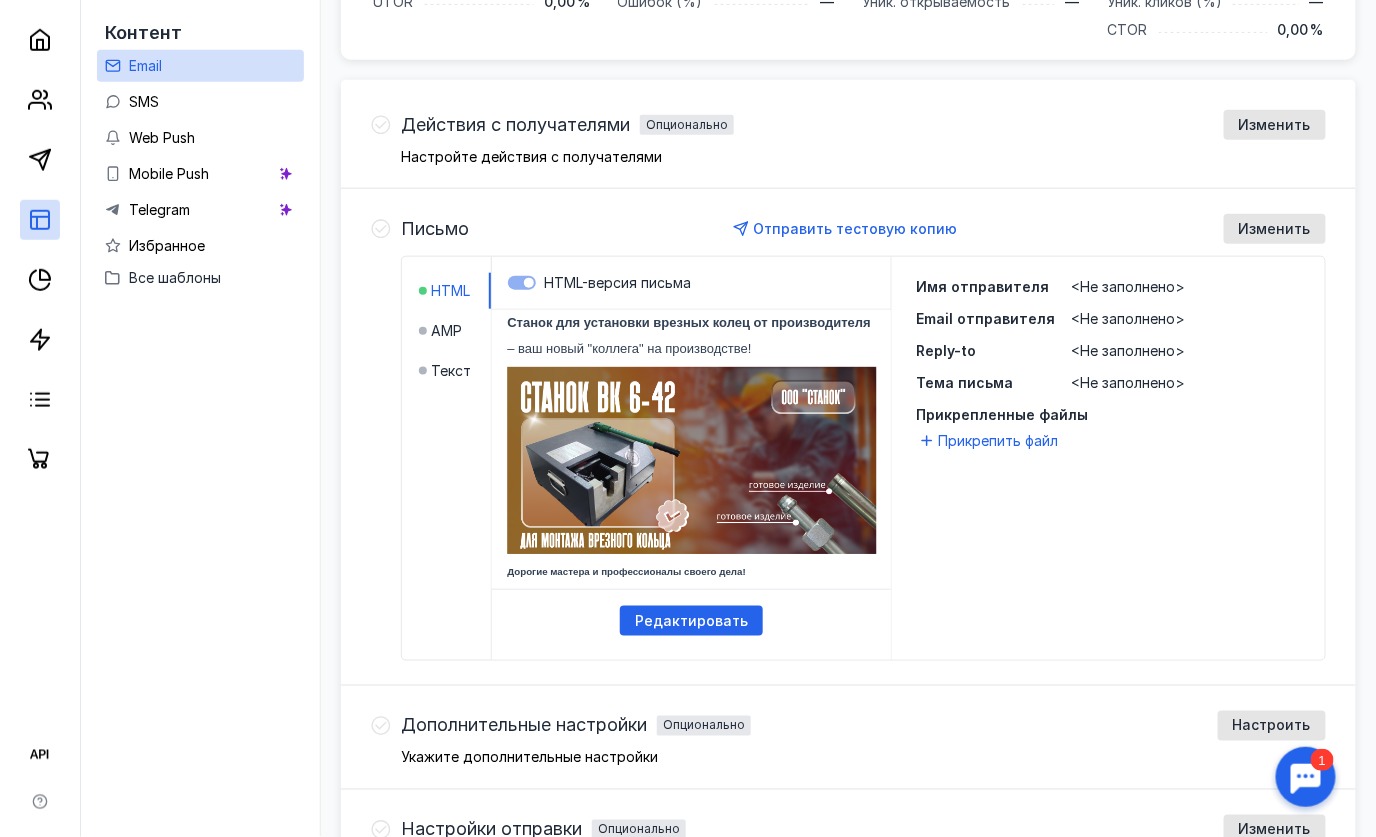 scroll, scrollTop: 545, scrollLeft: 0, axis: vertical 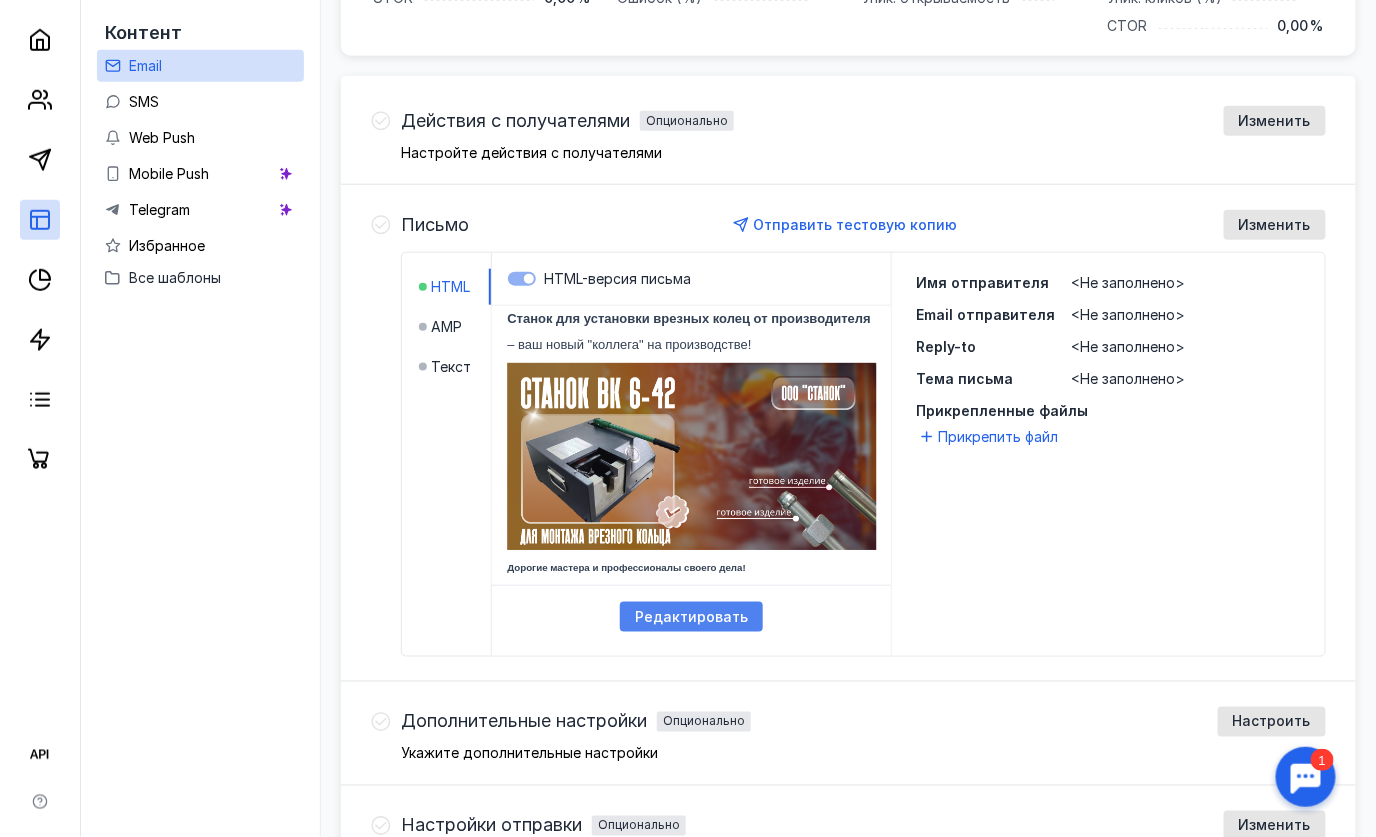click on "Редактировать" at bounding box center [691, 617] 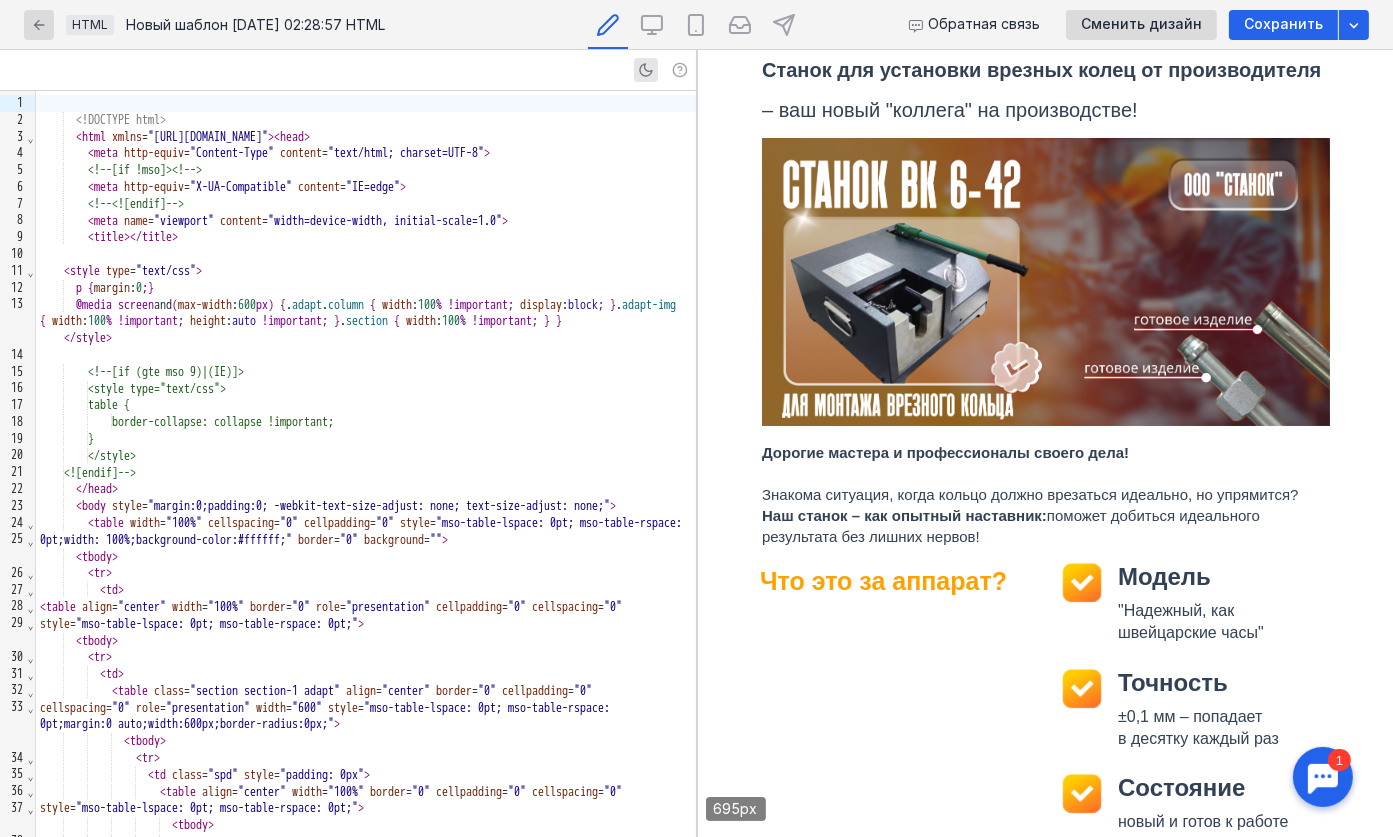 scroll, scrollTop: 0, scrollLeft: 0, axis: both 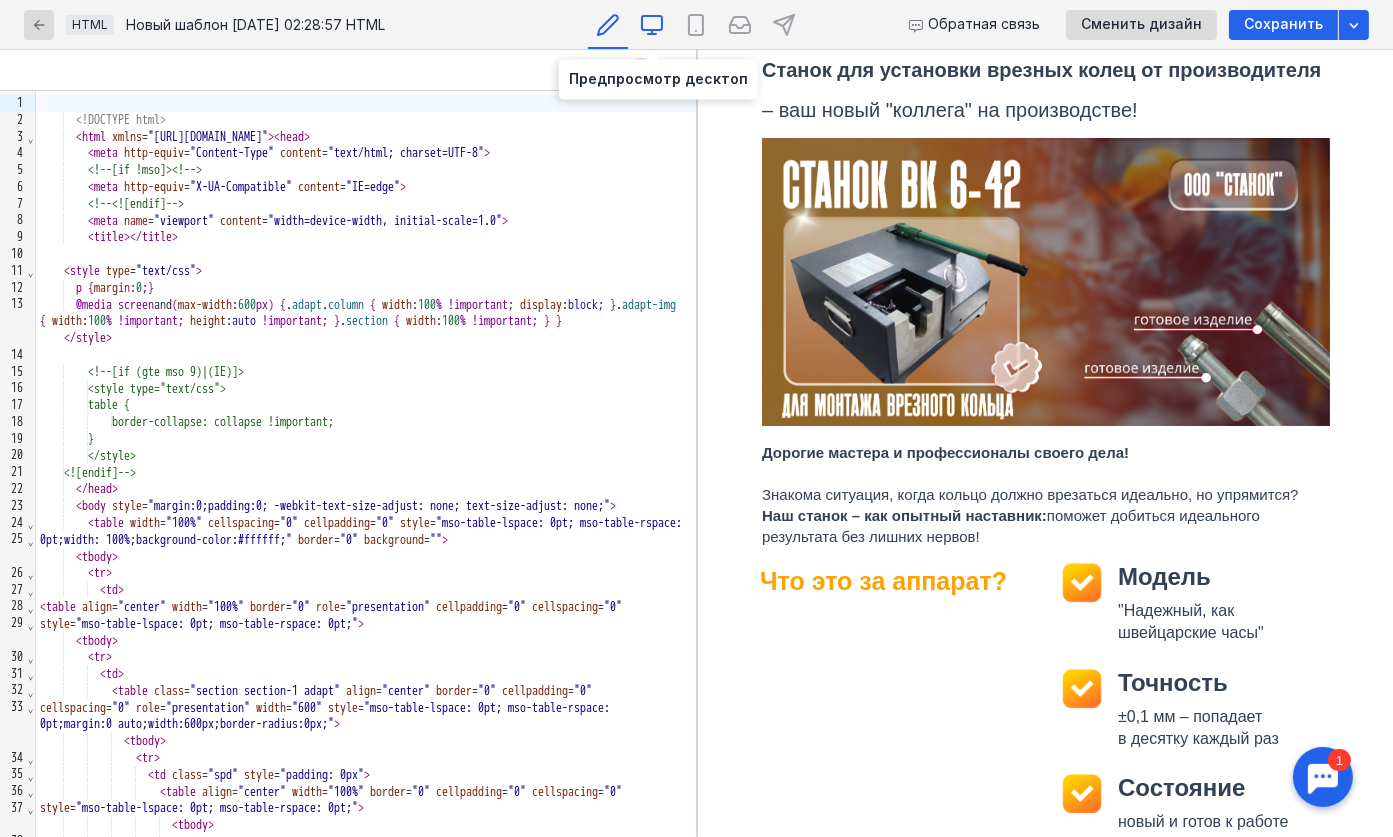 click 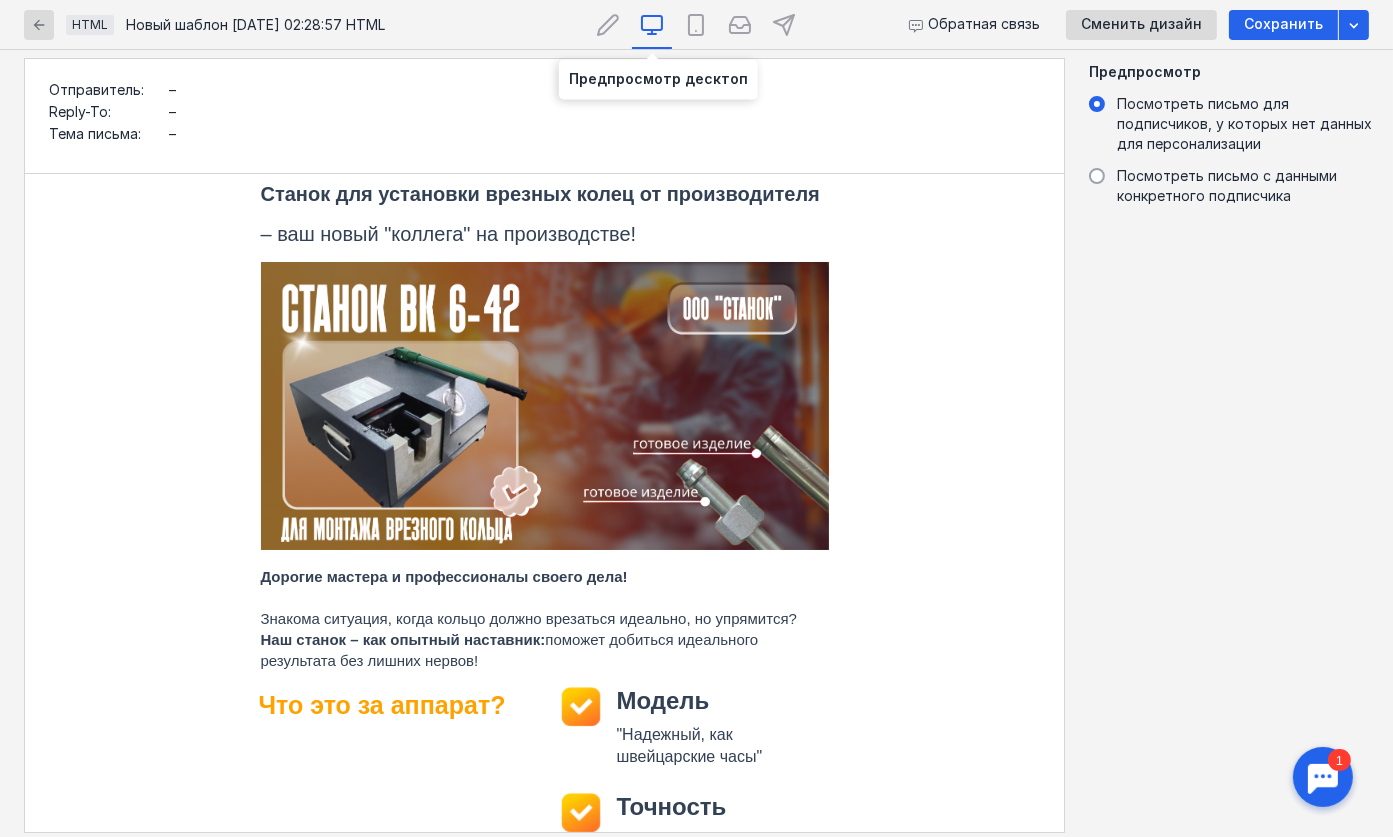 scroll, scrollTop: 0, scrollLeft: 0, axis: both 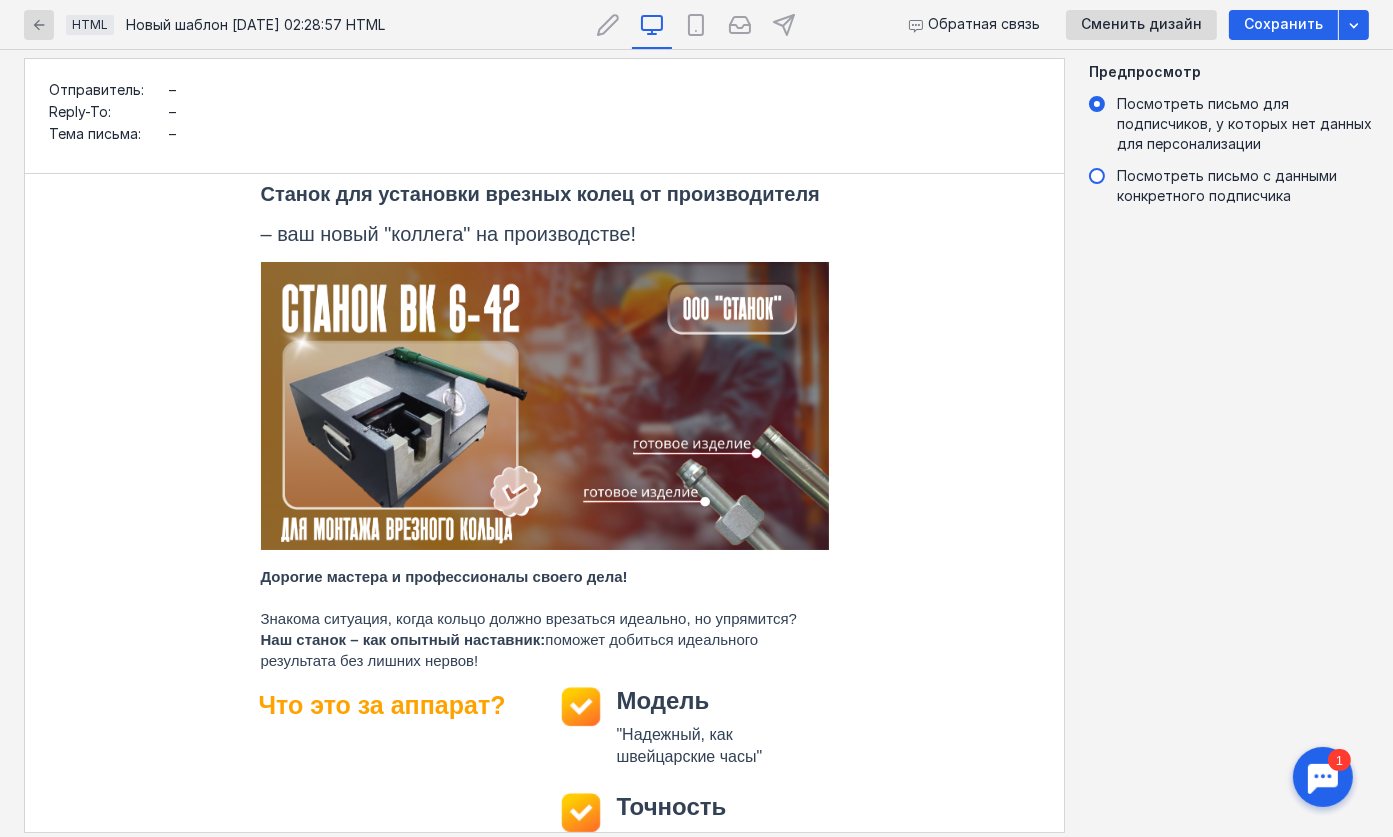 click on "Посмотреть письмо с данными конкретного подписчика" at bounding box center (1249, 186) 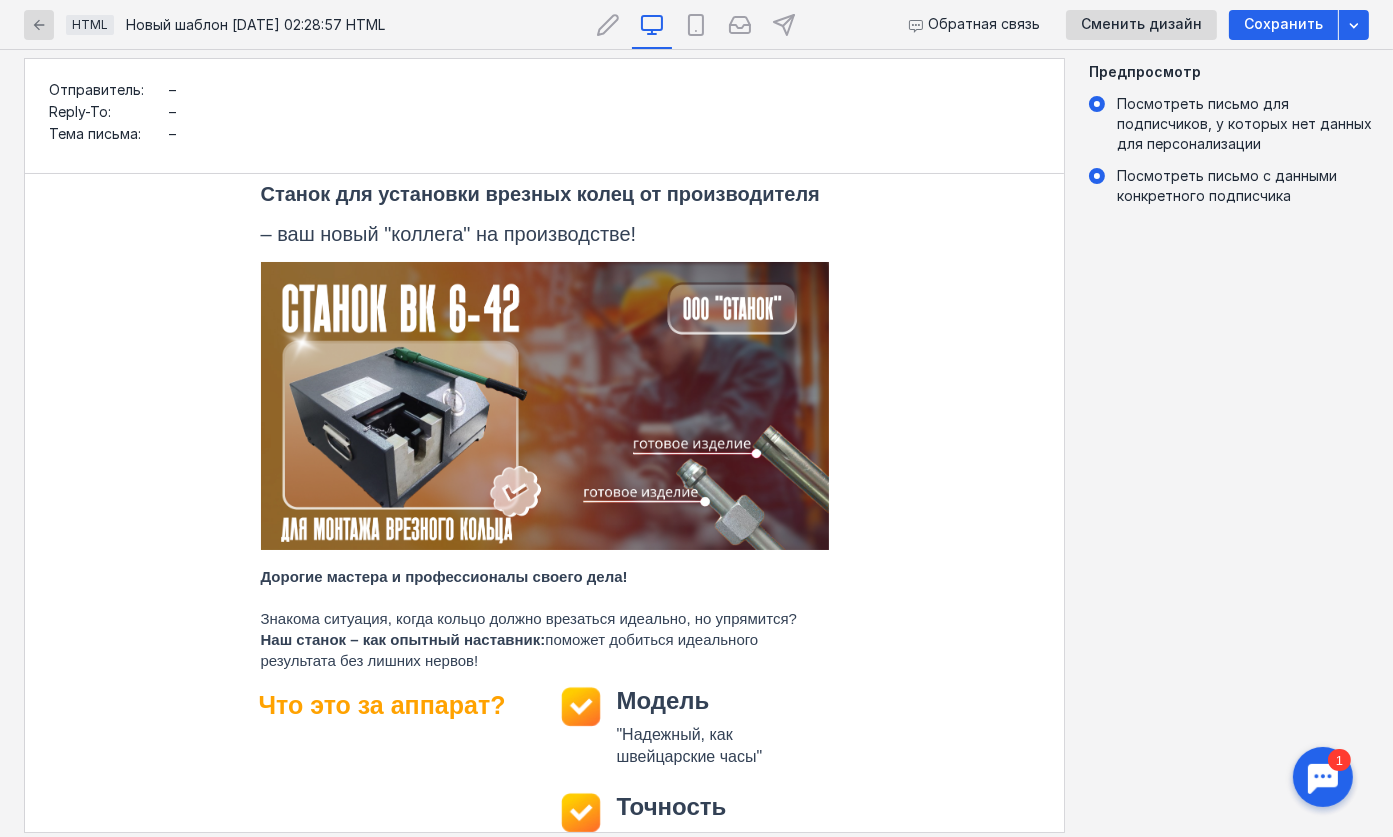 click on "Посмотреть письмо с данными конкретного подписчика" at bounding box center (0, 0) 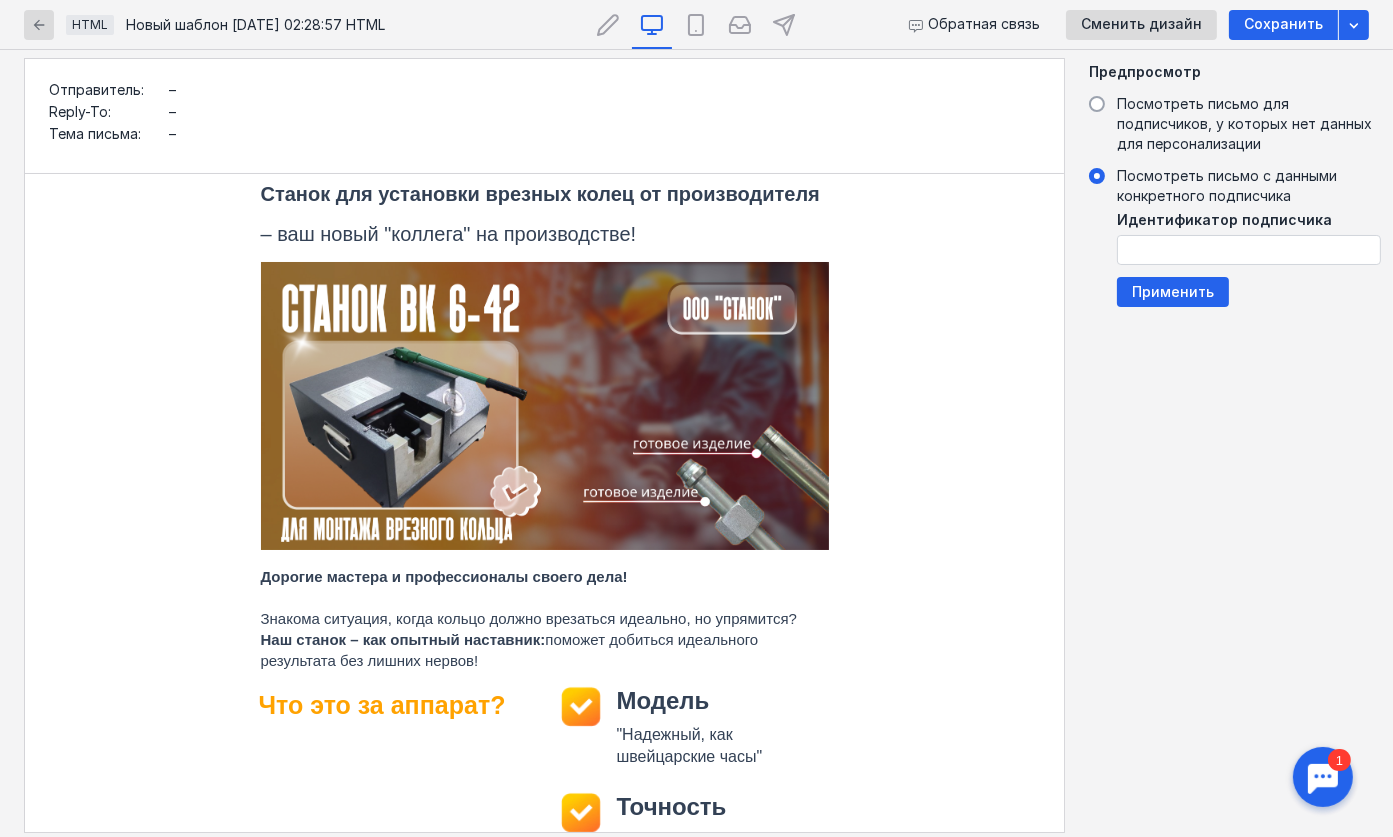 click on "Посмотреть письмо с данными конкретного подписчика" at bounding box center (1249, 186) 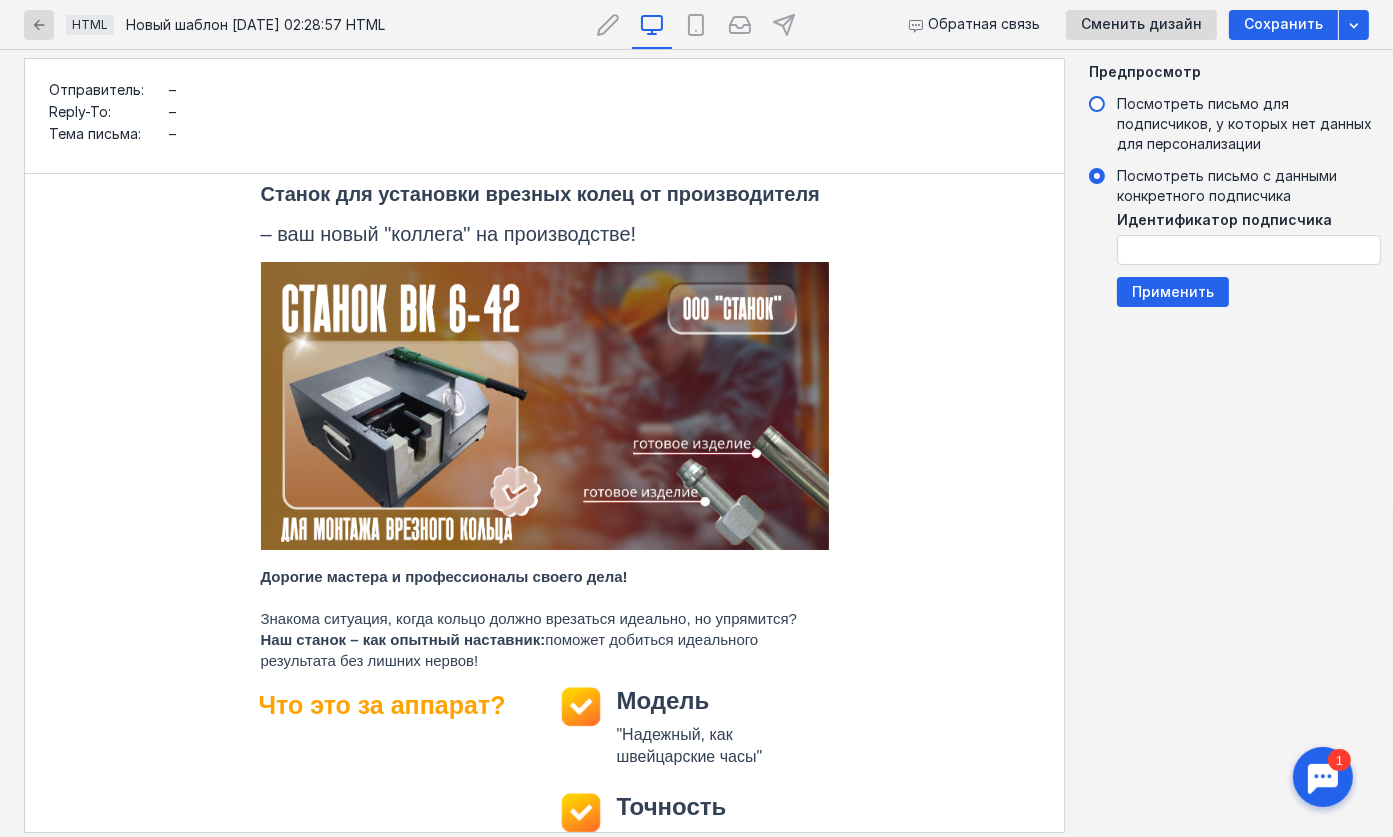 click on "Посмотреть письмо для подписчиков, у которых нет данных для персонализации" at bounding box center (1244, 123) 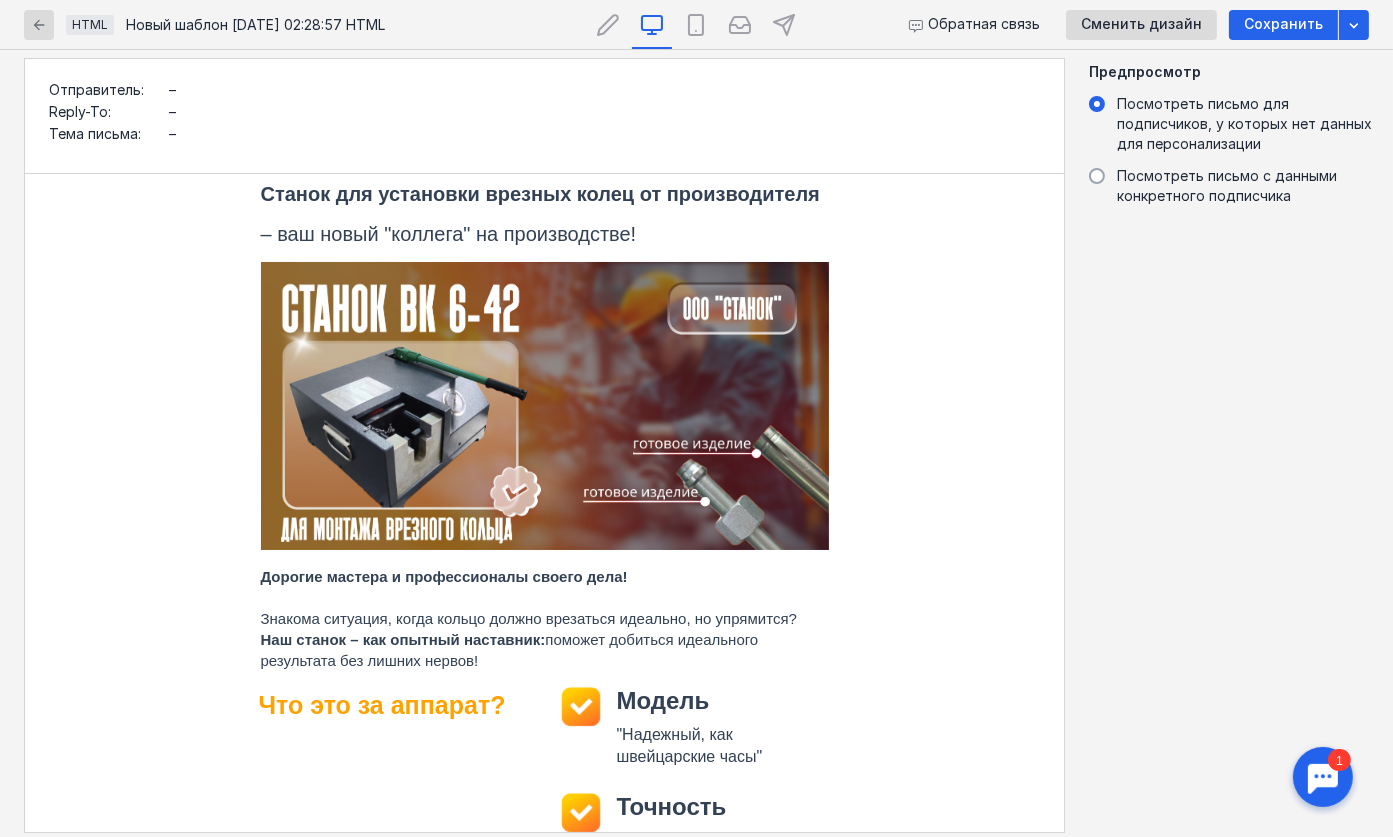 click at bounding box center (545, 405) 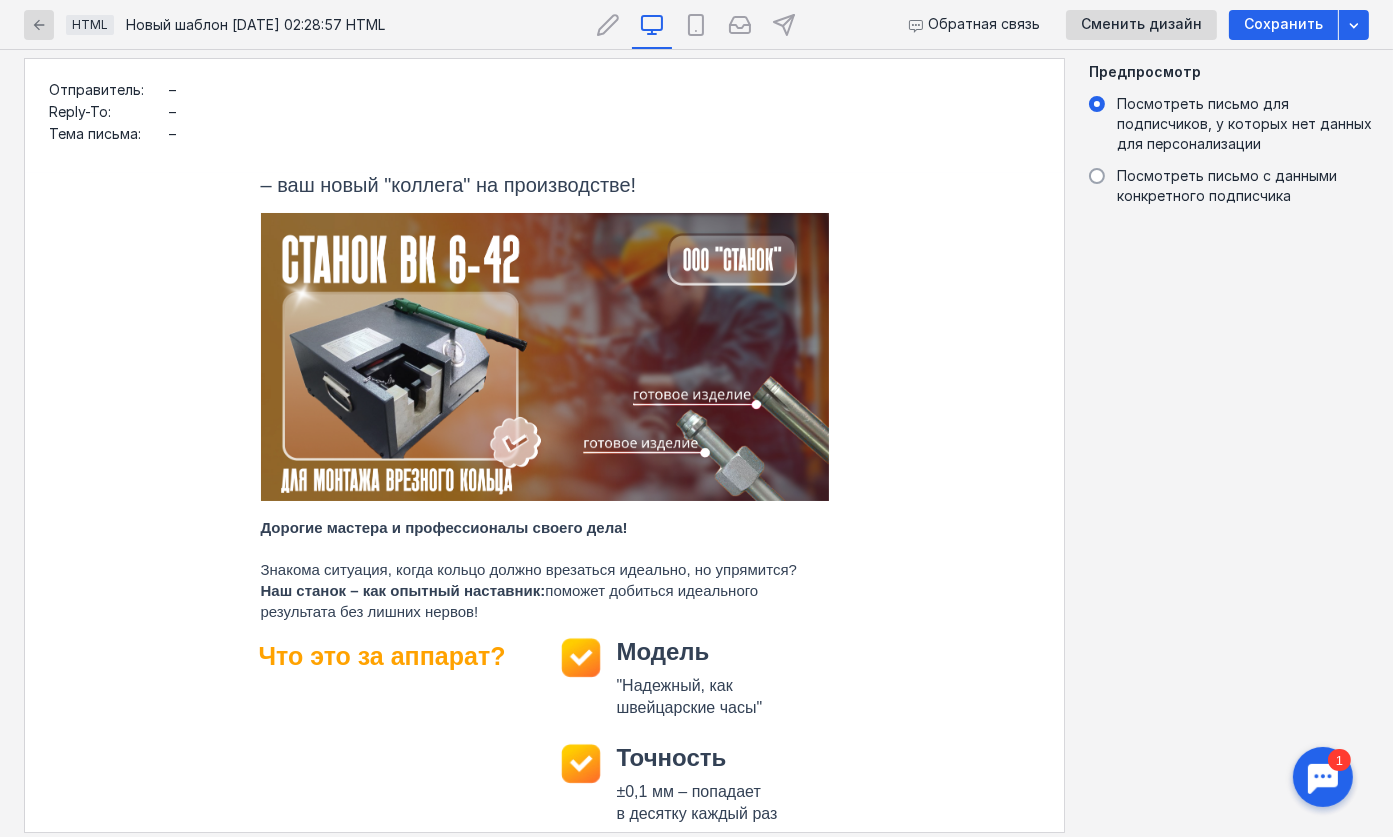 scroll, scrollTop: 0, scrollLeft: 0, axis: both 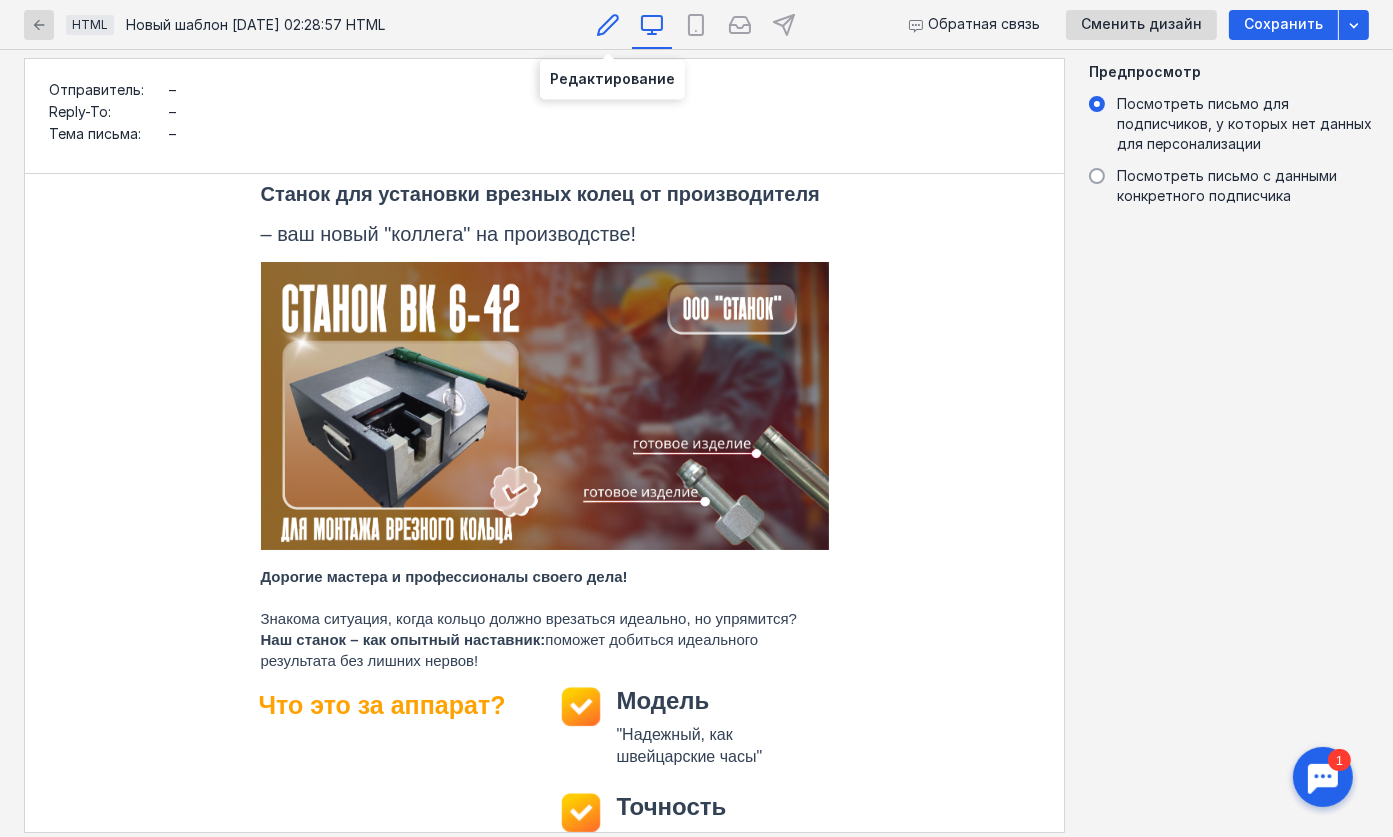 click 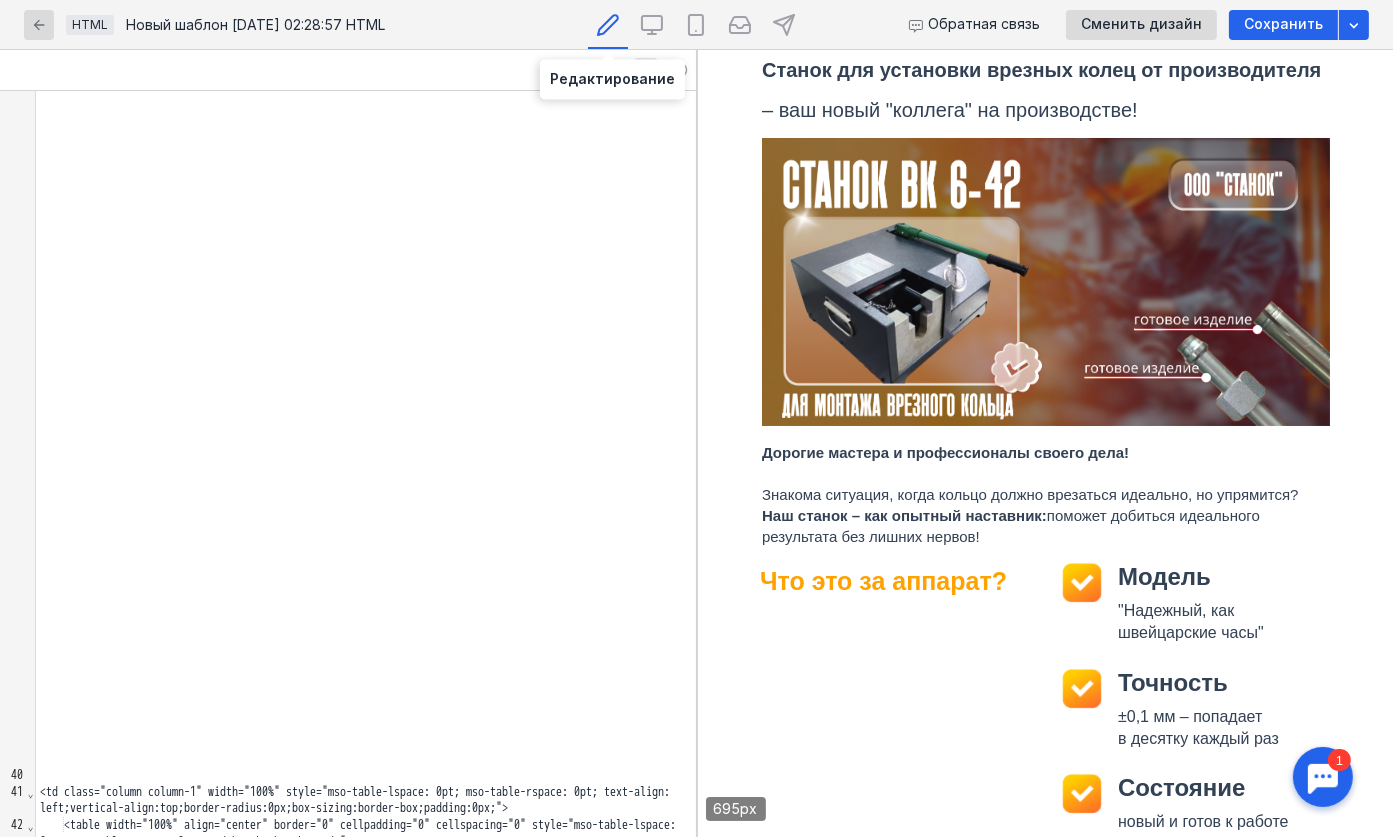 scroll, scrollTop: 1292, scrollLeft: 0, axis: vertical 